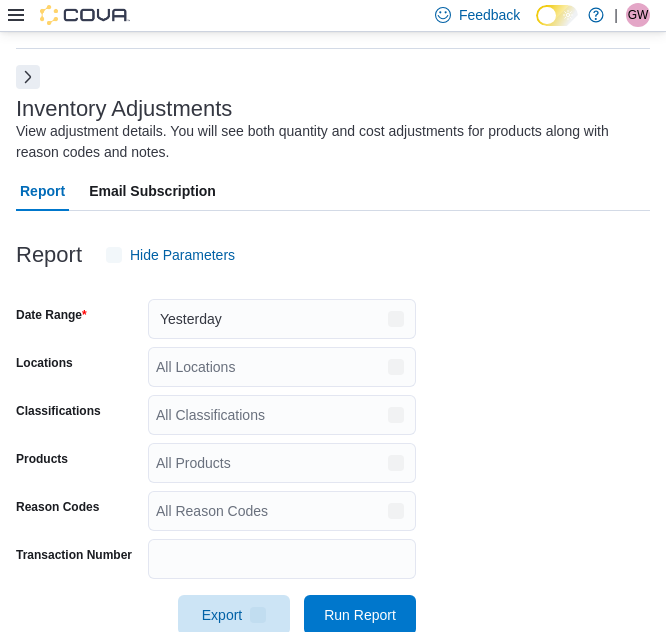 scroll, scrollTop: 67, scrollLeft: 0, axis: vertical 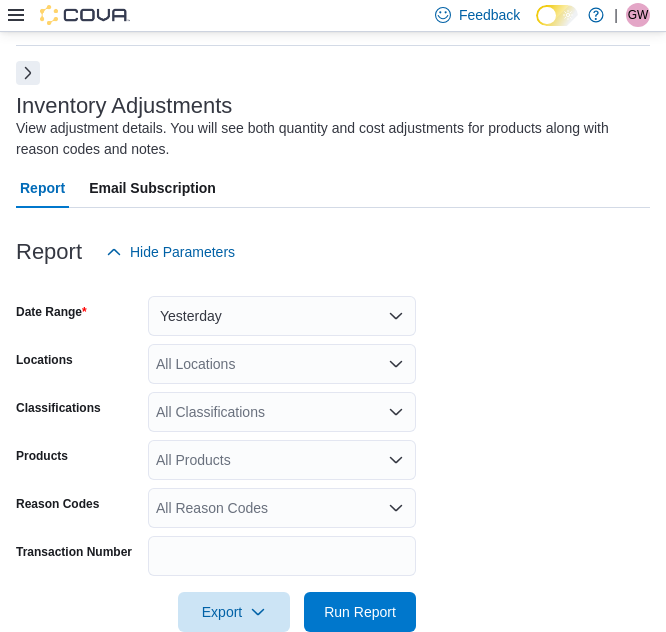 click at bounding box center (28, 73) 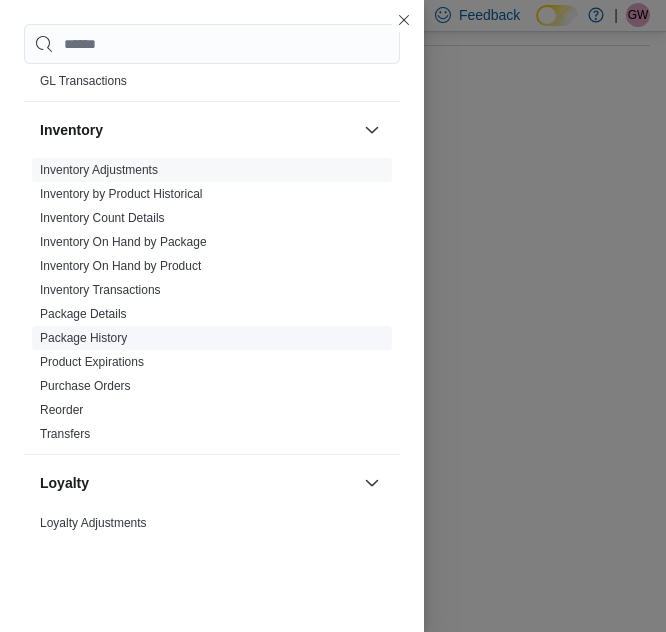 scroll, scrollTop: 800, scrollLeft: 0, axis: vertical 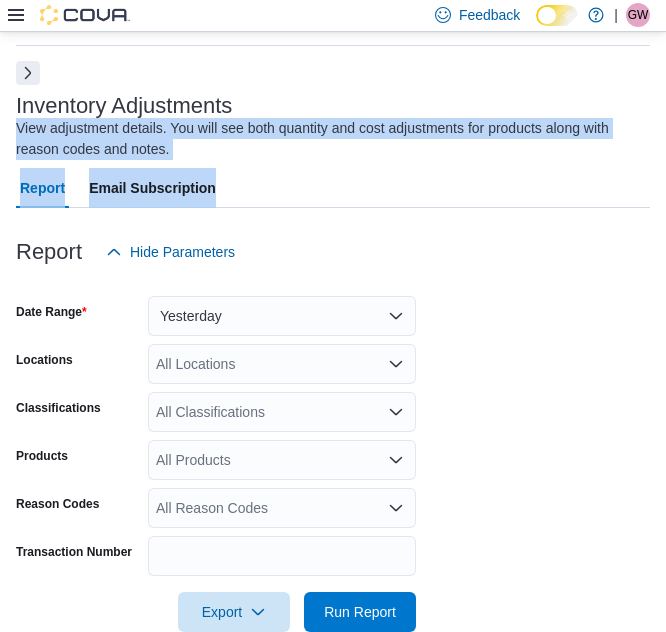 click at bounding box center [28, 73] 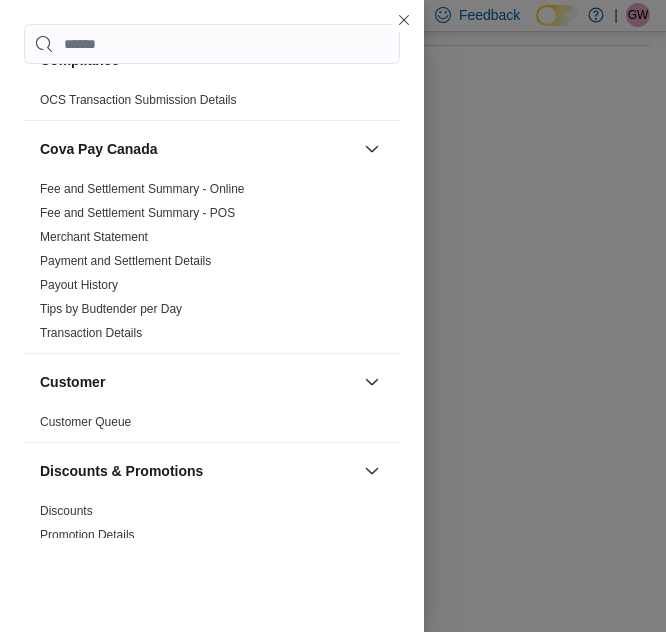 scroll, scrollTop: 0, scrollLeft: 0, axis: both 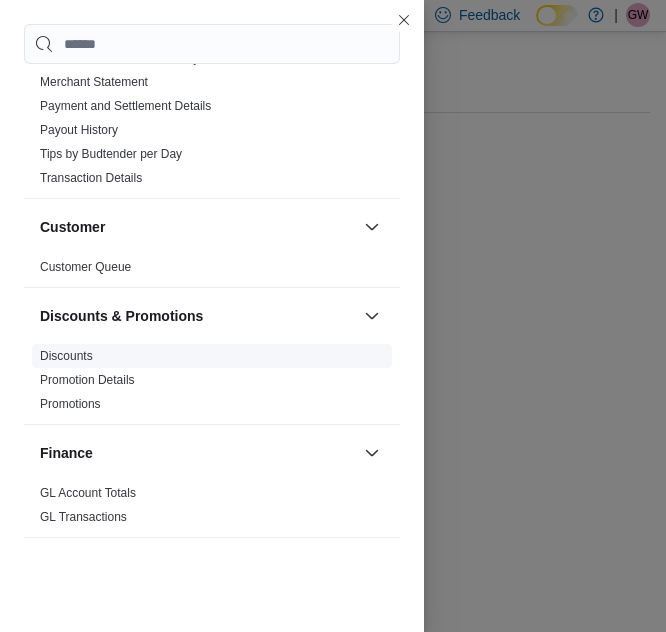 click on "Discounts" at bounding box center (66, 356) 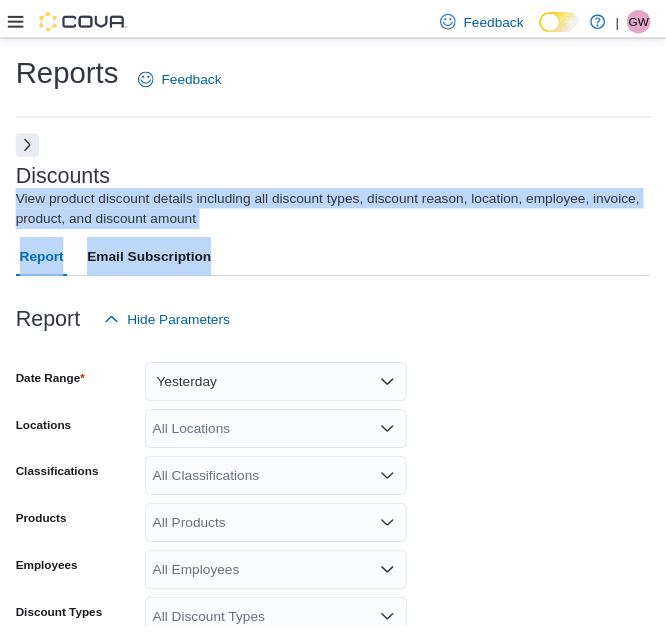 scroll, scrollTop: 67, scrollLeft: 0, axis: vertical 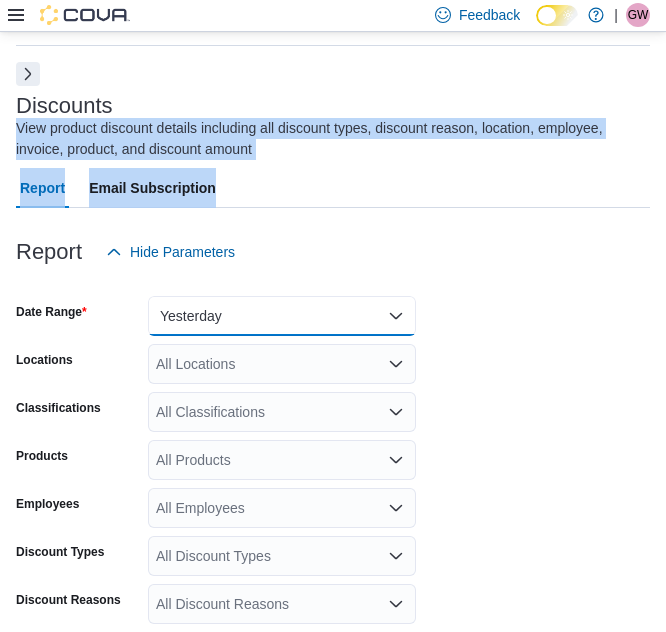 click on "Yesterday" at bounding box center [282, 316] 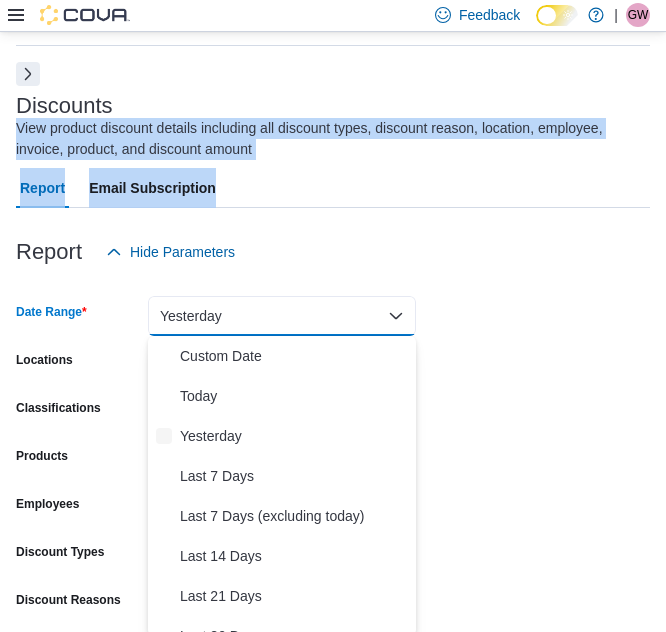 scroll, scrollTop: 71, scrollLeft: 0, axis: vertical 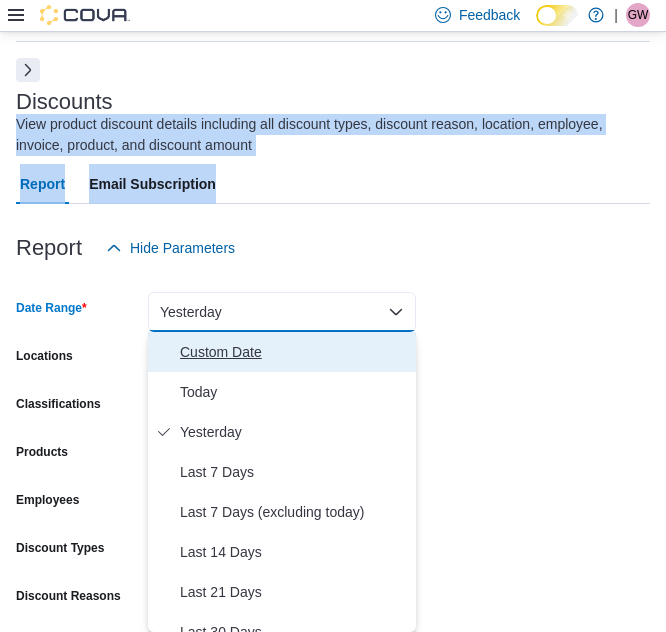 click on "Custom Date" at bounding box center [294, 352] 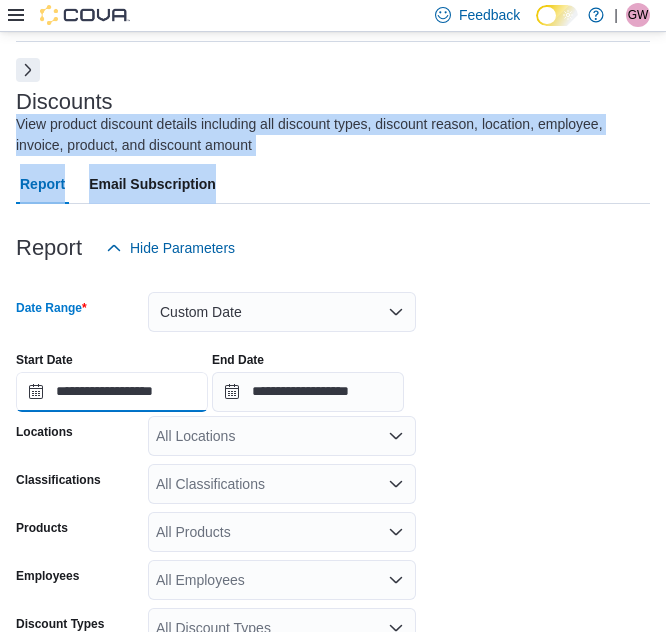 click on "**********" at bounding box center (112, 392) 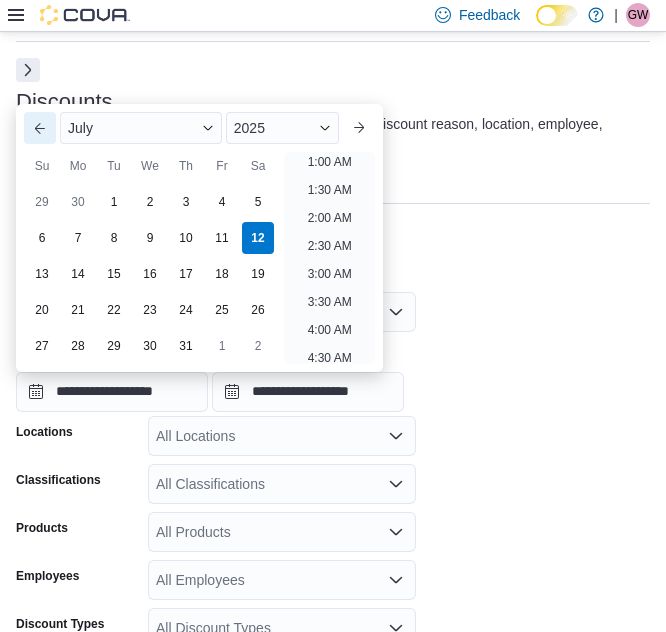 click on "Previous Month" at bounding box center [40, 128] 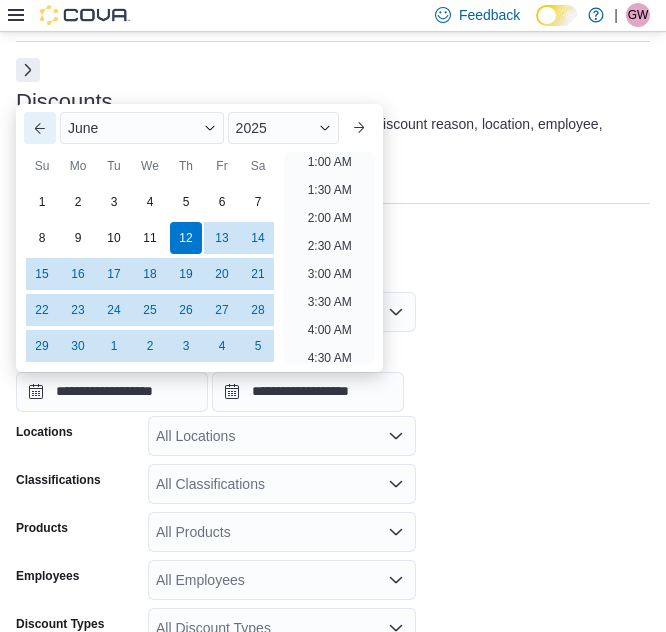 scroll, scrollTop: 4, scrollLeft: 0, axis: vertical 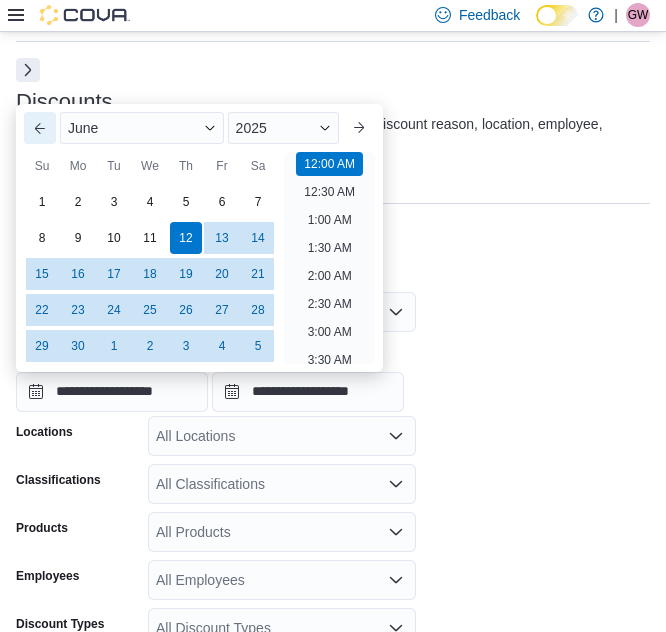 click on "Previous Month" at bounding box center [40, 128] 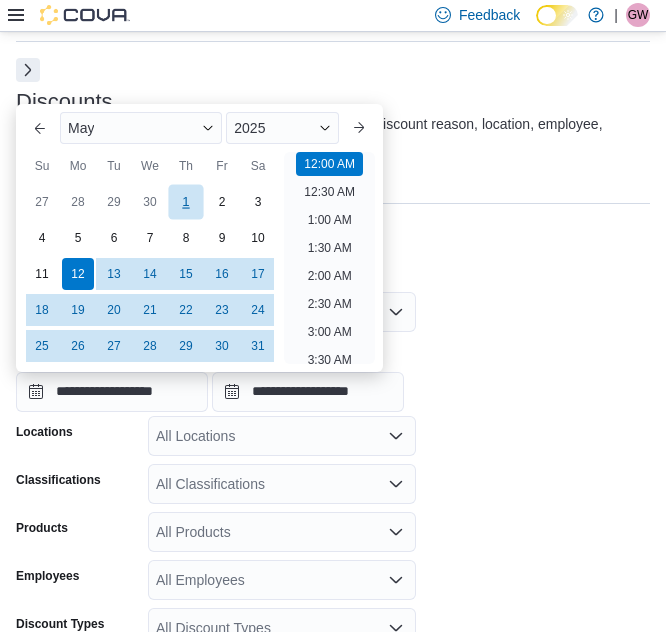 click on "1" at bounding box center [185, 201] 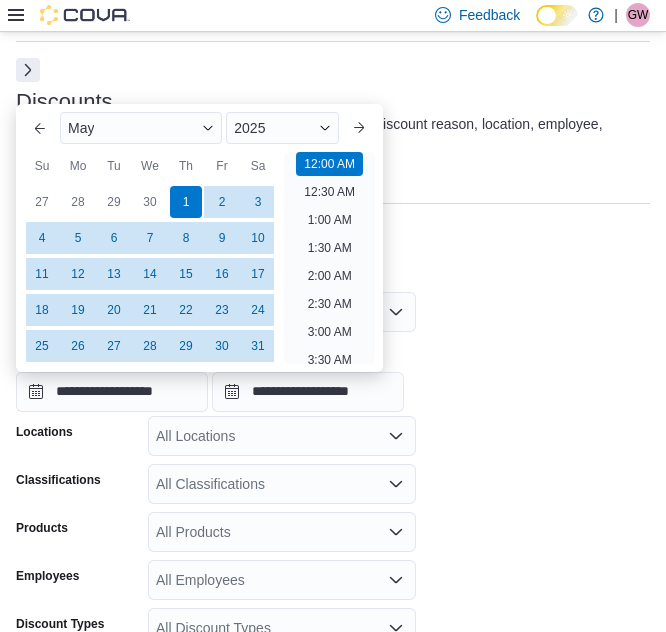 click on "**********" at bounding box center (333, 374) 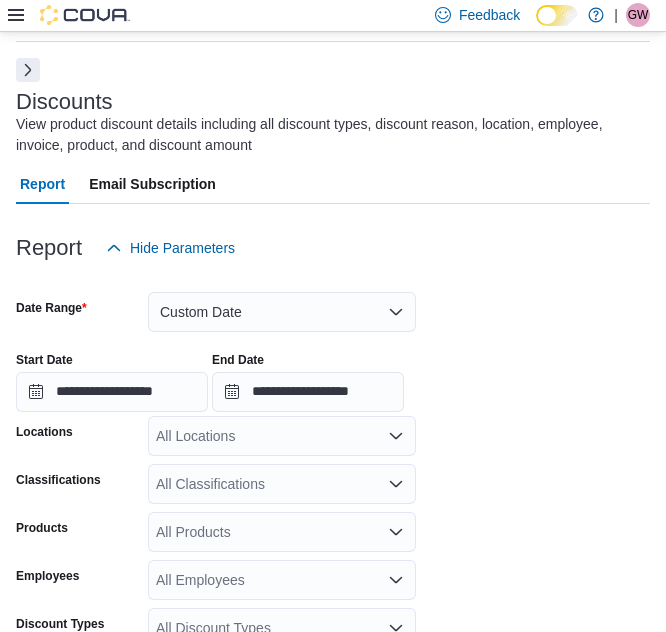click on "All Locations" at bounding box center (282, 436) 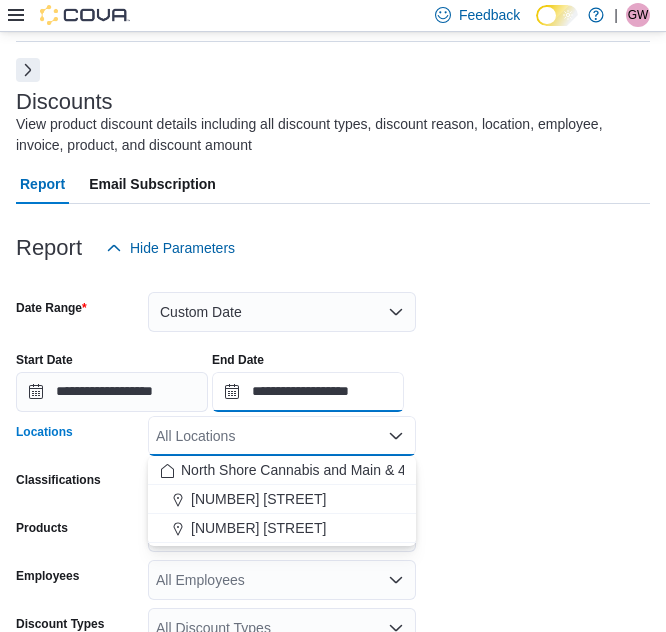 click on "**********" at bounding box center [308, 392] 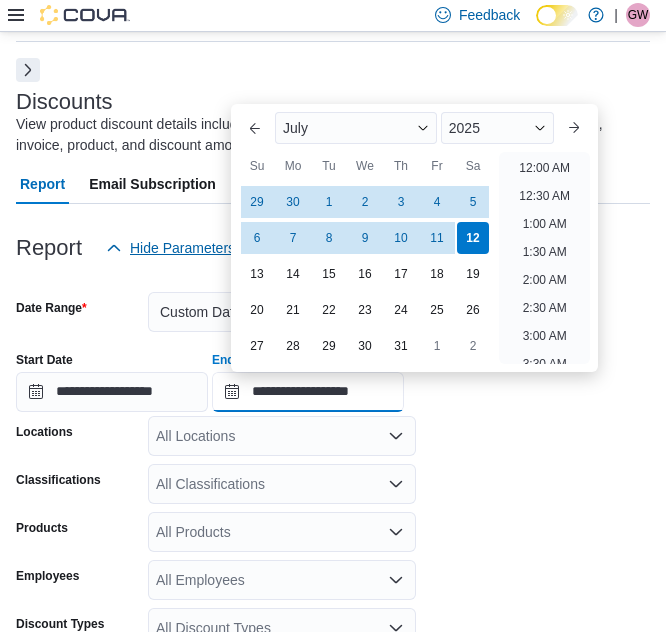 scroll, scrollTop: 1136, scrollLeft: 0, axis: vertical 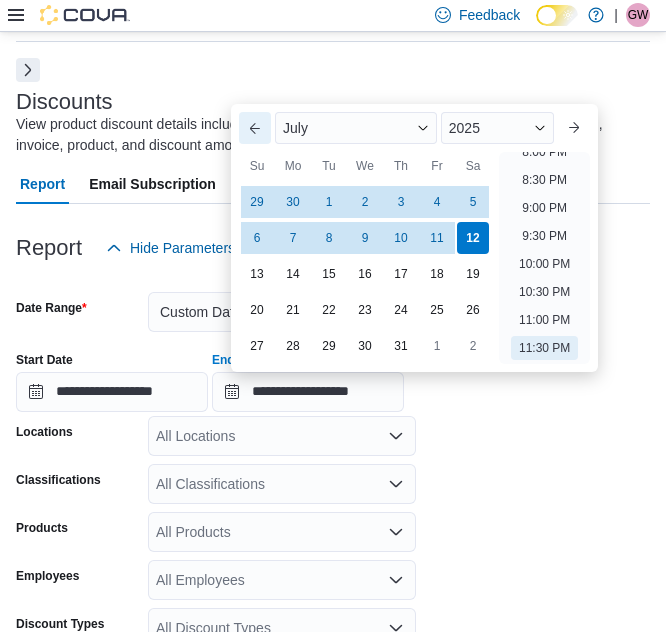 click on "Previous Month" at bounding box center [255, 128] 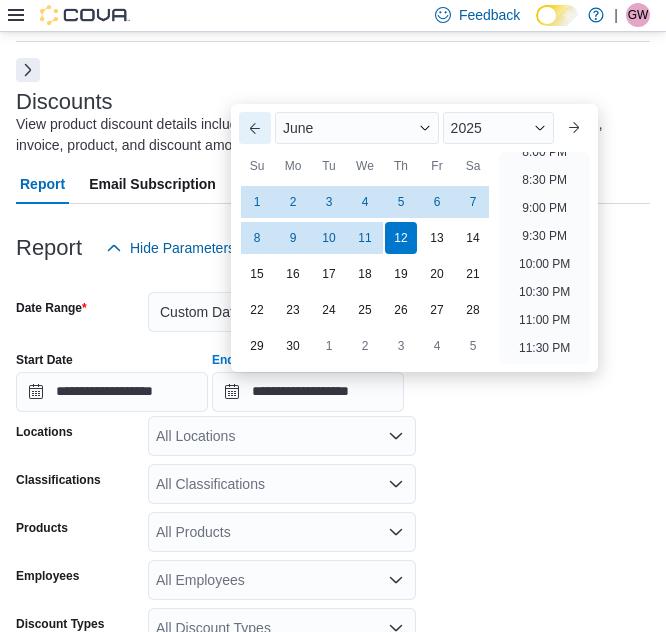 click on "Previous Month" at bounding box center [255, 128] 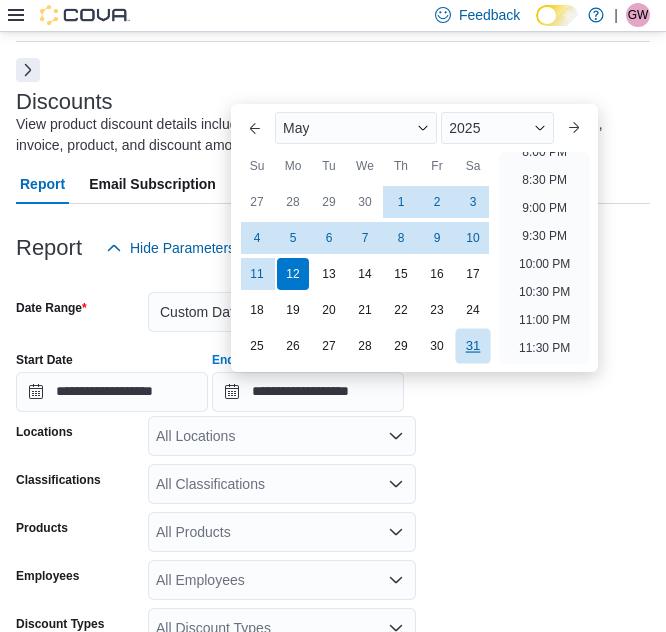 click on "31" at bounding box center [472, 345] 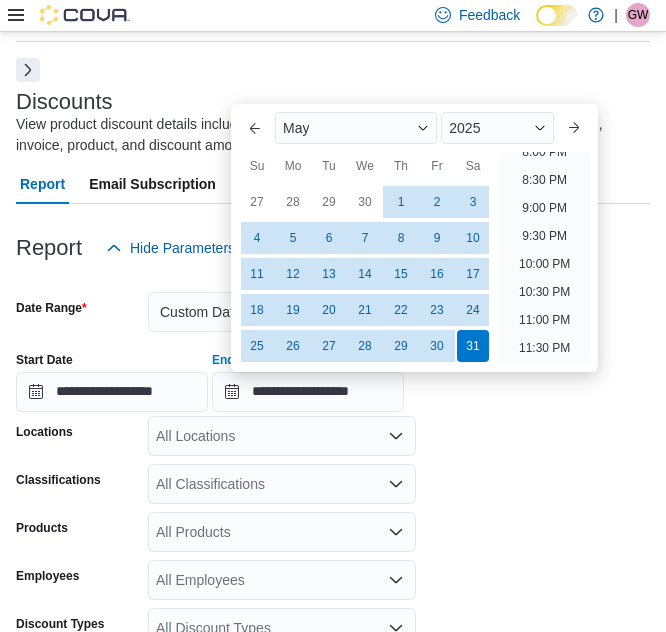 drag, startPoint x: 481, startPoint y: 480, endPoint x: 363, endPoint y: 401, distance: 142.00352 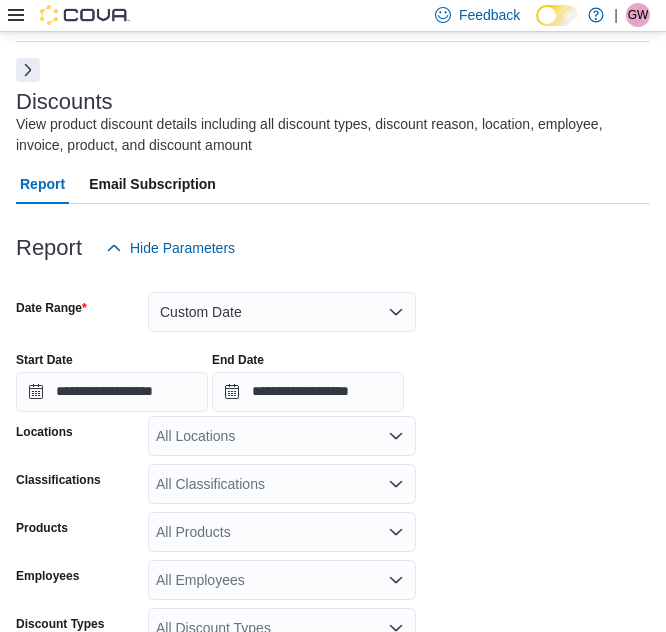 click on "All Locations" at bounding box center (282, 436) 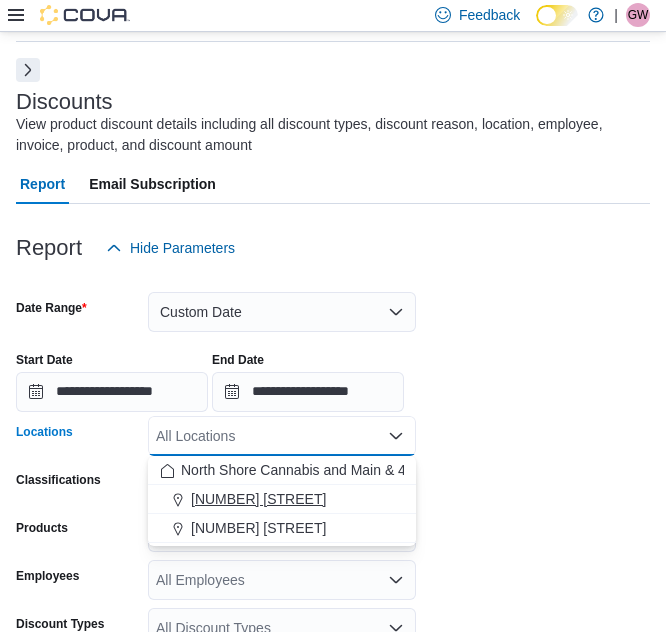 click on "1520 Barrow St." at bounding box center (258, 499) 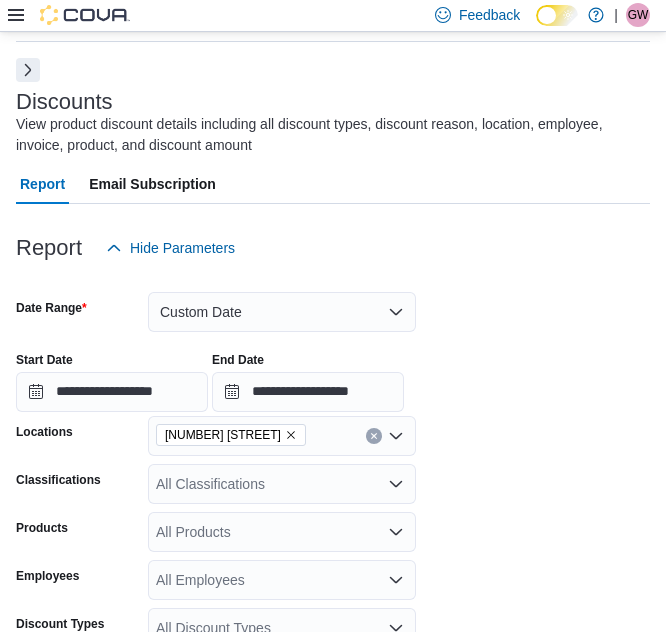 click on "**********" at bounding box center (333, 374) 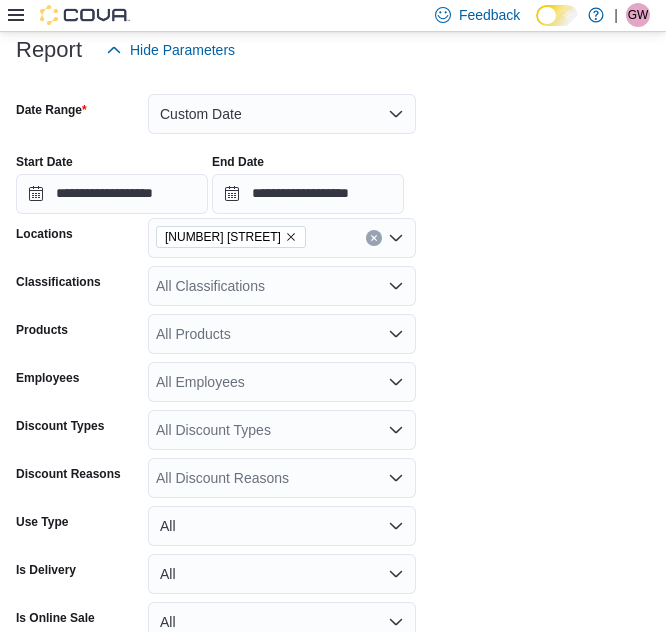 scroll, scrollTop: 271, scrollLeft: 0, axis: vertical 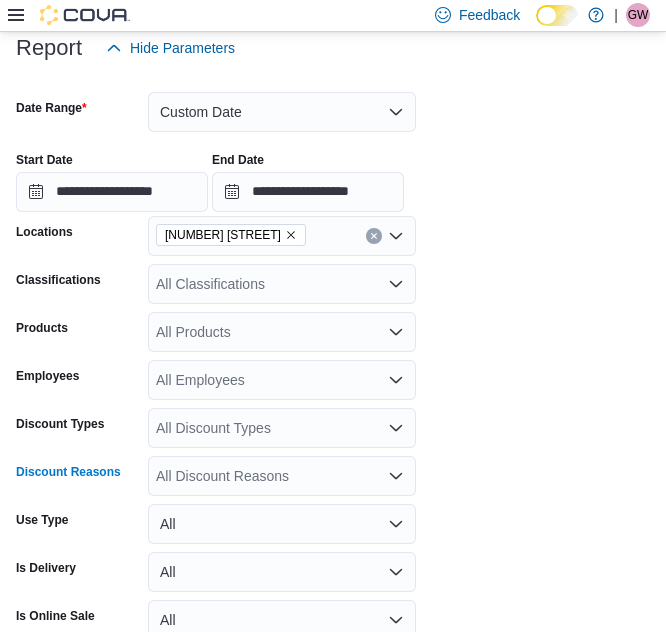 click on "All Discount Reasons" at bounding box center (282, 476) 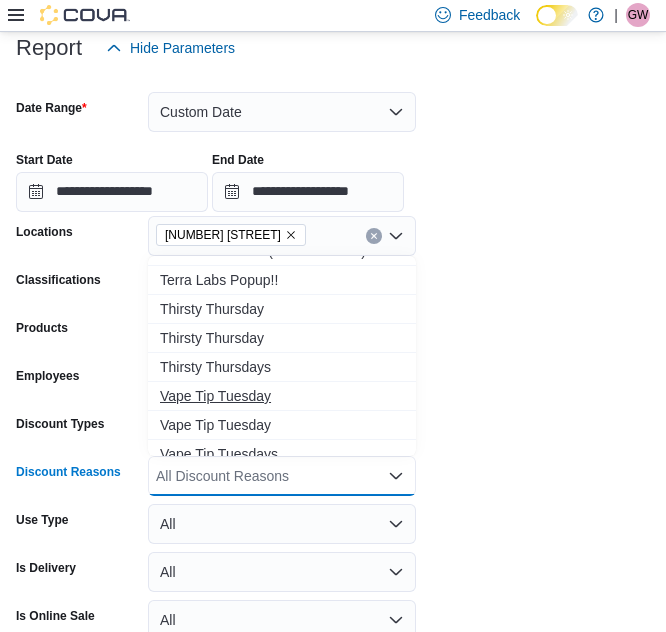 scroll, scrollTop: 1195, scrollLeft: 0, axis: vertical 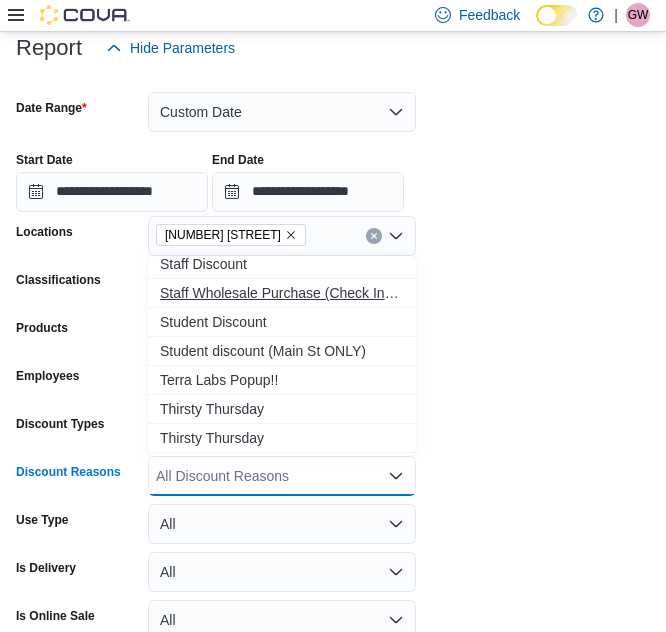 click on "Staff Wholesale Purchase (Check Inventory Manager for last received cost)  BOTH STORES" at bounding box center (282, 293) 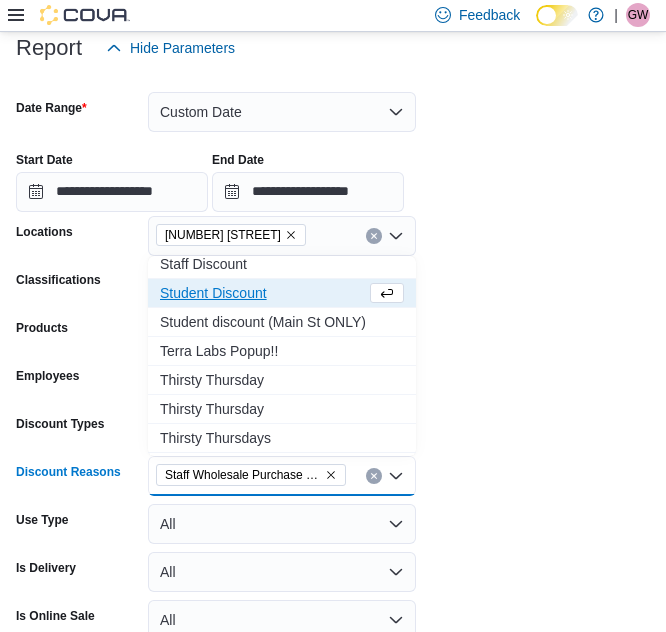 click on "**********" at bounding box center [333, 382] 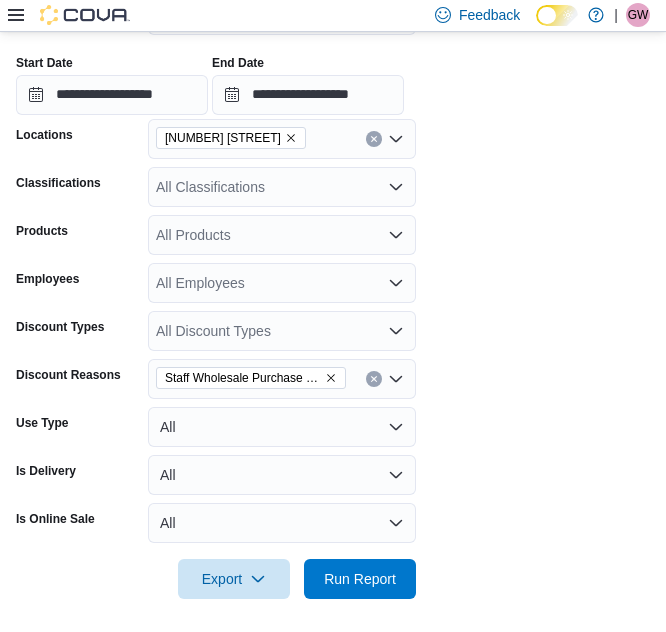scroll, scrollTop: 375, scrollLeft: 0, axis: vertical 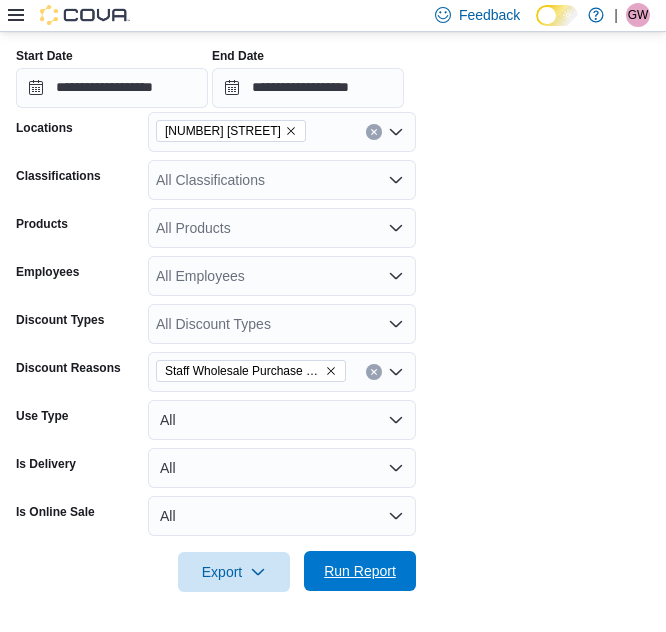 click on "Run Report" at bounding box center (360, 571) 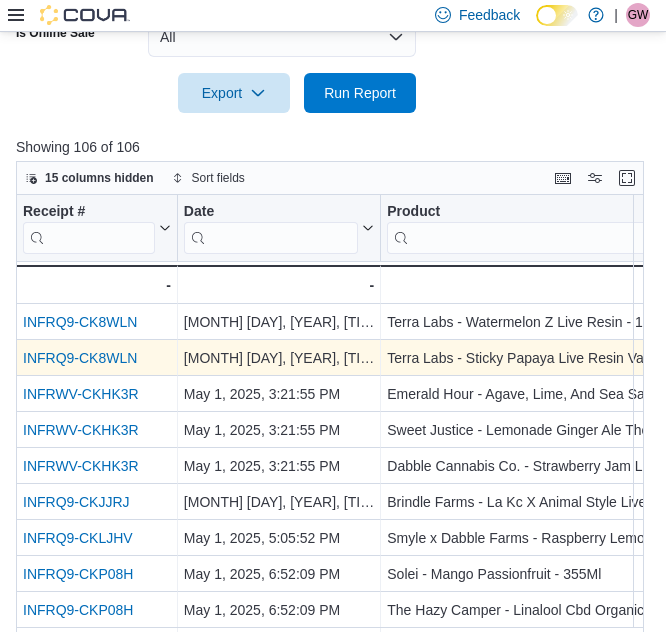 scroll, scrollTop: 904, scrollLeft: 0, axis: vertical 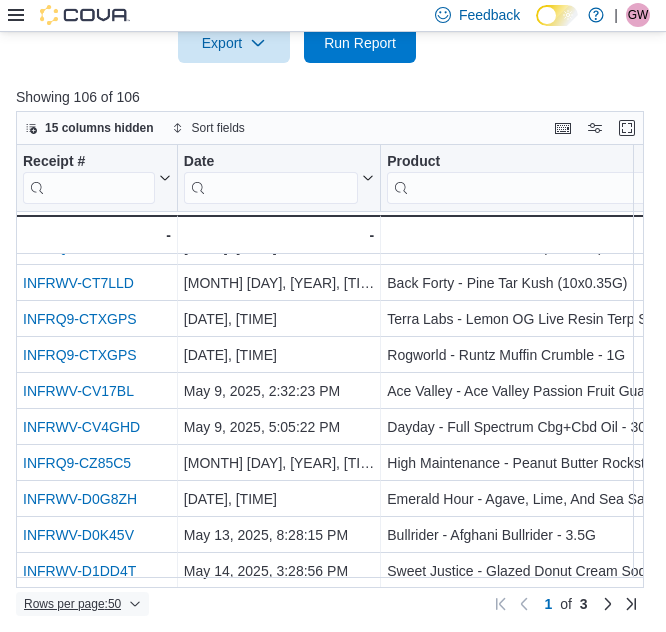 click 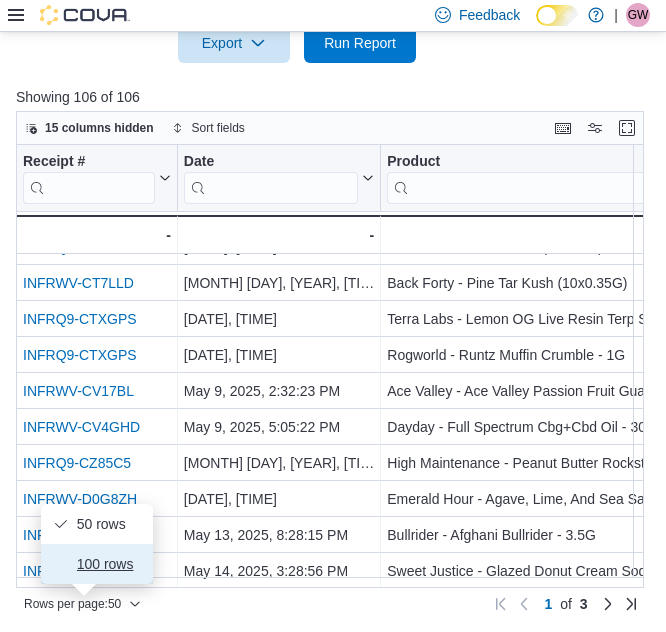 click on "100 rows" at bounding box center [109, 564] 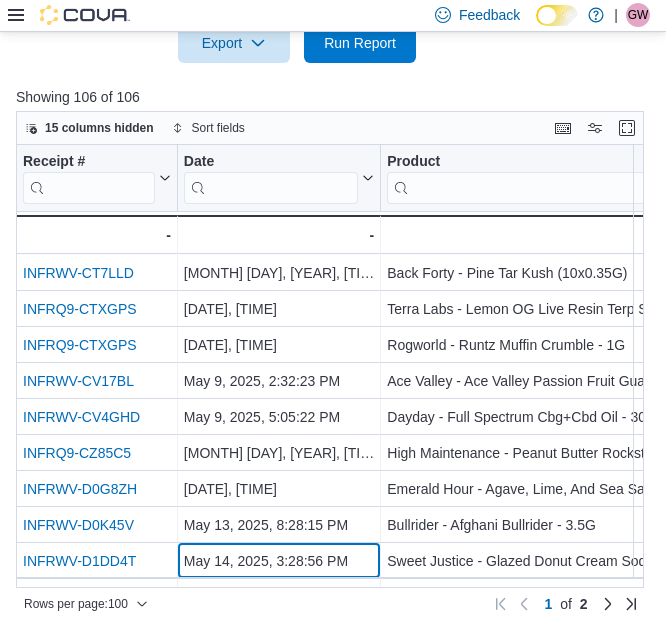 scroll, scrollTop: 1514, scrollLeft: 0, axis: vertical 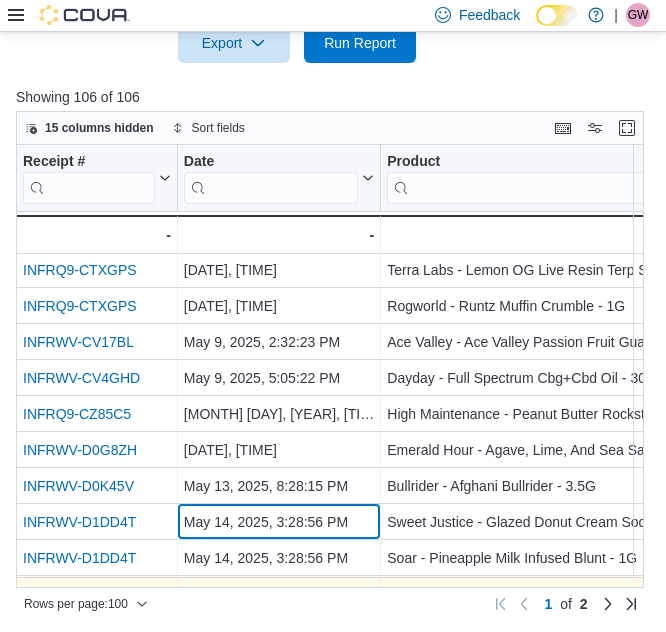 click on "Receipt # Click to view column header actions Date Click to view column header actions Product Click to view column header actions Subtotal Click to view column header actions INFRWV-CT7LLD -  Receipt # URL, column 1, row 42 May 8, 2025, 9:00:05 PM -  Date, column 2, row 42 Back Forty - Pine Tar Kush (10x0.35G) -  Product, column 3, row 42 $15.07 -  Subtotal, column 4, row 42 INFRQ9-CTXGPS -  Receipt # URL, column 1, row 43 May 9, 2025, 12:36:39 PM -  Date, column 2, row 43 Terra Labs - Lemon OG Live Resin Terp Sauce Syringe - 1G -  Product, column 3, row 43 $17.75 -  Subtotal, column 4, row 43 INFRQ9-CTXGPS -  Receipt # URL, column 1, row 44 May 9, 2025, 12:36:39 PM -  Date, column 2, row 44 Rogworld - Runtz Muffin Crumble - 1G -  Product, column 3, row 44 $25.79 -  Subtotal, column 4, row 44 INFRWV-CV17BL -  Receipt # URL, column 1, row 45 May 9, 2025, 2:32:23 PM -  Date, column 2, row 45 Ace Valley - Ace Valley Passion Fruit Guava Cbd - 355Ml -  Product, column 3, row 45 $3.68 -  Subtotal, column 4, row 45" at bounding box center [448, 793] 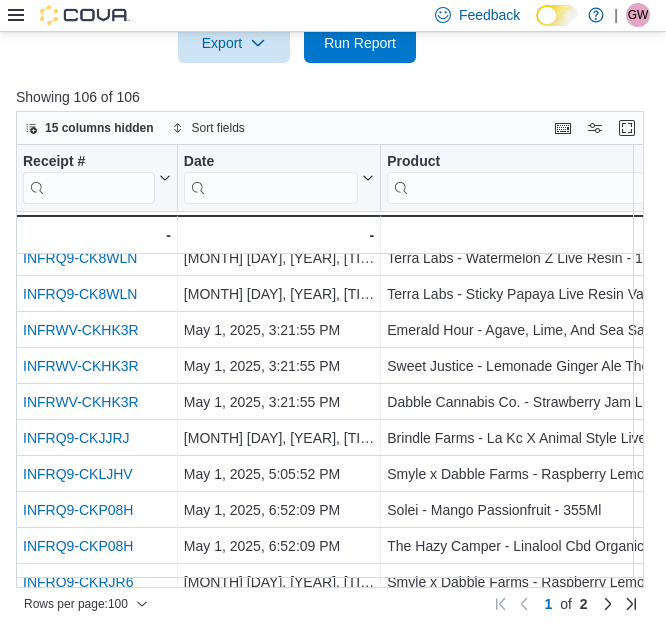 scroll, scrollTop: 0, scrollLeft: 0, axis: both 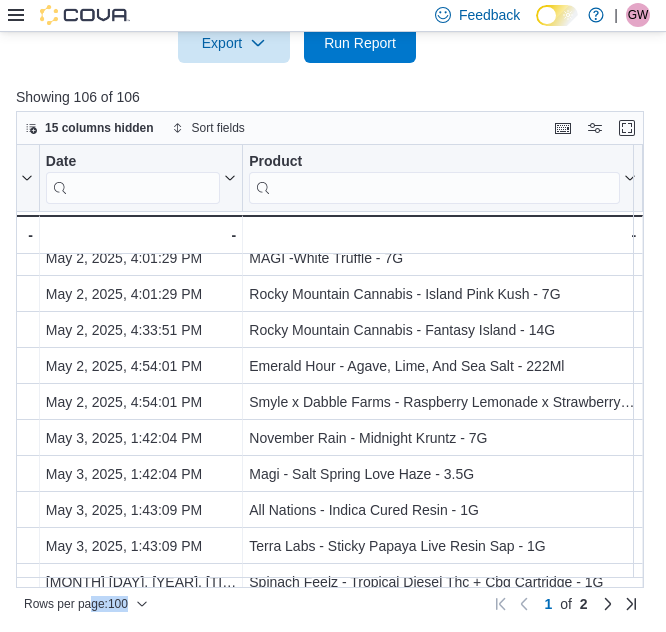 drag, startPoint x: 321, startPoint y: 588, endPoint x: 186, endPoint y: 560, distance: 137.87312 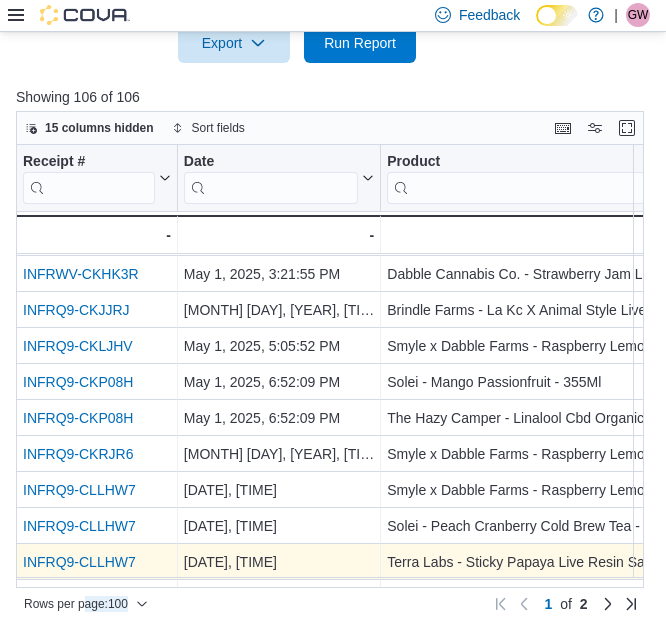 scroll, scrollTop: 0, scrollLeft: 0, axis: both 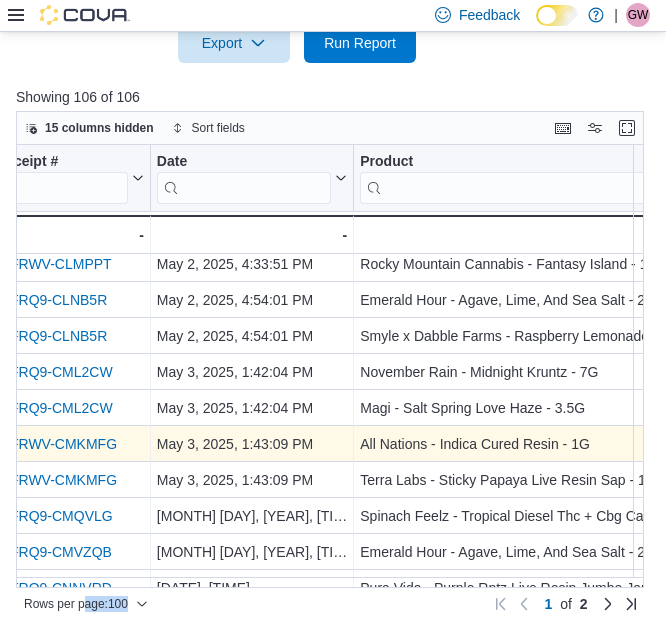 click on "INFRWV-CMKMFG" at bounding box center (56, 444) 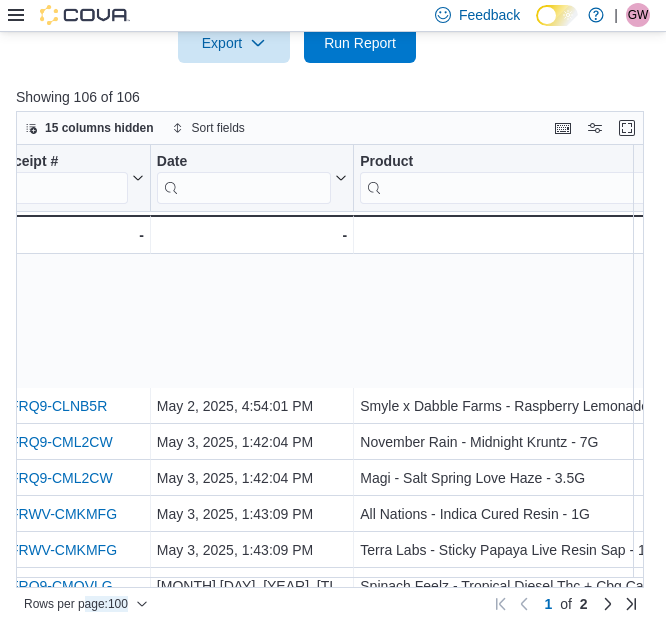 scroll, scrollTop: 900, scrollLeft: 27, axis: both 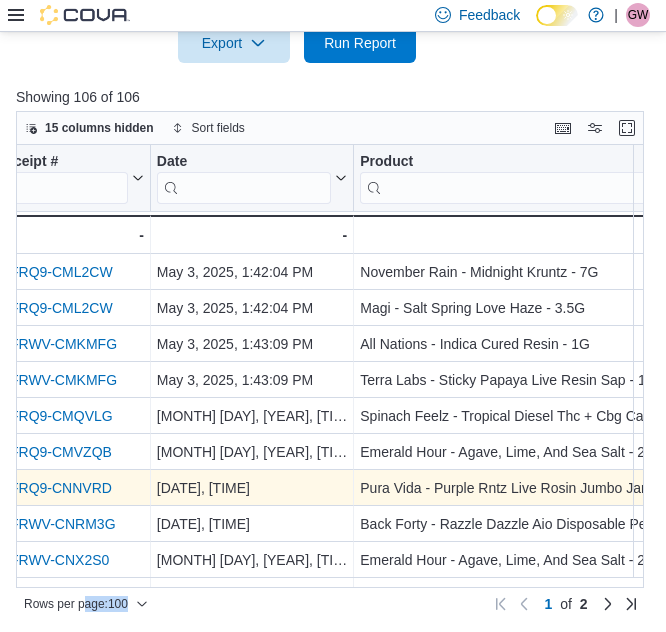 click on "INFRQ9-CNNVRD" at bounding box center [70, 488] 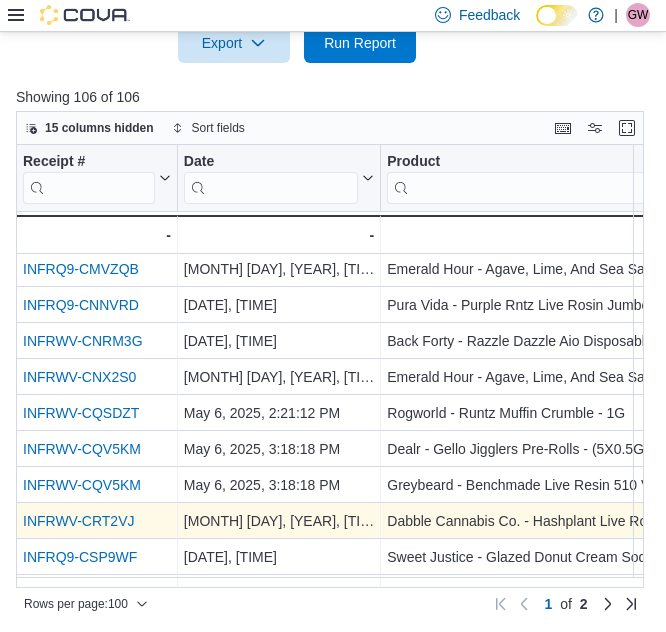 scroll, scrollTop: 1100, scrollLeft: 0, axis: vertical 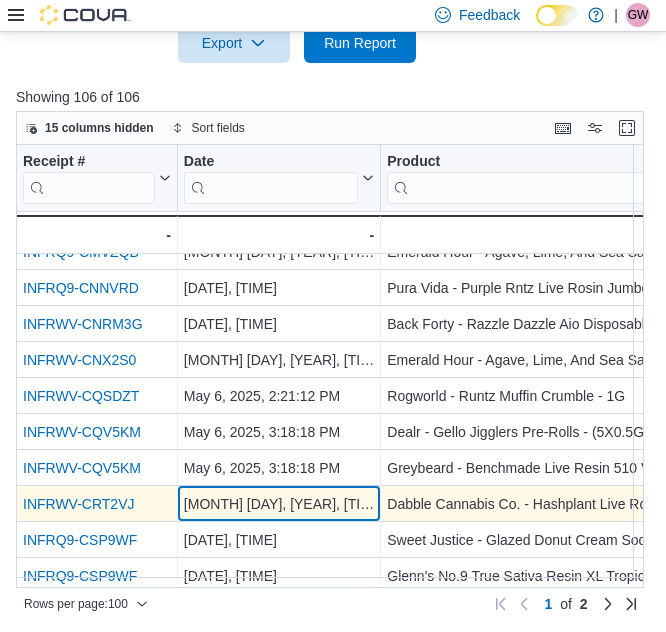 click on "May 7, 2025, 1:36:12 PM" at bounding box center [279, 504] 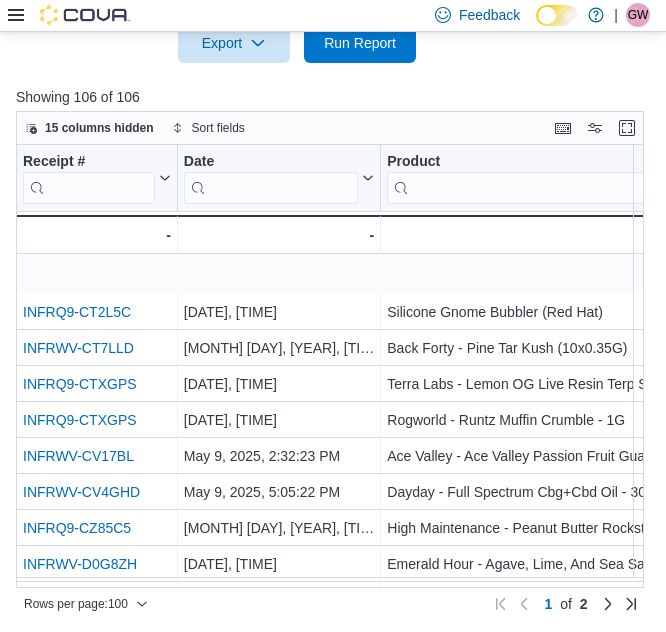 scroll, scrollTop: 1500, scrollLeft: 0, axis: vertical 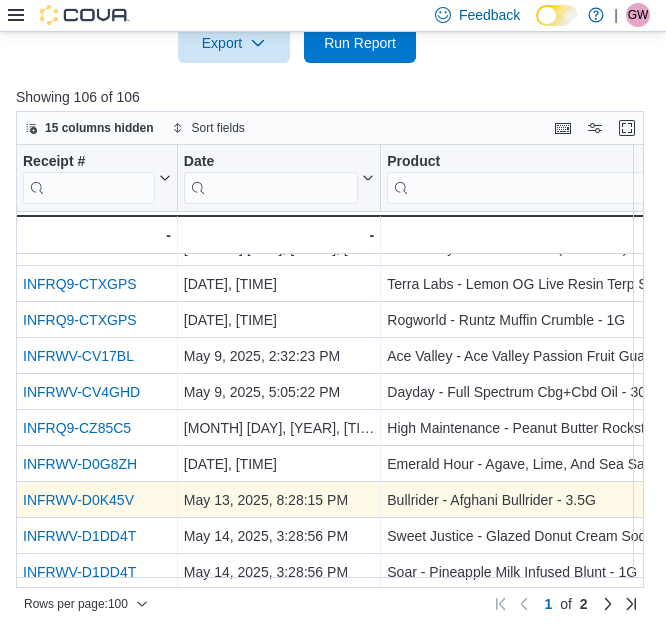 click on "INFRWV-D0K45V" at bounding box center (97, 500) 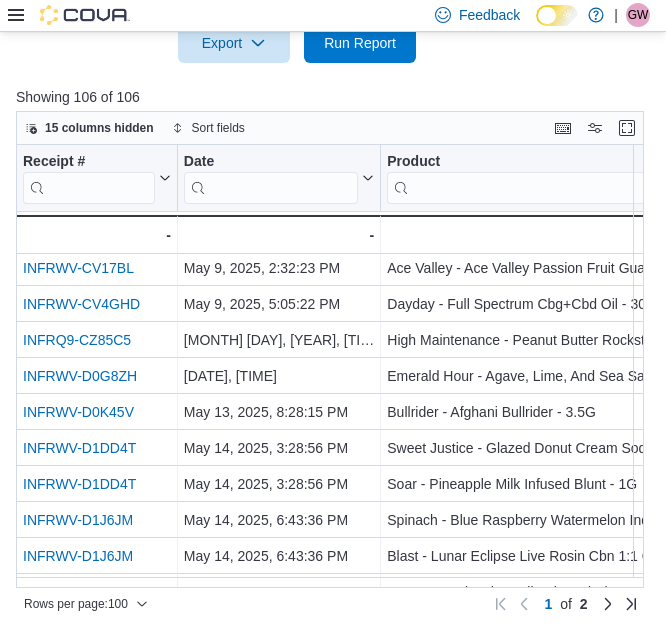 scroll, scrollTop: 1600, scrollLeft: 0, axis: vertical 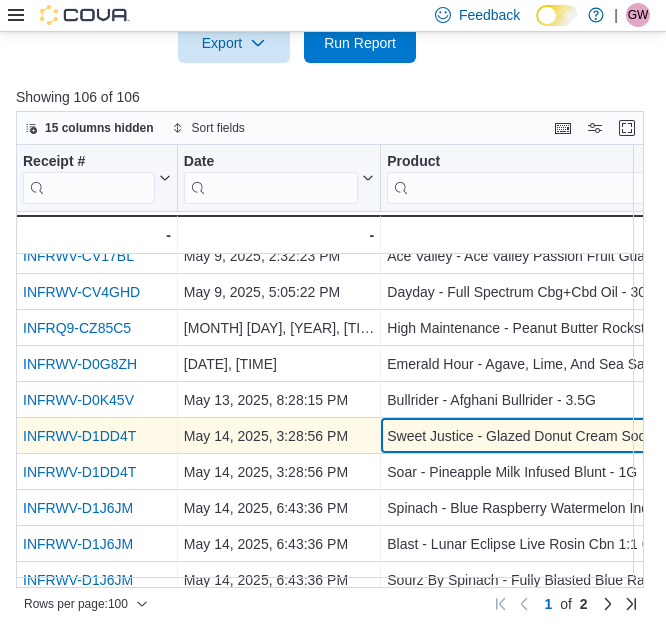 click on "Sweet Justice - Glazed Donut Cream Soda Free Thc:Cbg - 355Ml" at bounding box center (580, 436) 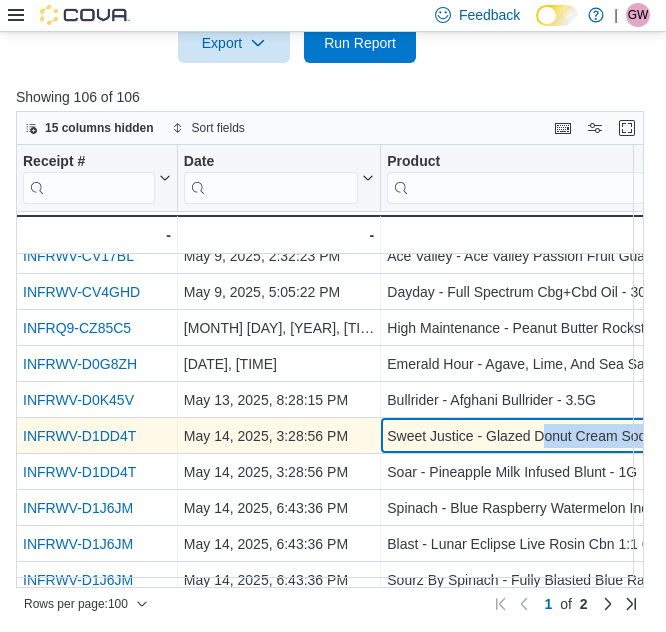scroll, scrollTop: 1600, scrollLeft: 132, axis: both 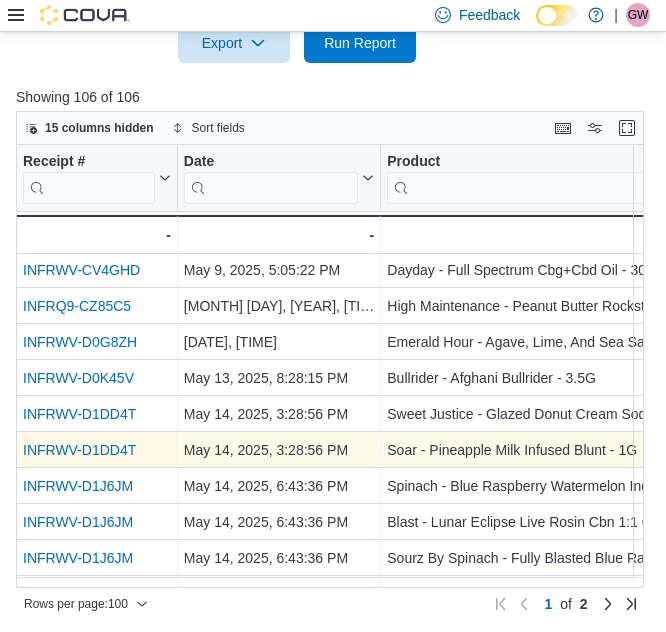 drag, startPoint x: 368, startPoint y: 581, endPoint x: 165, endPoint y: 443, distance: 245.46486 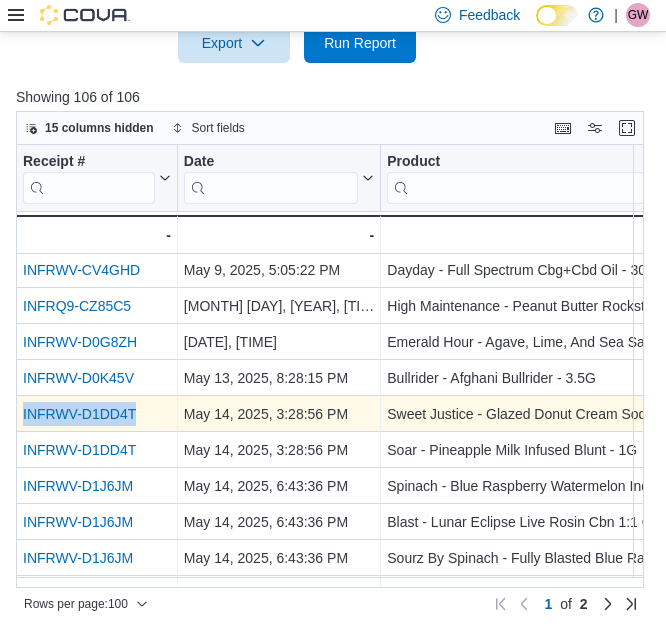 drag, startPoint x: 72, startPoint y: 411, endPoint x: 16, endPoint y: 414, distance: 56.0803 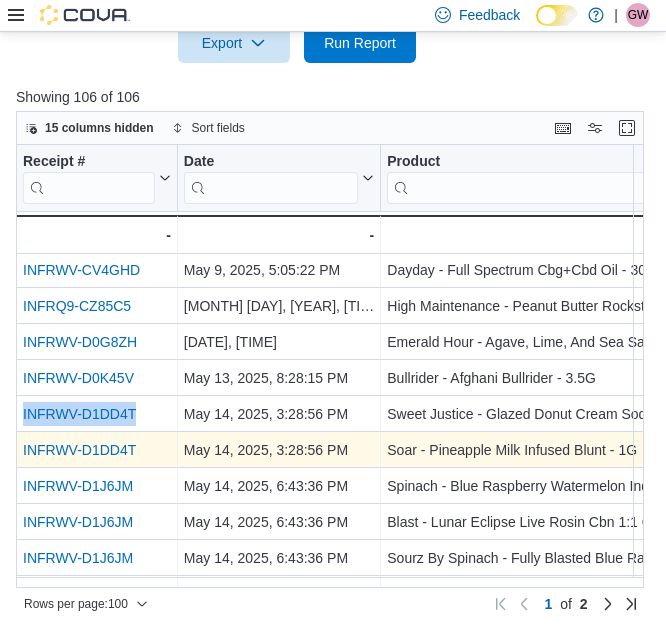 click on "INFRWV-D1DD4T" at bounding box center (79, 450) 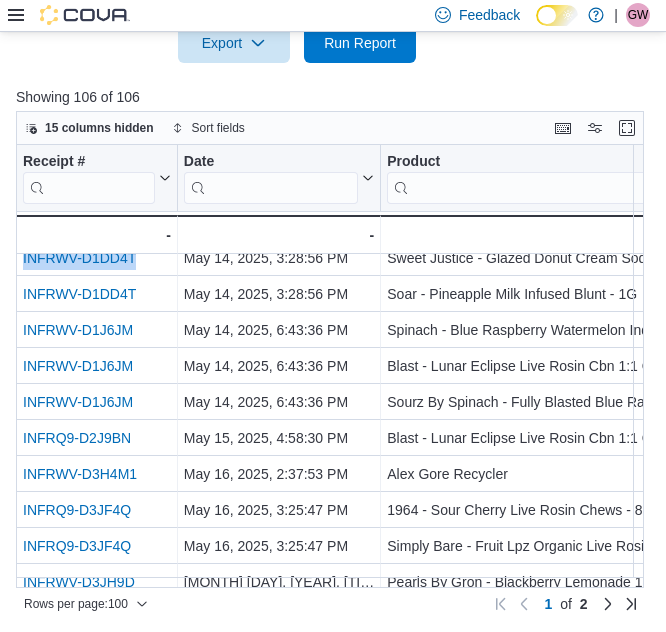 scroll, scrollTop: 1822, scrollLeft: 0, axis: vertical 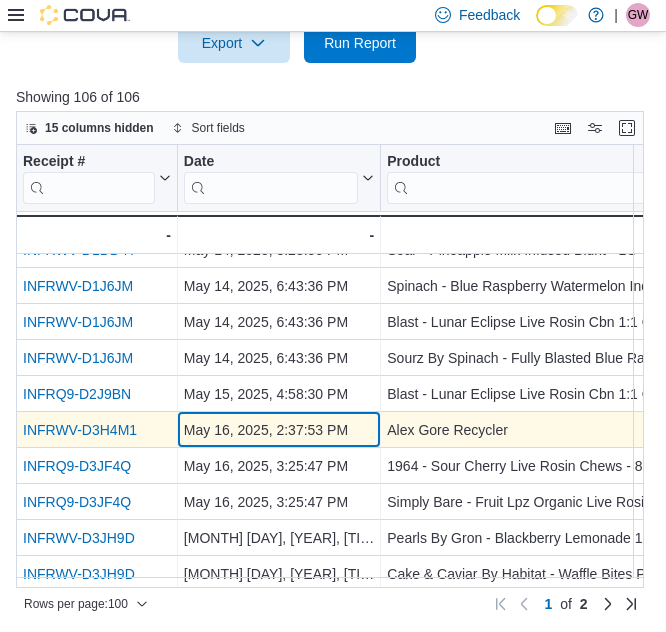 click on "May 16, 2025, 2:37:53 PM" at bounding box center (279, 430) 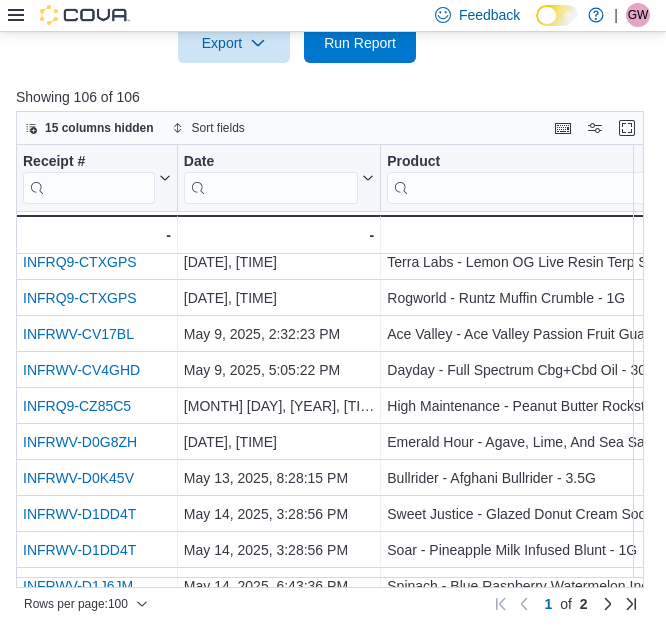 scroll, scrollTop: 1322, scrollLeft: 0, axis: vertical 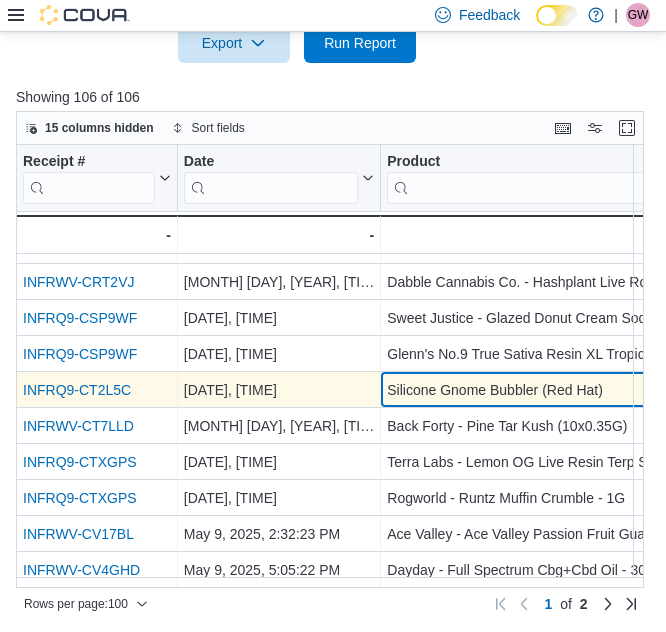 click on "Silicone Gnome Bubbler (Red Hat)" at bounding box center (580, 390) 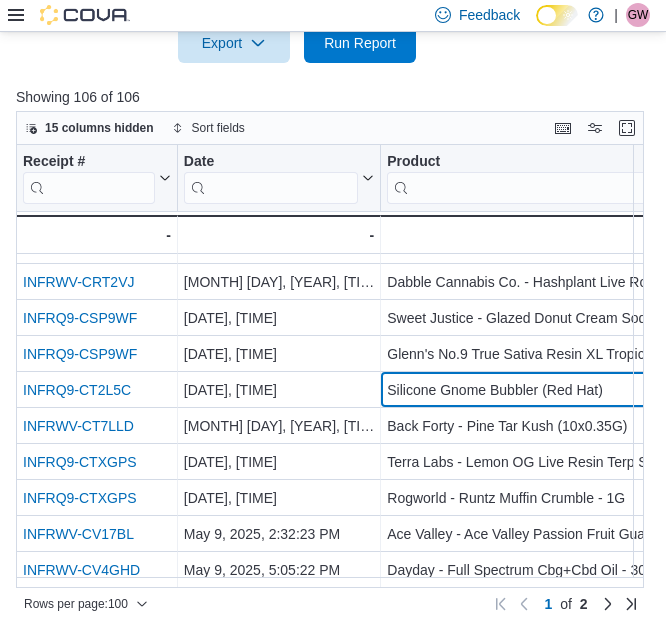 scroll, scrollTop: 1322, scrollLeft: 132, axis: both 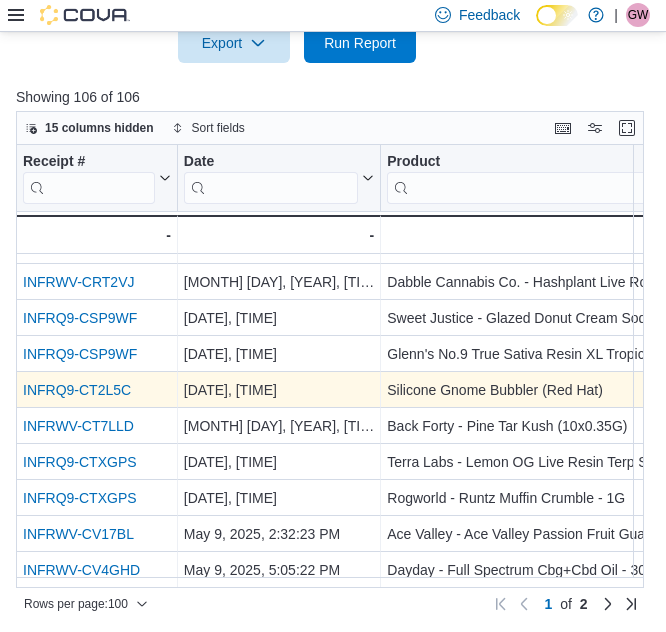click on "INFRQ9-CT2L5C" at bounding box center [77, 390] 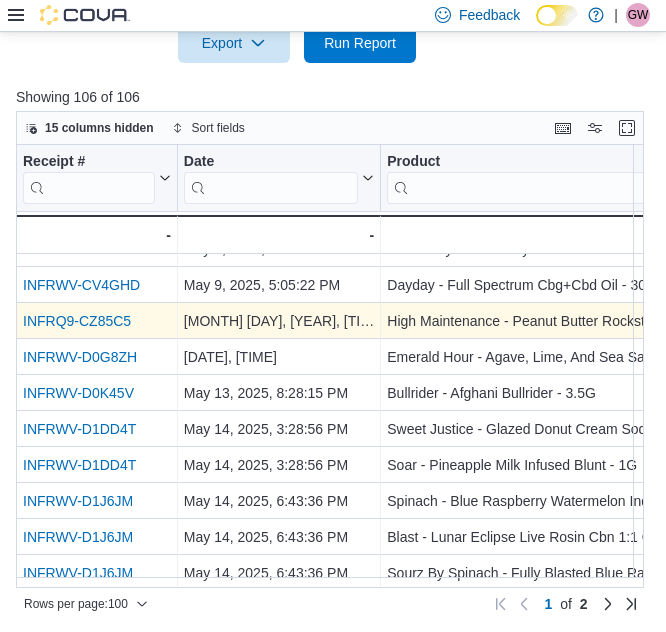 scroll, scrollTop: 1722, scrollLeft: 0, axis: vertical 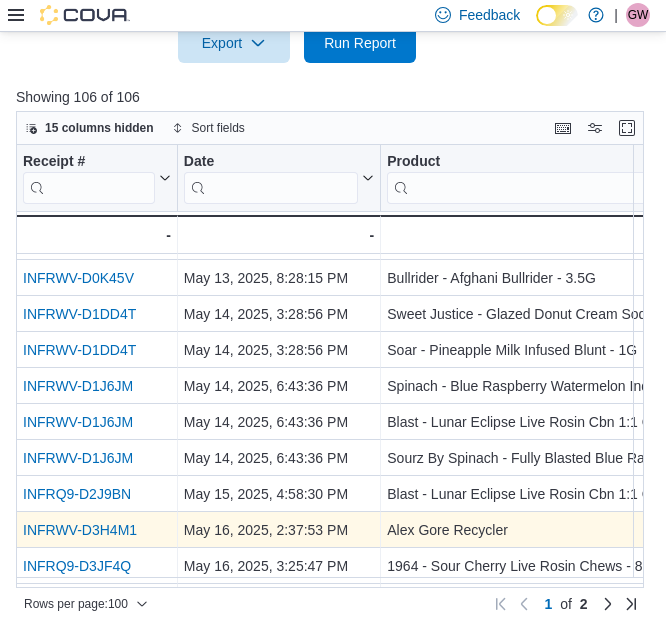 click on "INFRWV-D3H4M1" at bounding box center [80, 530] 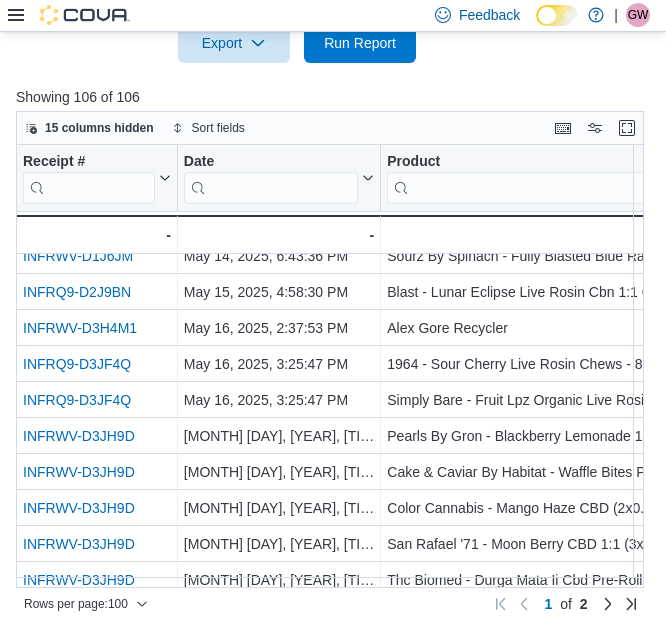 scroll, scrollTop: 1922, scrollLeft: 0, axis: vertical 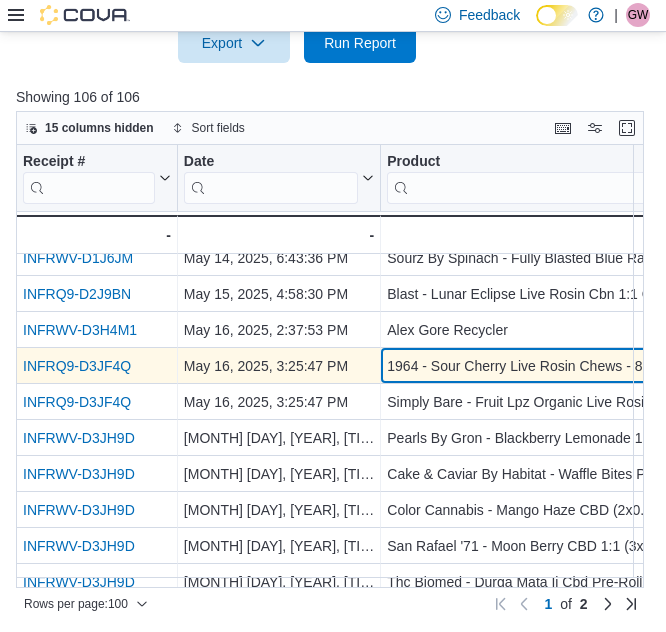 click on "1964 - Sour Cherry Live Rosin Chews - 8.4G -  Product, column 3, row 57" at bounding box center [581, 366] 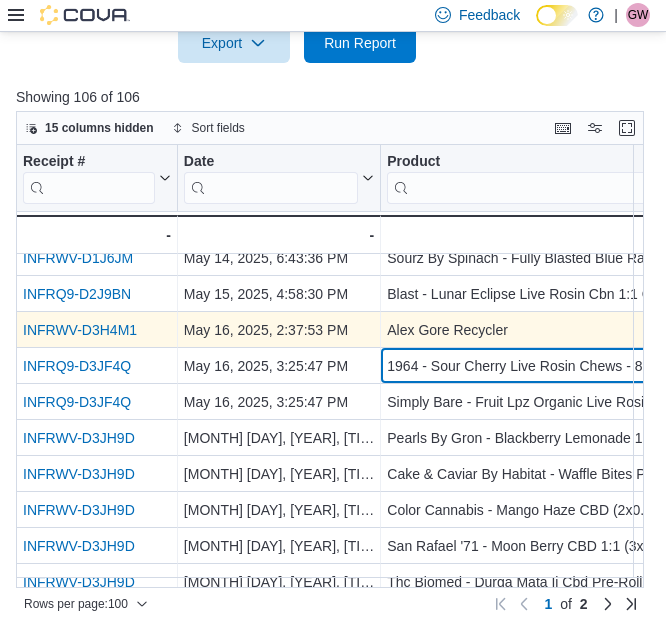 scroll, scrollTop: 1922, scrollLeft: 132, axis: both 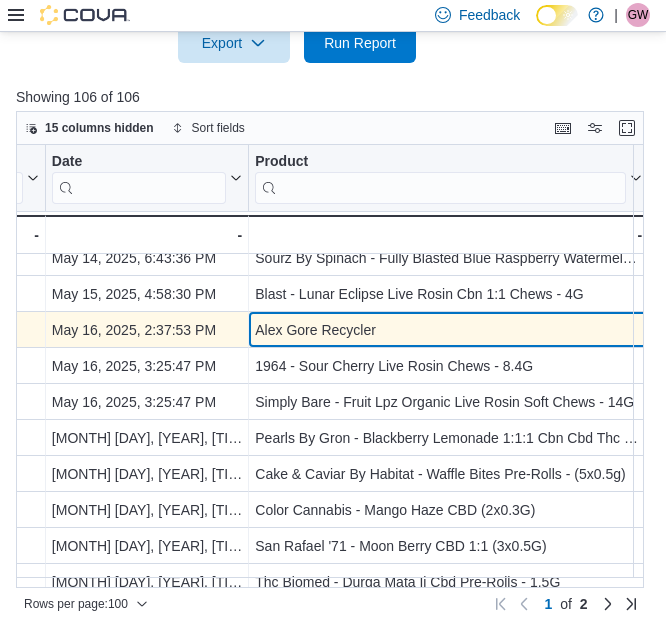 click on "Alex Gore Recycler" at bounding box center (448, 330) 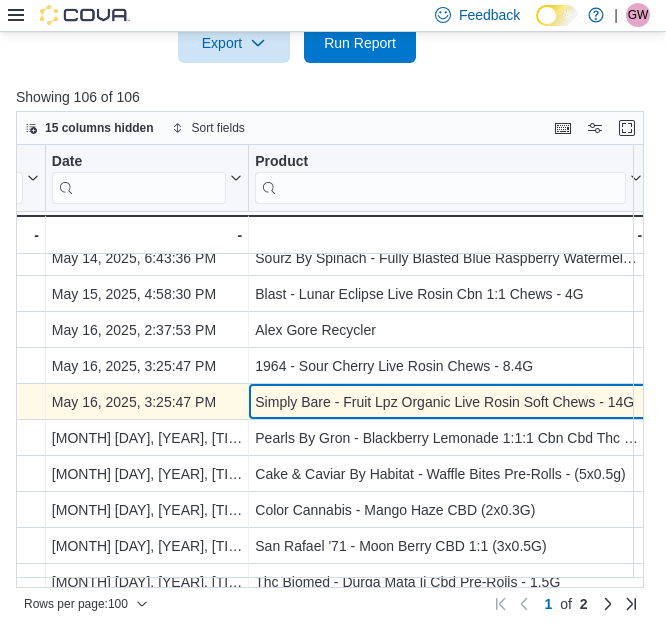 click on "Simply Bare - Fruit Lpz Organic Live Rosin Soft Chews - 14G" at bounding box center (448, 402) 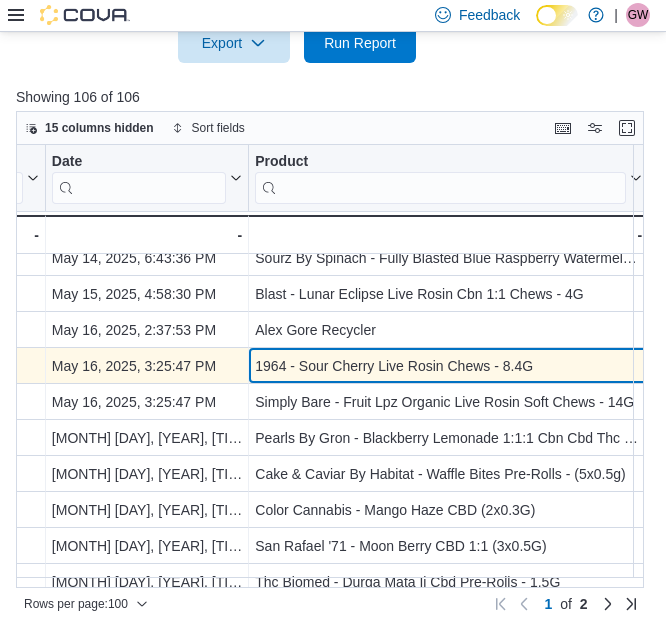 click on "1964 - Sour Cherry Live Rosin Chews - 8.4G" at bounding box center [448, 366] 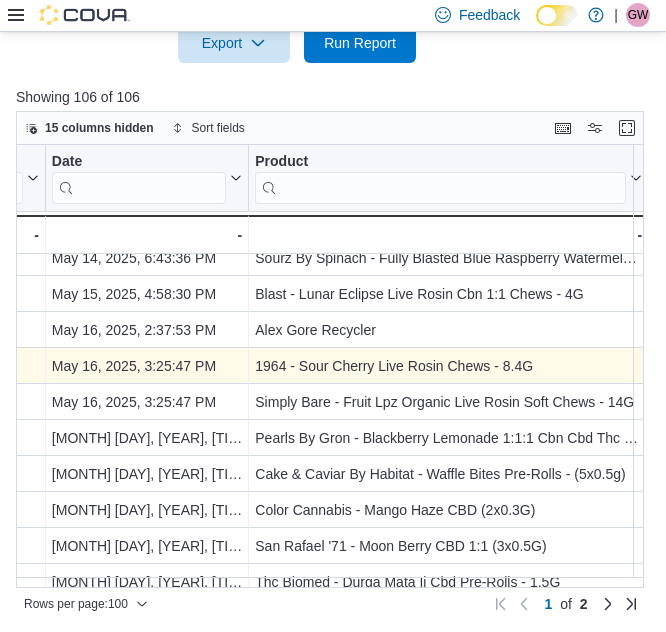 scroll, scrollTop: 1922, scrollLeft: 0, axis: vertical 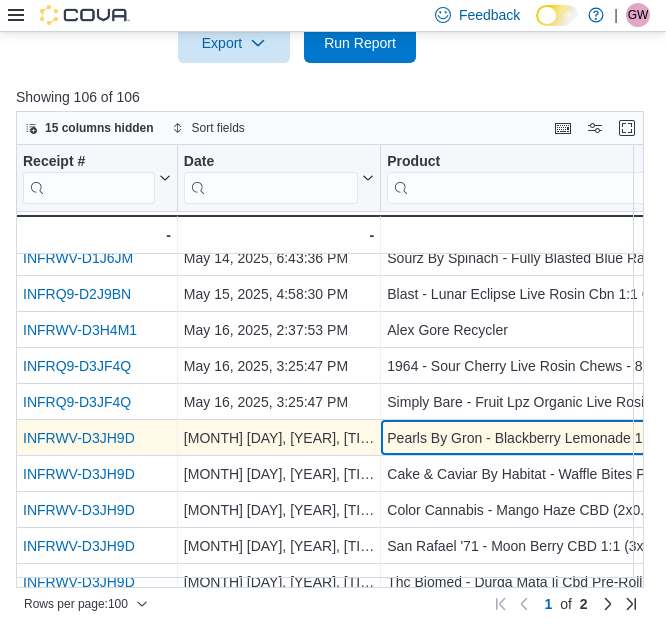 click on "Pearls By Gron - Blackberry Lemonade 1:1:1 Cbn Cbd Thc - 17.5G -  Product, column 3, row 59" at bounding box center (581, 438) 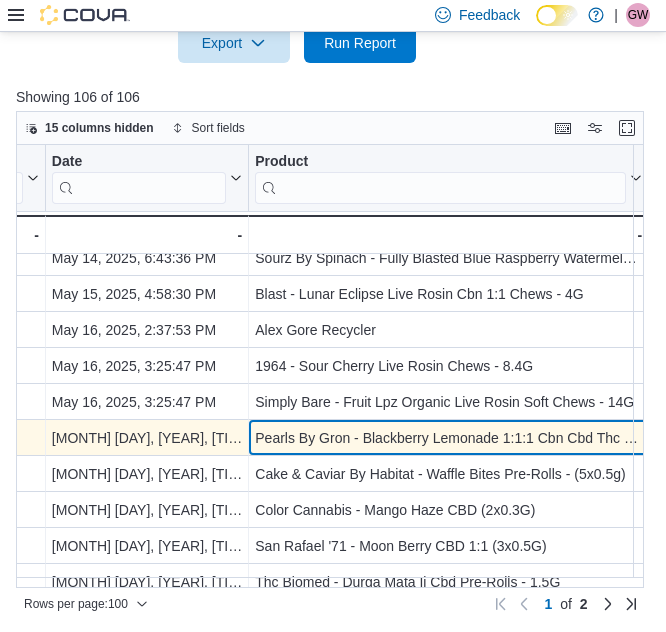 click on "Pearls By Gron - Blackberry Lemonade 1:1:1 Cbn Cbd Thc - 17.5G" at bounding box center (448, 438) 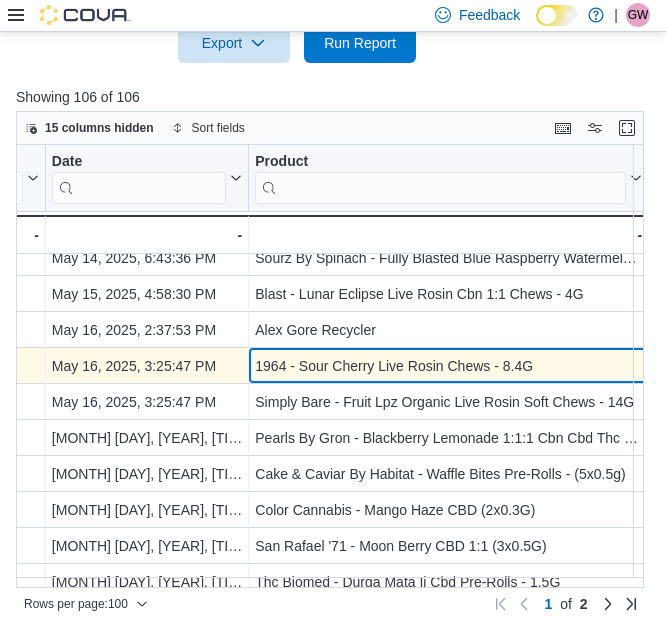 click on "1964 - Sour Cherry Live Rosin Chews - 8.4G" at bounding box center (448, 366) 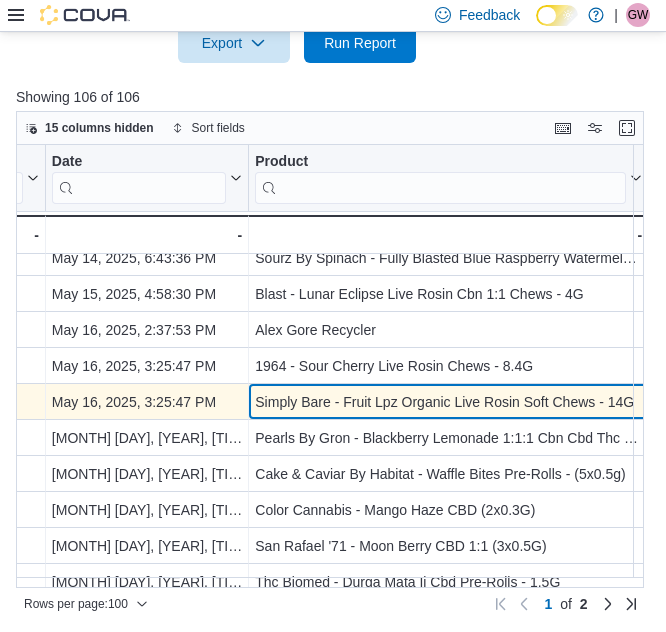 click on "Simply Bare - Fruit Lpz Organic Live Rosin Soft Chews - 14G" at bounding box center [448, 402] 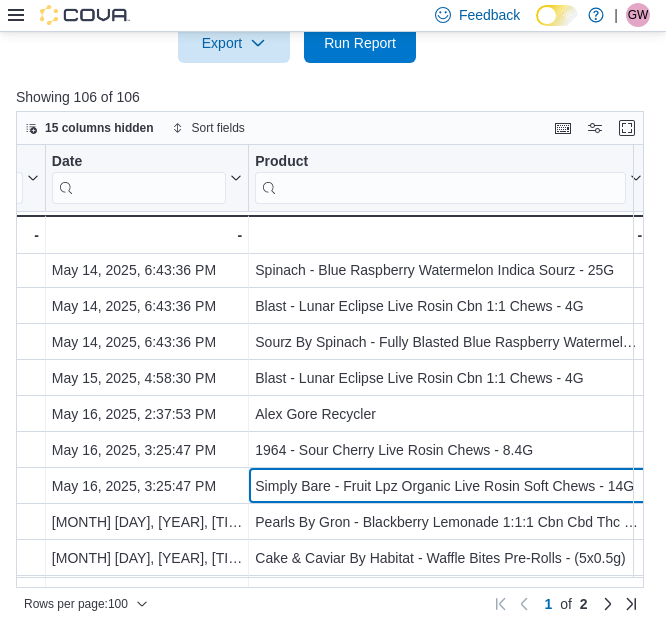 scroll, scrollTop: 1822, scrollLeft: 132, axis: both 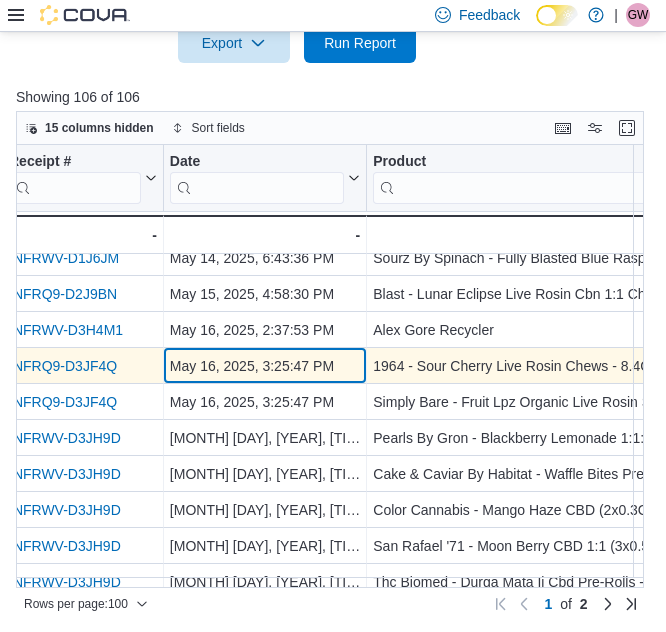 drag, startPoint x: 325, startPoint y: 355, endPoint x: 309, endPoint y: 359, distance: 16.492422 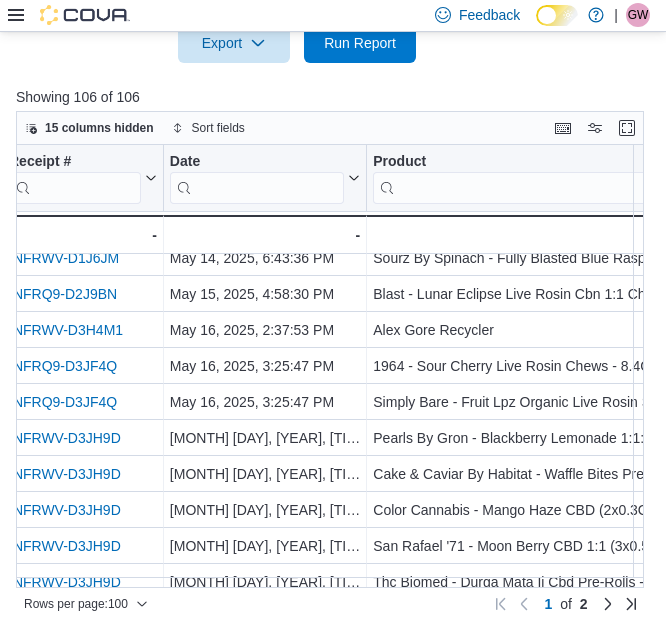 scroll, scrollTop: 1922, scrollLeft: 0, axis: vertical 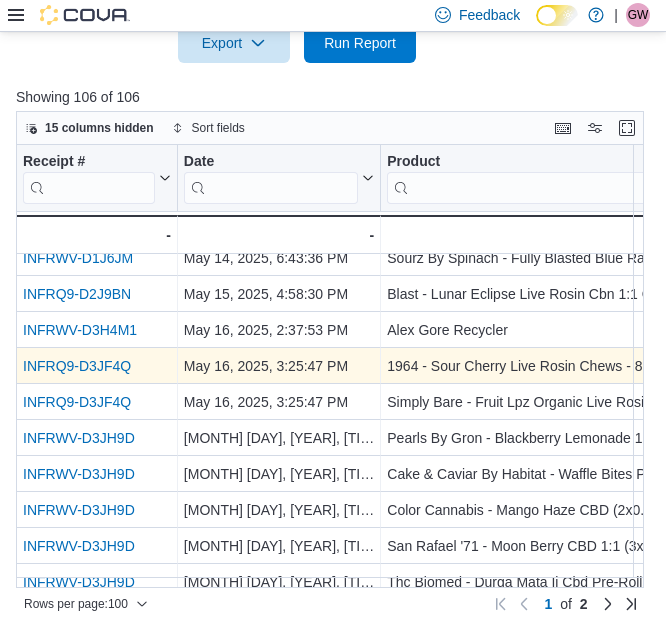 click on "INFRQ9-D3JF4Q" at bounding box center (97, 366) 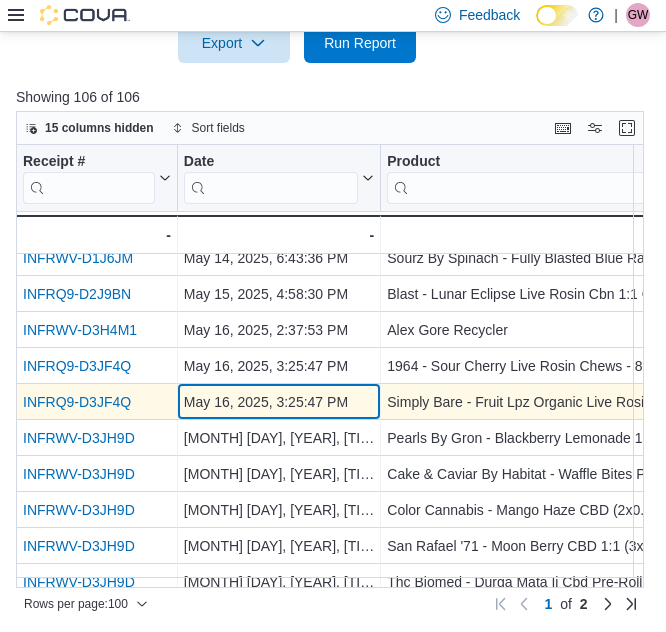 click on "May 16, 2025, 3:25:47 PM" at bounding box center [279, 402] 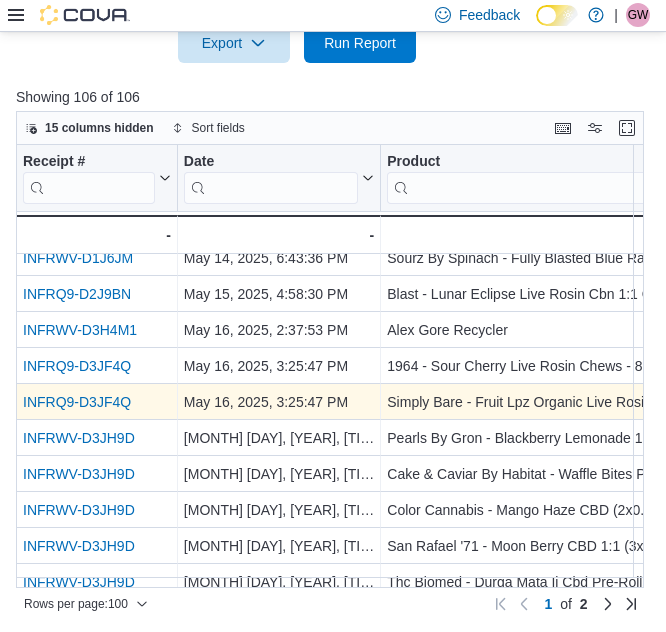 click on "INFRQ9-D3JF4Q" at bounding box center (97, 402) 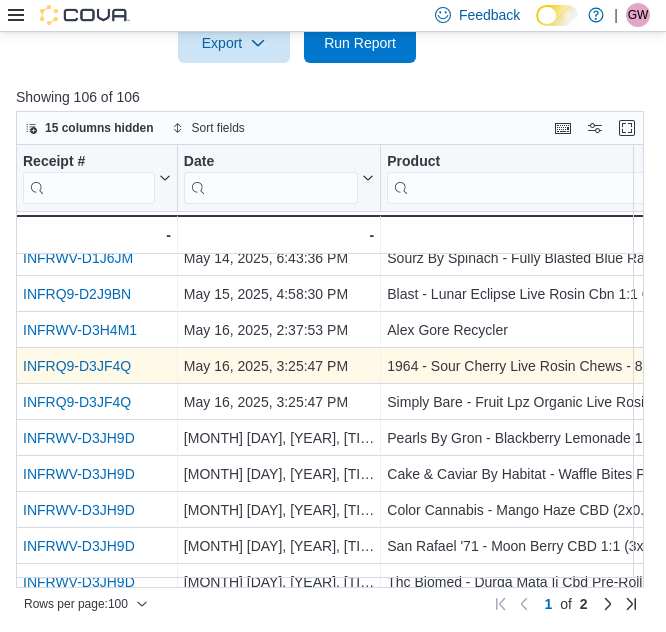 click on "INFRQ9-D3JF4Q" at bounding box center [97, 366] 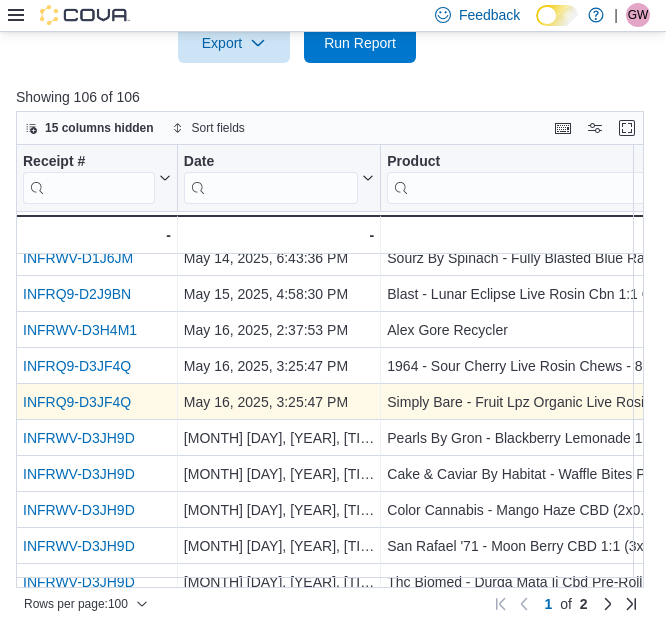 click on "INFRQ9-D3JF4Q" at bounding box center (97, 402) 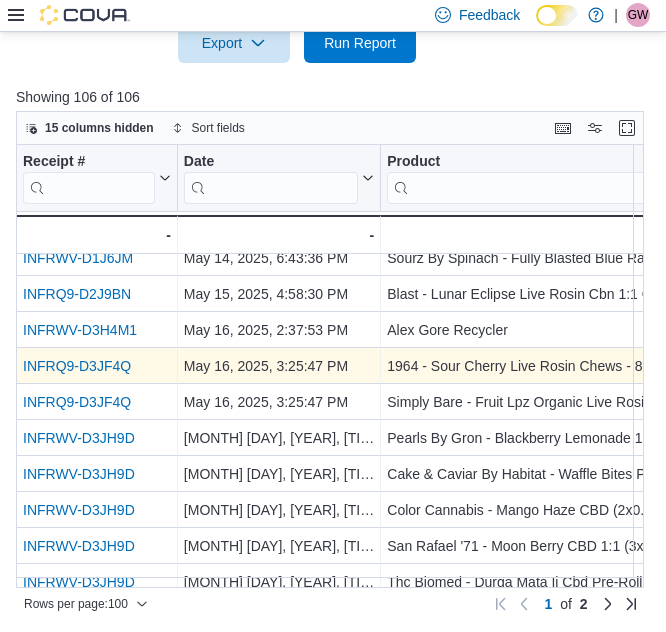 click on "INFRQ9-D3JF4Q" at bounding box center [97, 366] 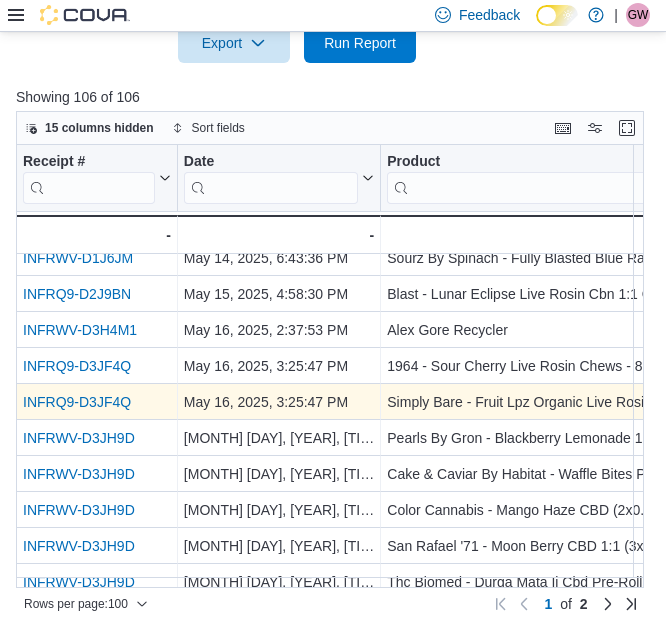 click on "INFRQ9-D3JF4Q" at bounding box center (97, 402) 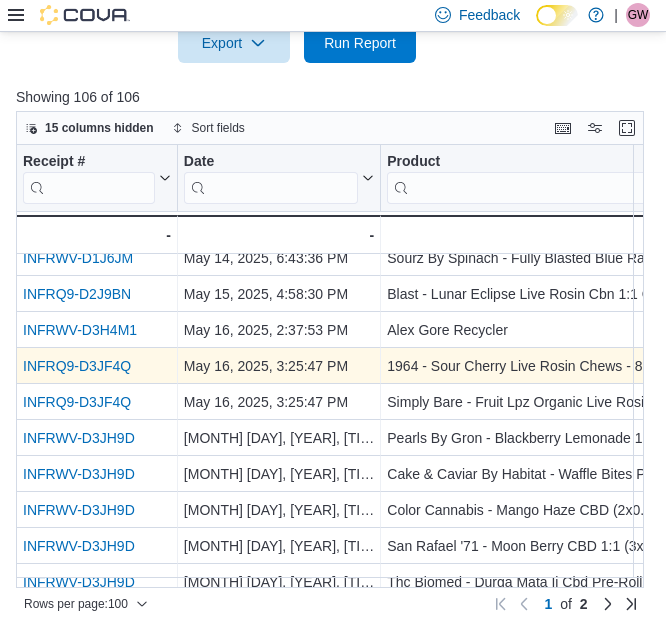 click on "INFRQ9-D3JF4Q" at bounding box center (97, 366) 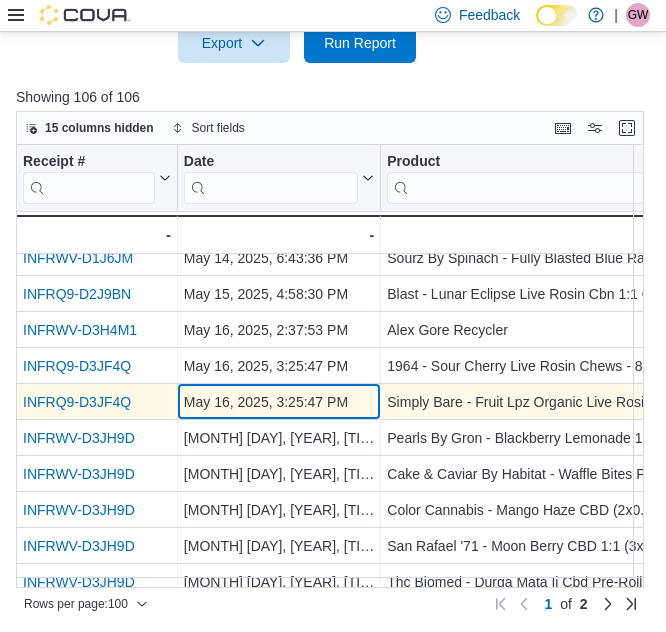 click on "May 16, 2025, 3:25:47 PM" at bounding box center [279, 402] 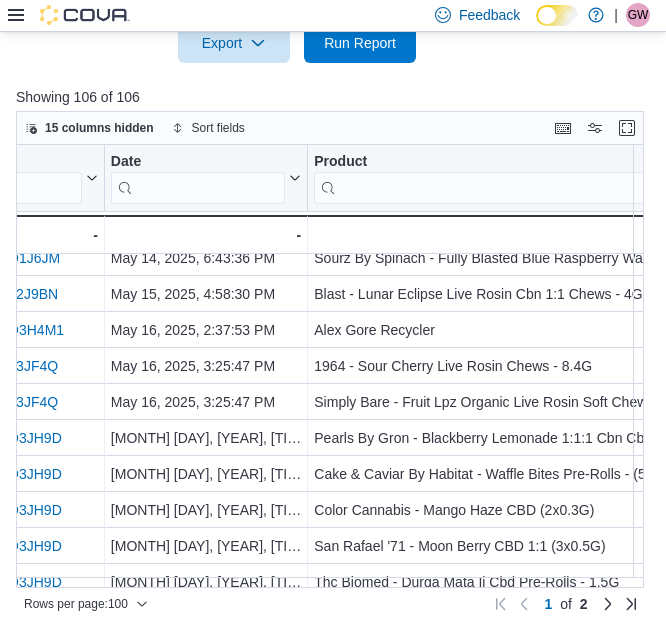 scroll, scrollTop: 1922, scrollLeft: 55, axis: both 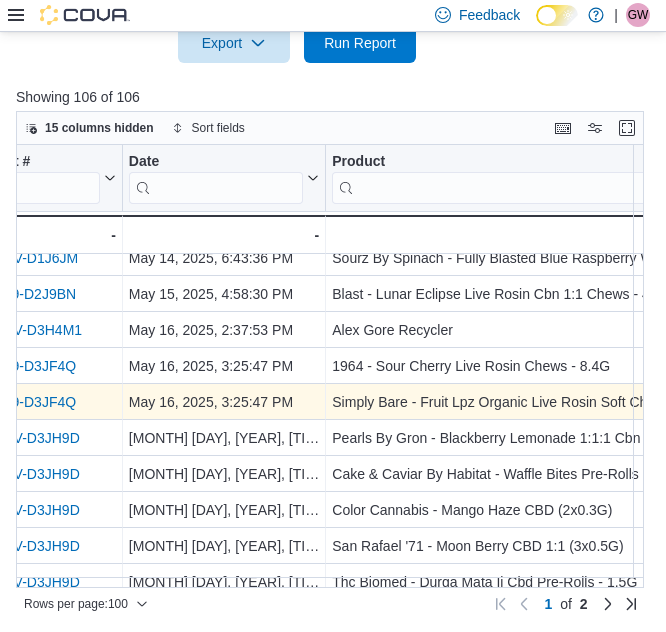 click on "INFRQ9-D3JF4Q" at bounding box center (22, 402) 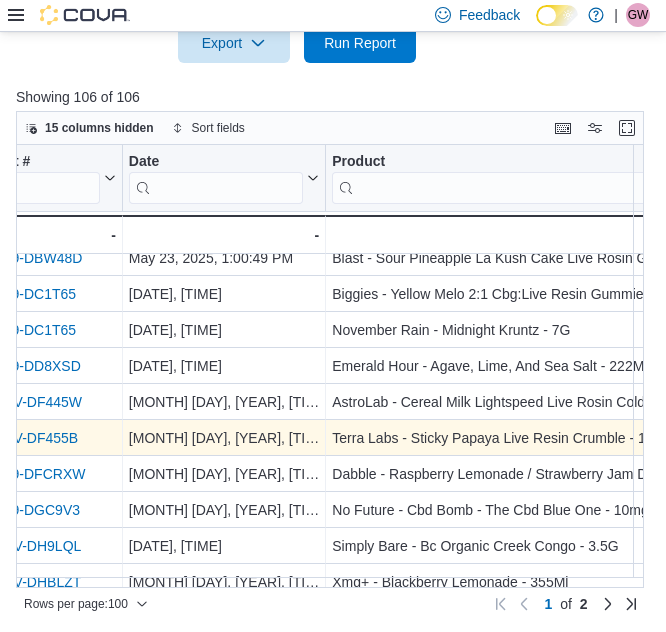 scroll, scrollTop: 2722, scrollLeft: 55, axis: both 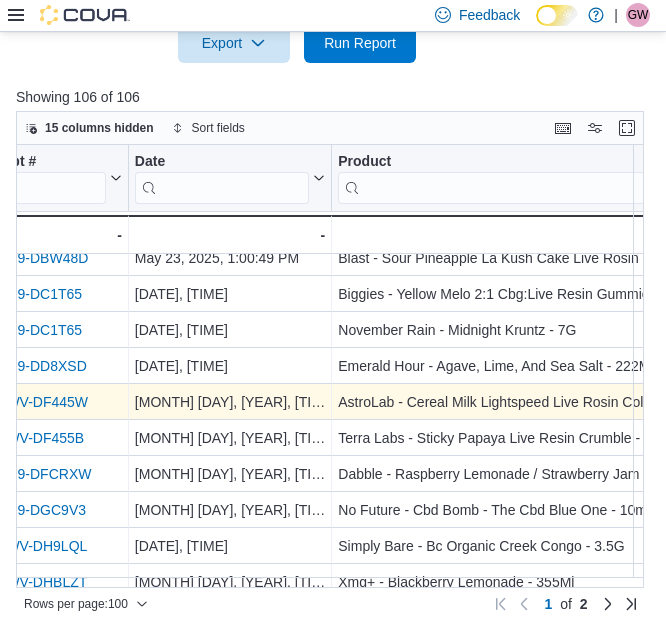 click on "INFRWV-DF445W" at bounding box center (31, 402) 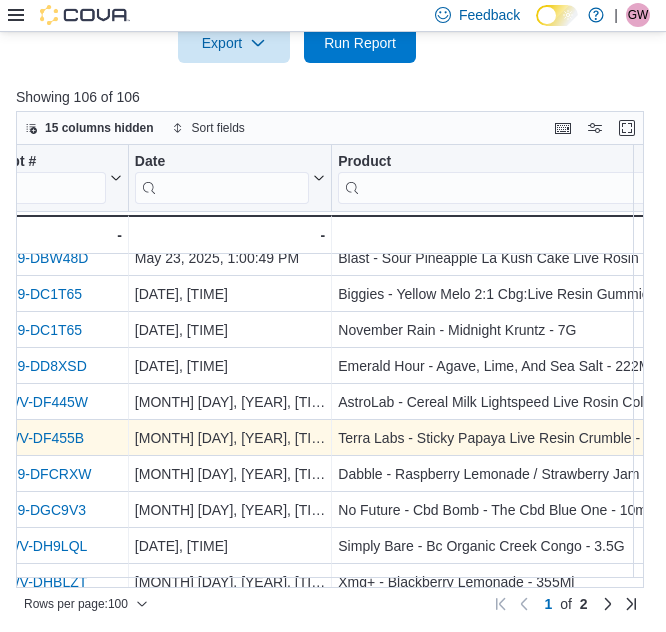 click on "INFRWV-DF455B" at bounding box center [29, 438] 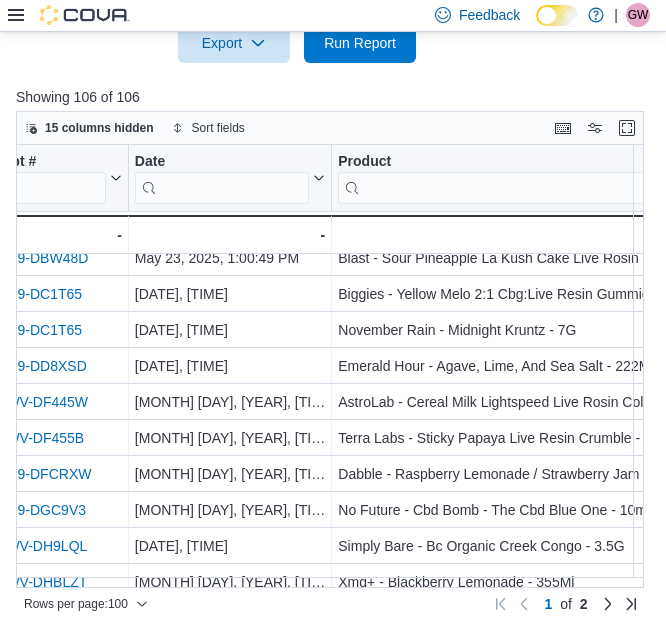 drag, startPoint x: 241, startPoint y: 592, endPoint x: 218, endPoint y: 588, distance: 23.345236 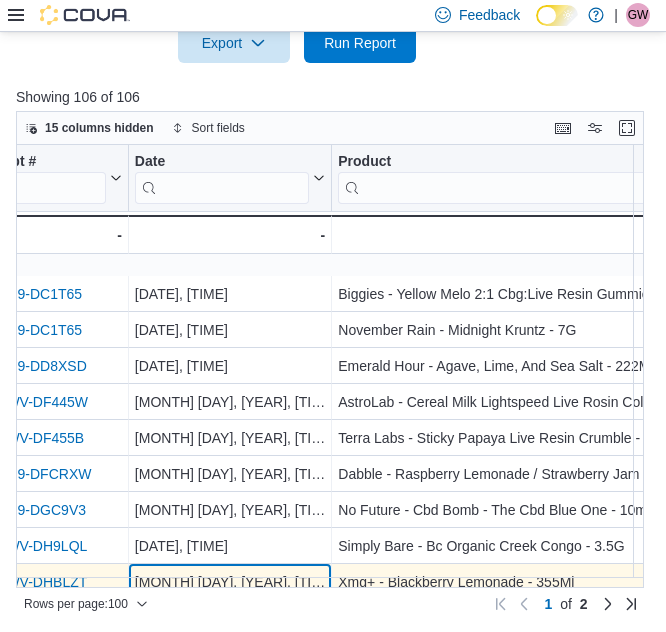 scroll, scrollTop: 2882, scrollLeft: 49, axis: both 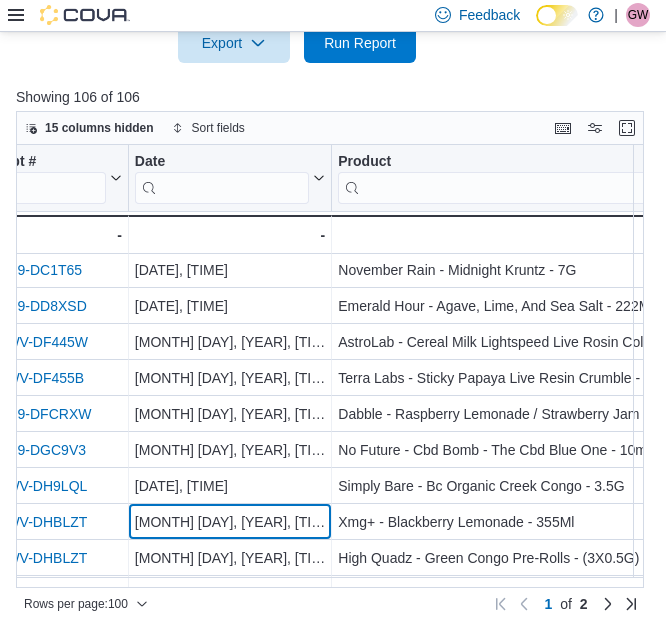 drag, startPoint x: 217, startPoint y: 576, endPoint x: 236, endPoint y: 590, distance: 23.600847 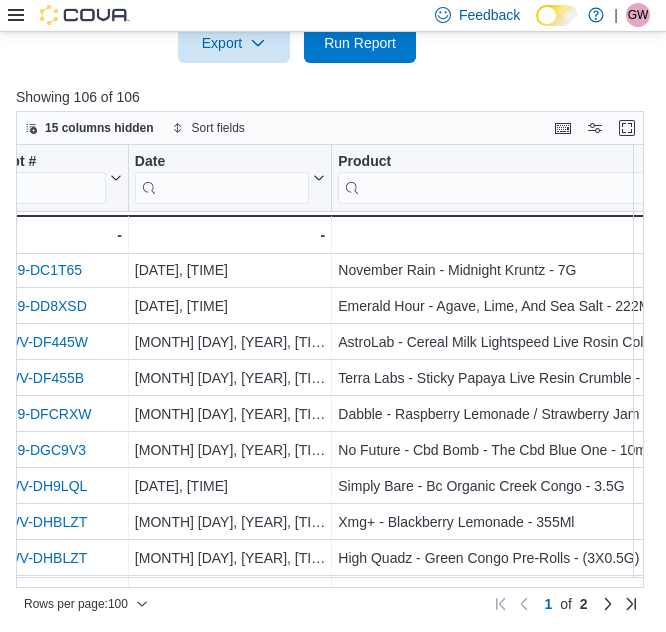 click on "Rows per page :  100 Page 1 of 2 1  of  2" at bounding box center (330, 602) 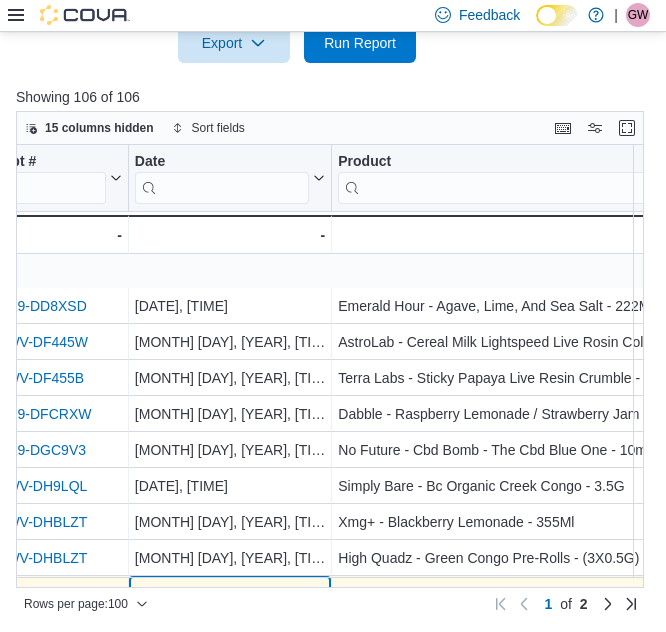 scroll, scrollTop: 2954, scrollLeft: 49, axis: both 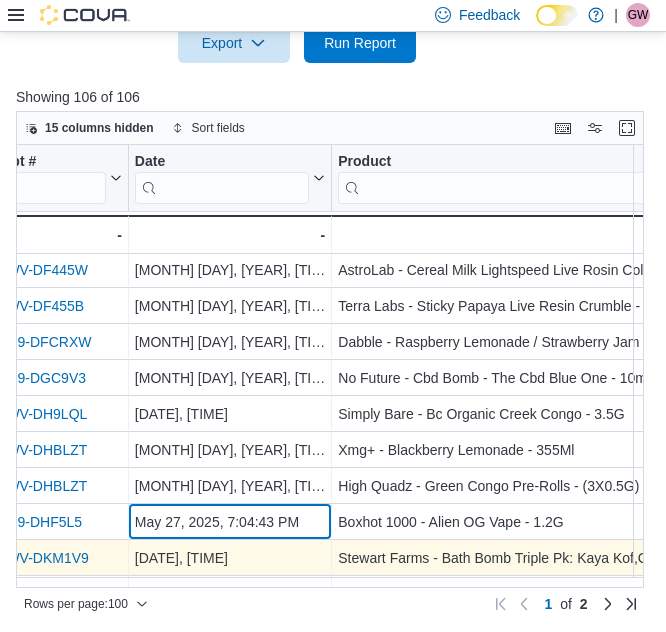 drag, startPoint x: 250, startPoint y: 576, endPoint x: 202, endPoint y: 571, distance: 48.259712 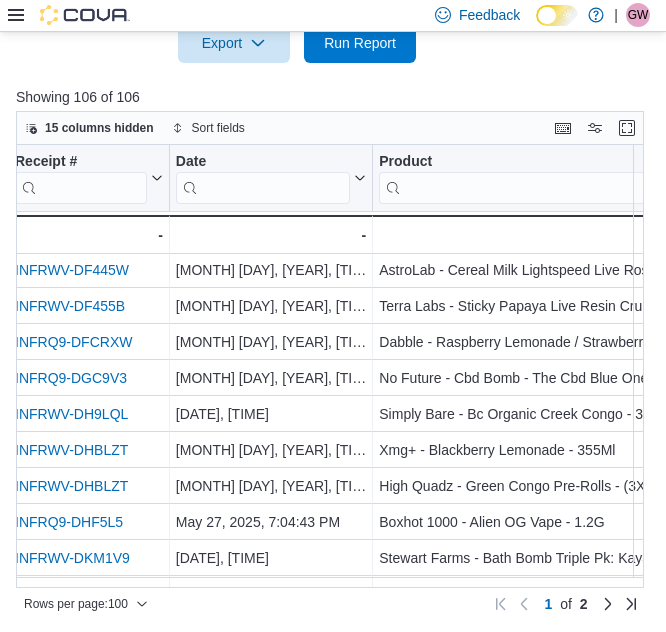 scroll, scrollTop: 2954, scrollLeft: 0, axis: vertical 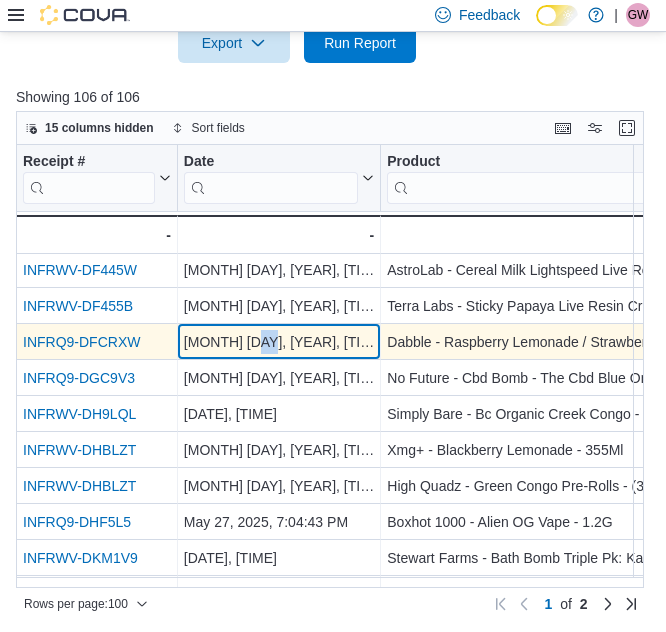 drag, startPoint x: 265, startPoint y: 352, endPoint x: 243, endPoint y: 334, distance: 28.42534 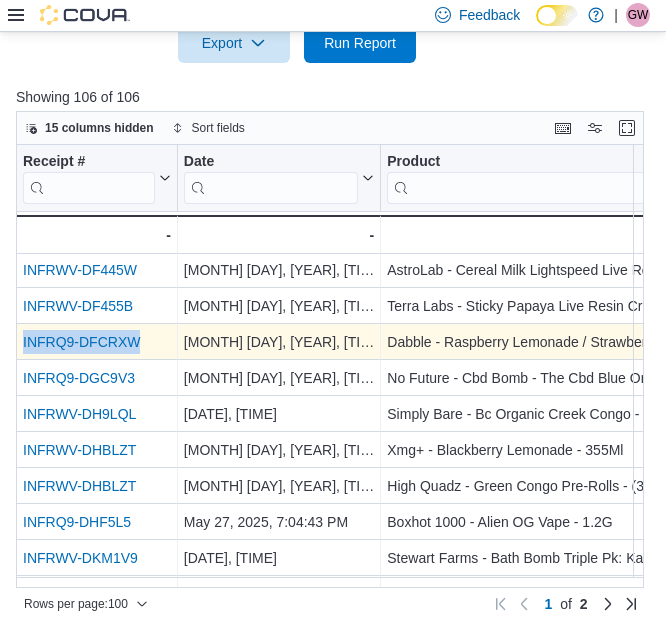 drag, startPoint x: 160, startPoint y: 343, endPoint x: 17, endPoint y: 345, distance: 143.01399 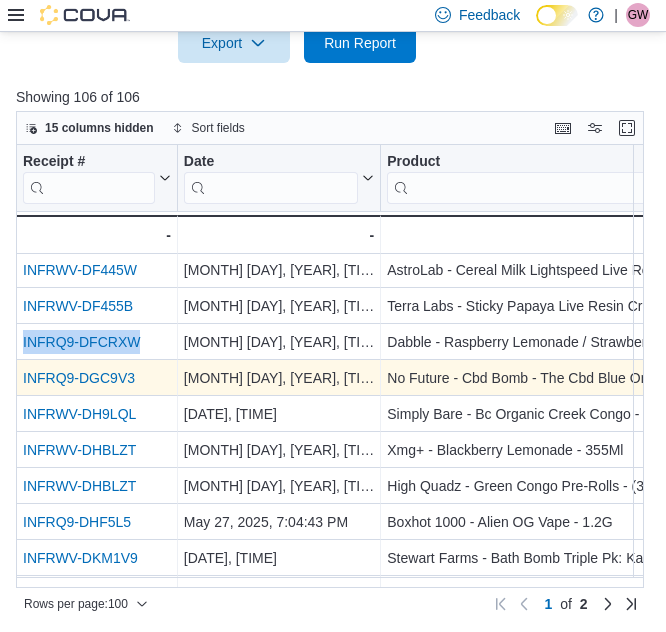 copy on "INFRQ9-DFCRXW" 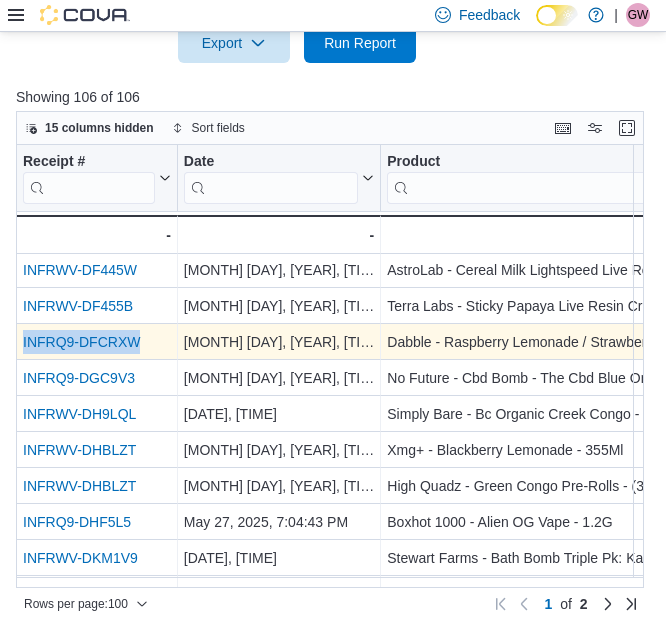 click on "INFRQ9-DFCRXW" at bounding box center [81, 342] 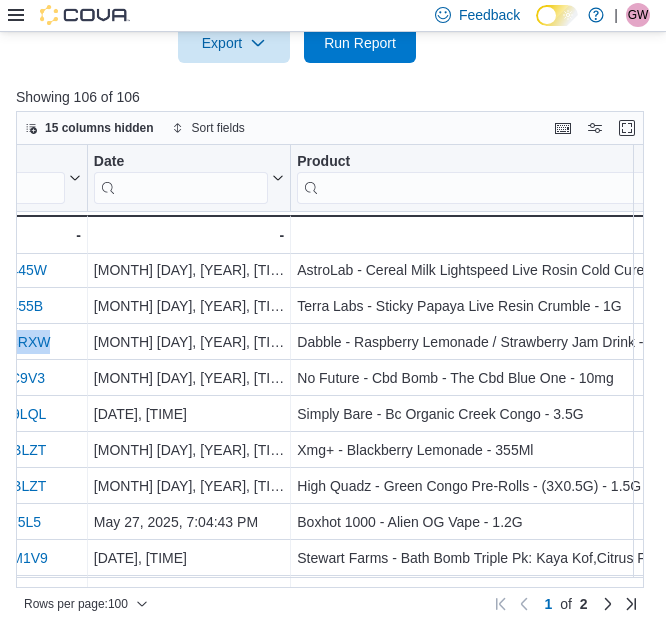 scroll, scrollTop: 3054, scrollLeft: 90, axis: both 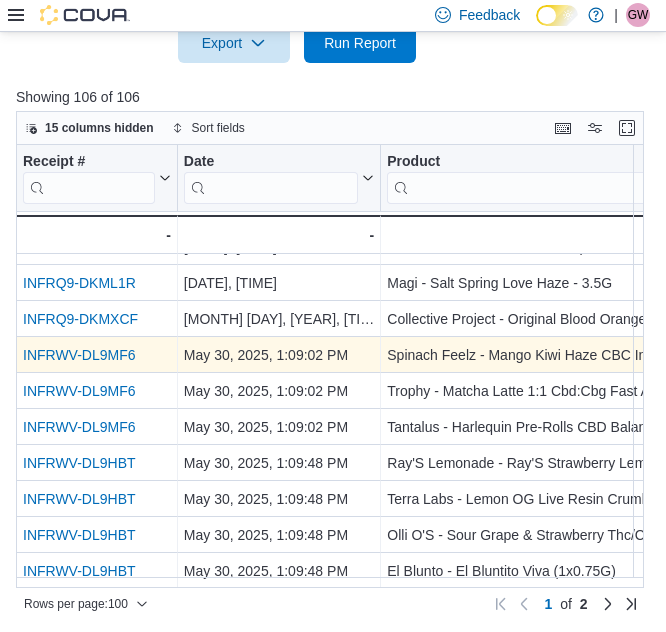 click on "INFRWV-DL9MF6" at bounding box center [79, 355] 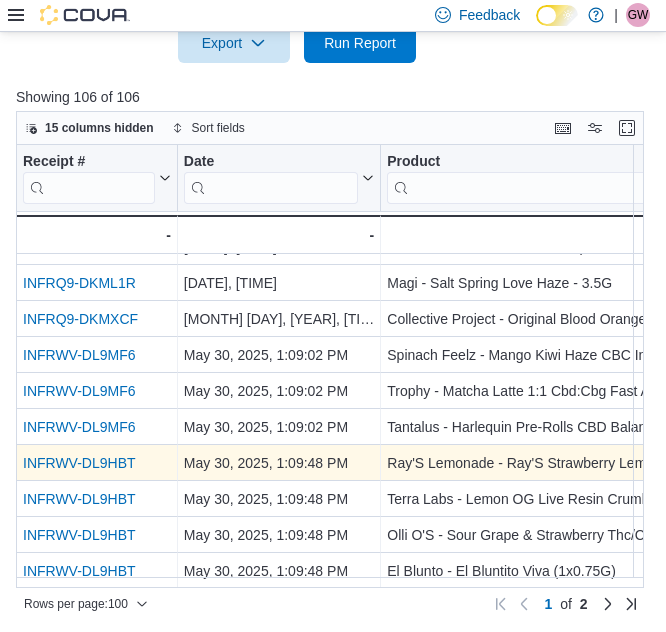 click on "INFRWV-DL9HBT" at bounding box center [79, 463] 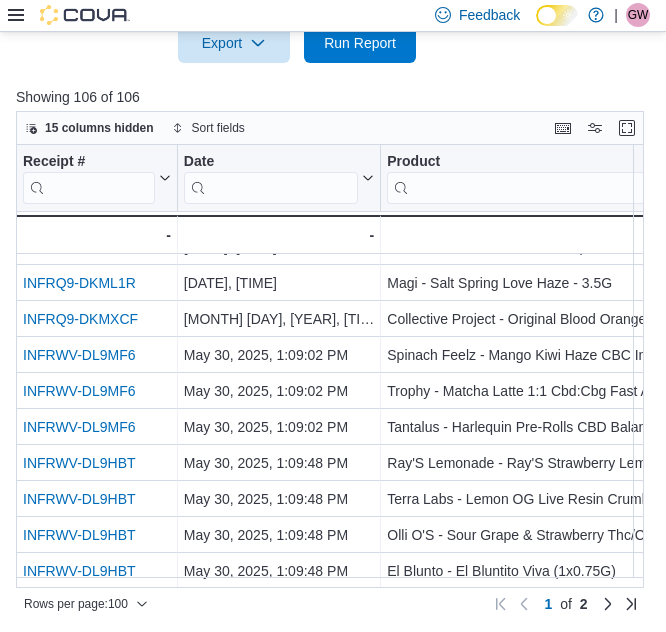 click on "1  of  2" at bounding box center (565, 604) 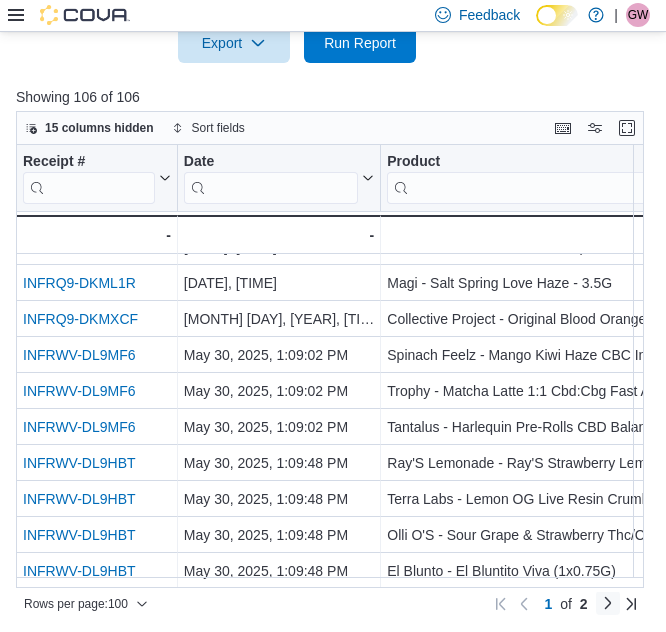 click at bounding box center (608, 603) 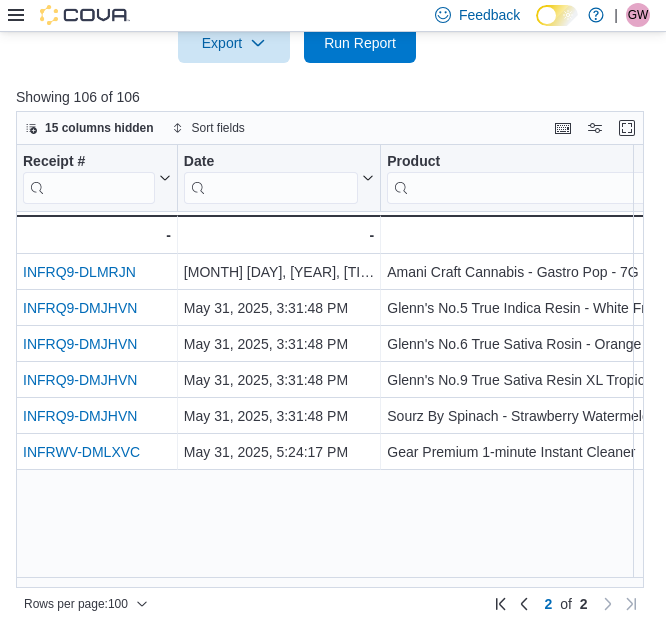 scroll, scrollTop: 0, scrollLeft: 0, axis: both 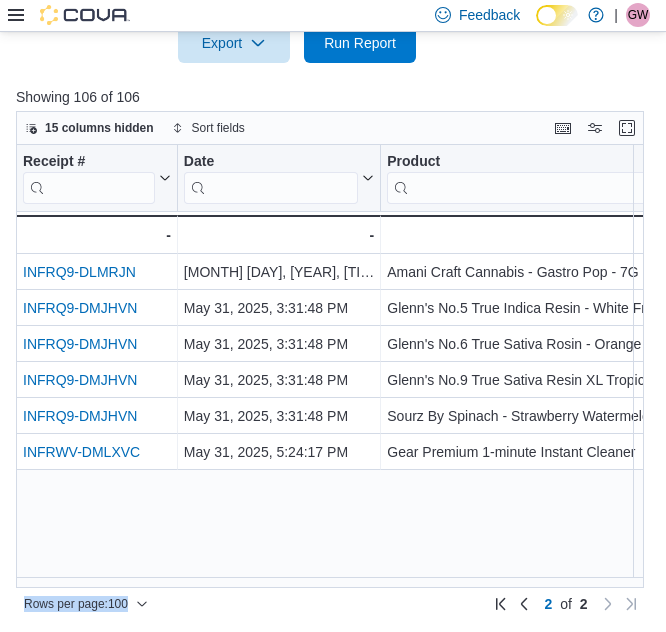drag, startPoint x: 319, startPoint y: 591, endPoint x: 147, endPoint y: 590, distance: 172.00291 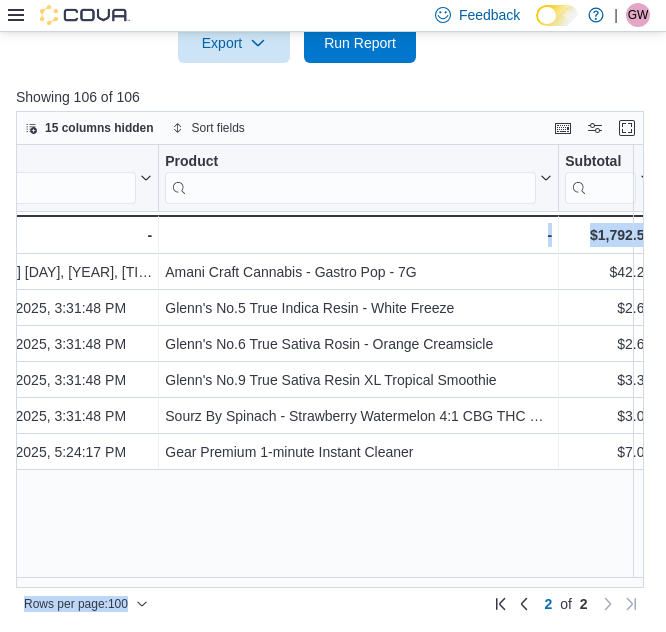 scroll, scrollTop: 0, scrollLeft: 0, axis: both 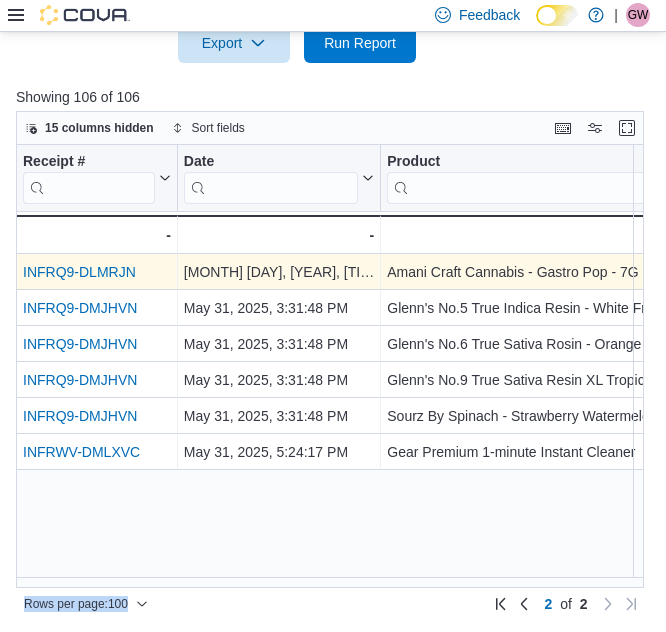 click on "INFRQ9-DLMRJN" at bounding box center [79, 272] 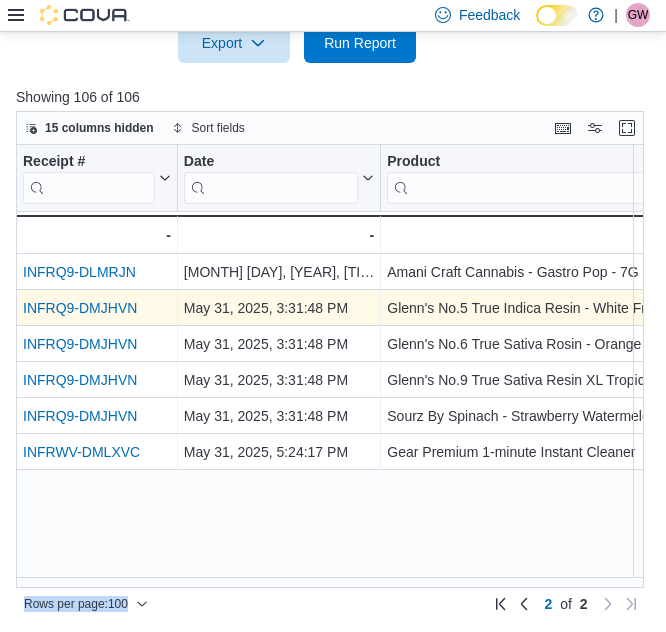 click on "INFRQ9-DMJHVN" at bounding box center [80, 308] 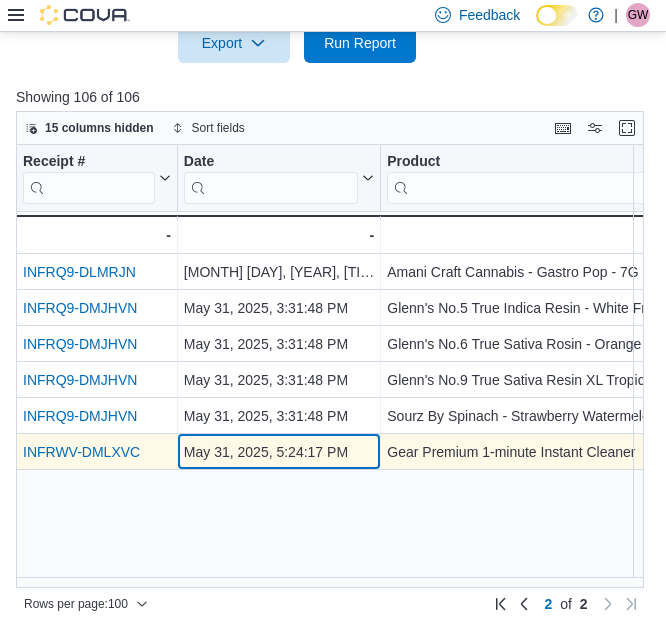 click on "May 31, 2025, 5:24:17 PM" at bounding box center (279, 452) 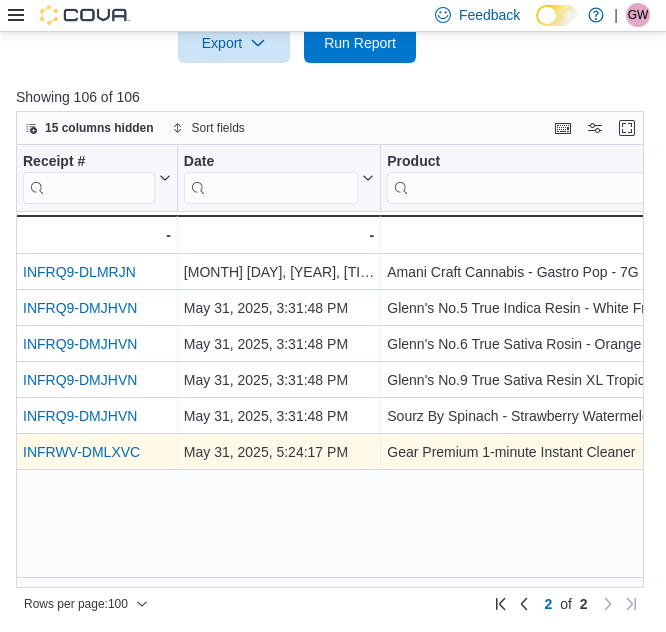 click on "INFRWV-DMLXVC" at bounding box center [81, 452] 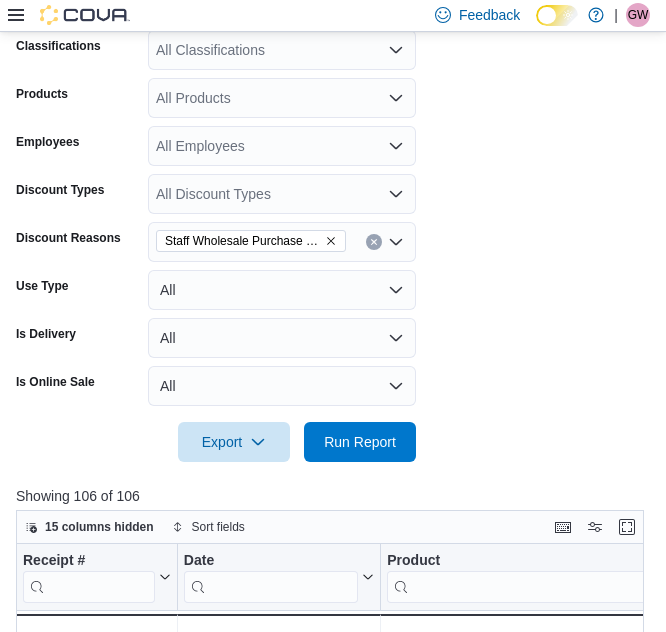 scroll, scrollTop: 204, scrollLeft: 0, axis: vertical 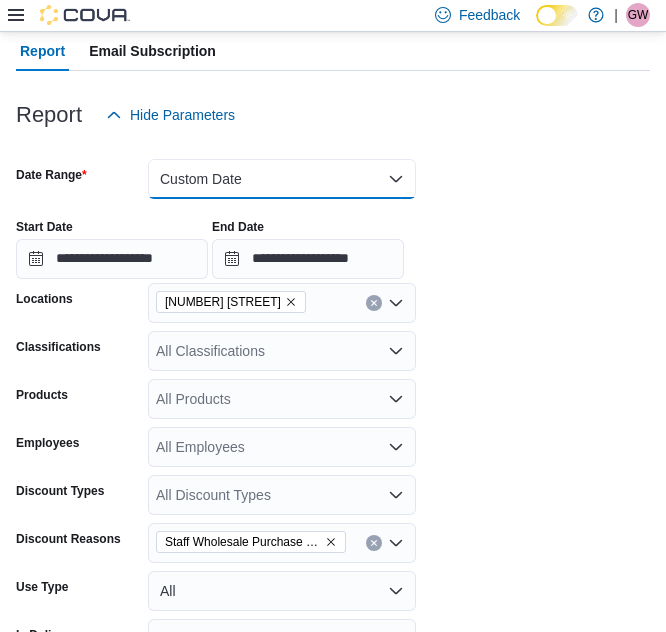 click on "Custom Date" at bounding box center [282, 179] 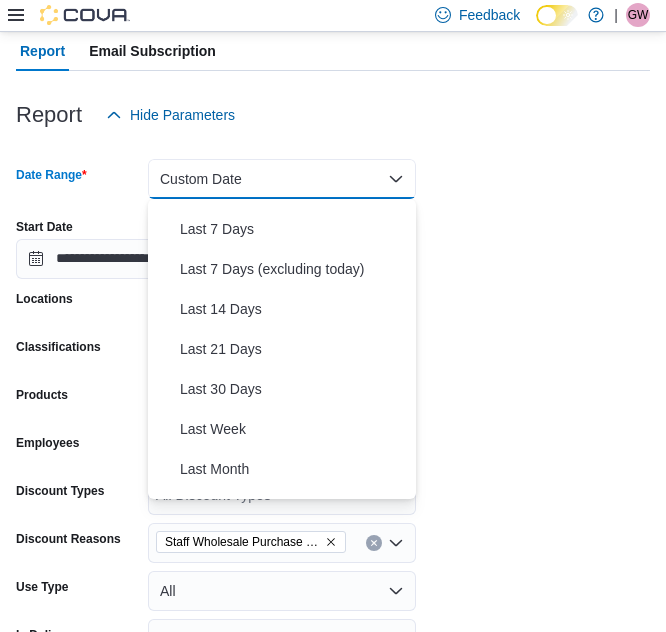 scroll, scrollTop: 300, scrollLeft: 0, axis: vertical 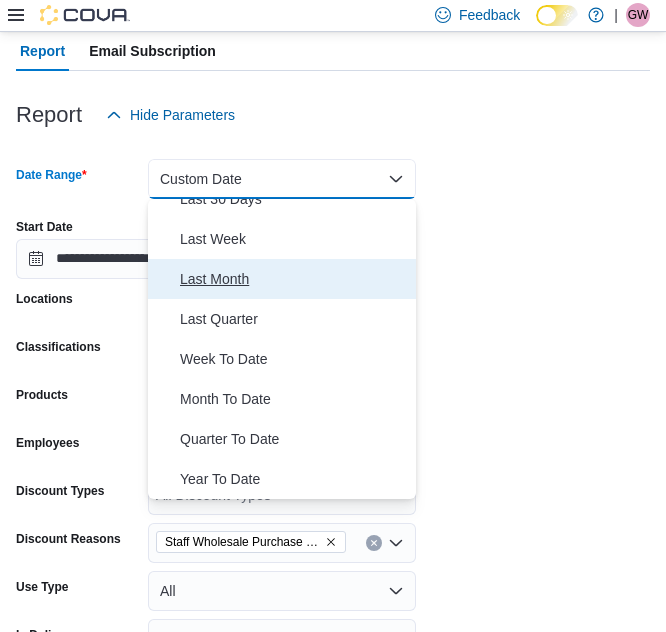 click on "Last Month" at bounding box center (282, 279) 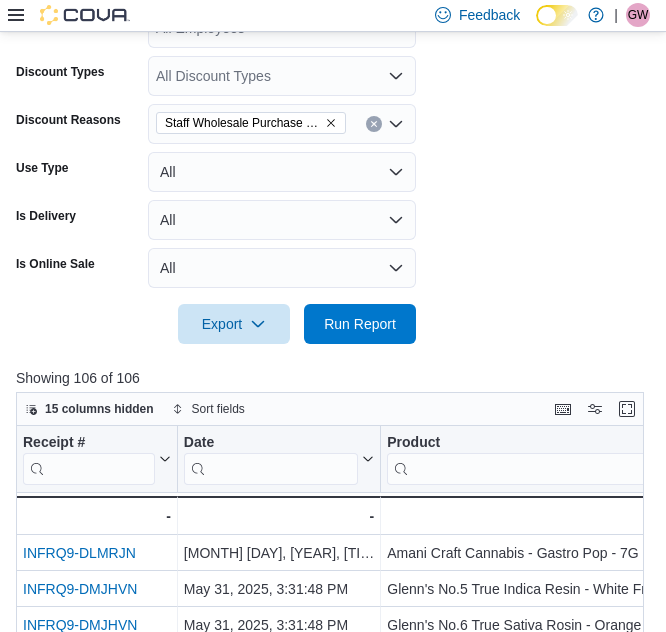 scroll, scrollTop: 804, scrollLeft: 0, axis: vertical 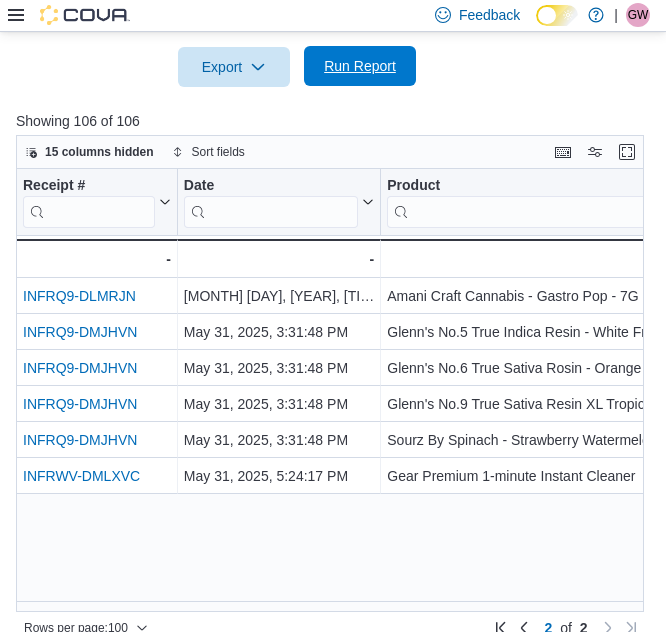 click on "Run Report" at bounding box center (360, 66) 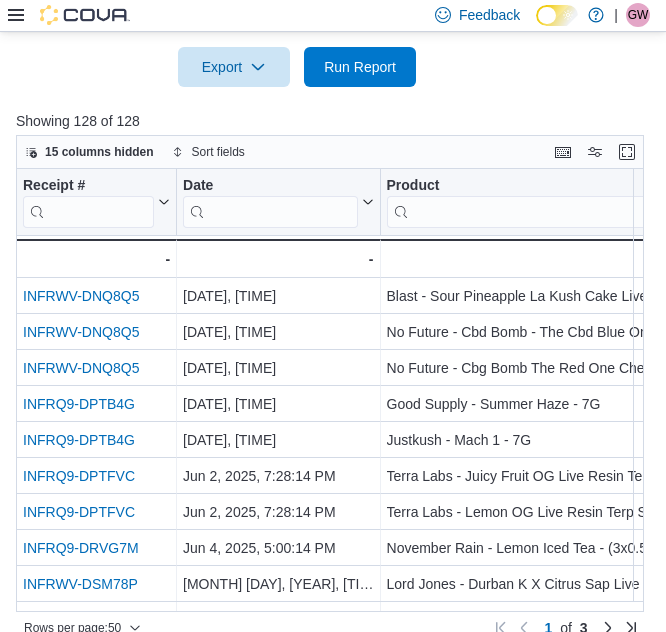 scroll, scrollTop: 100, scrollLeft: 0, axis: vertical 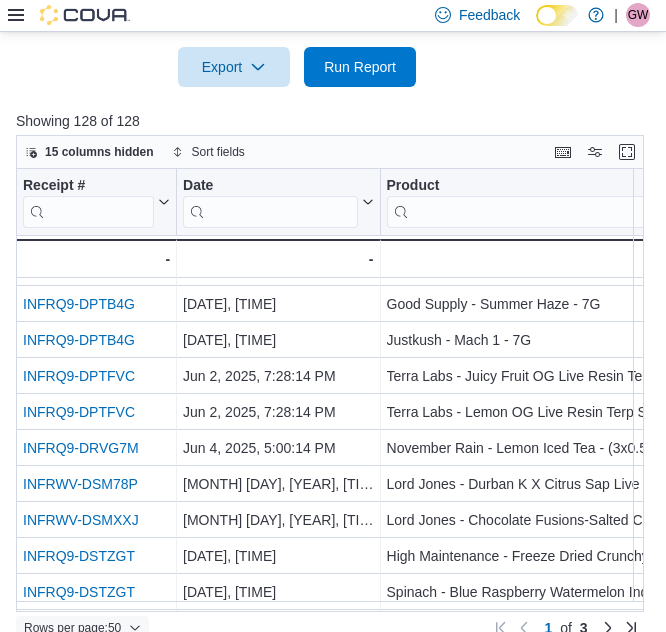click 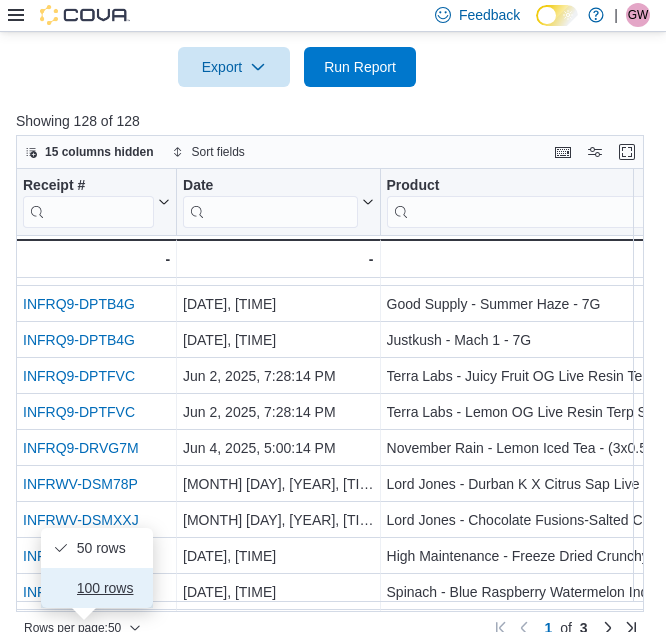 click on "100 rows" at bounding box center [109, 588] 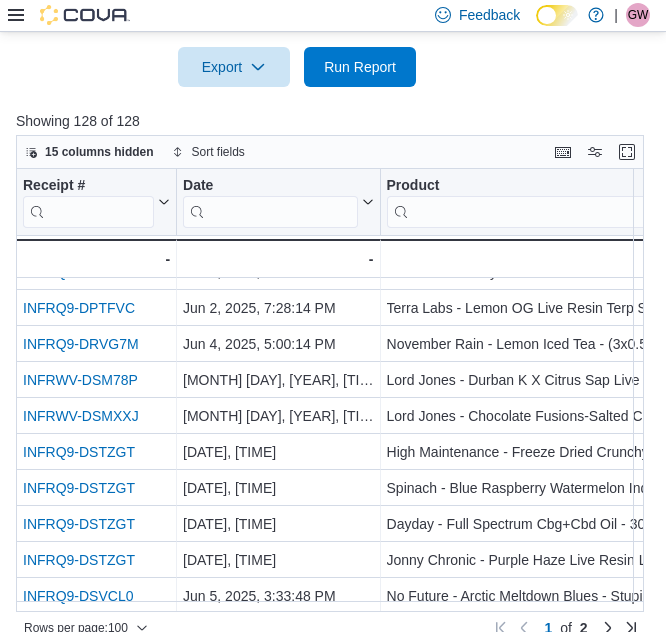 scroll, scrollTop: 200, scrollLeft: 0, axis: vertical 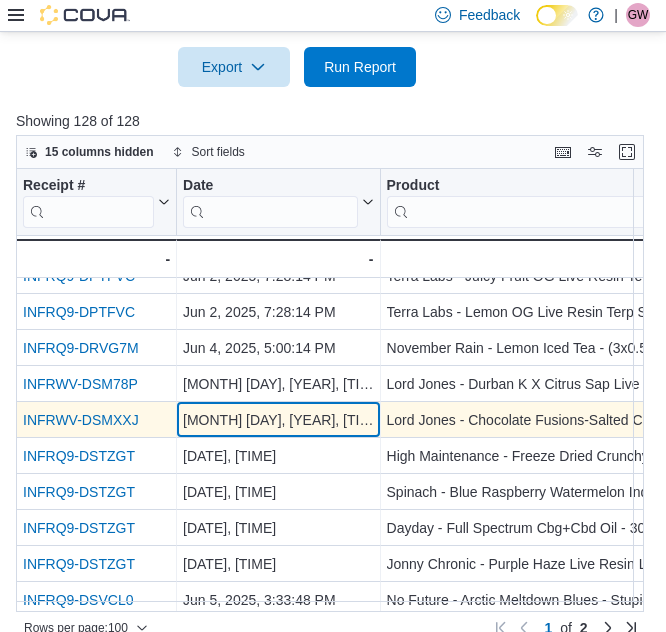 click on "Jun 5, 2025, 10:42:11 AM" at bounding box center [278, 420] 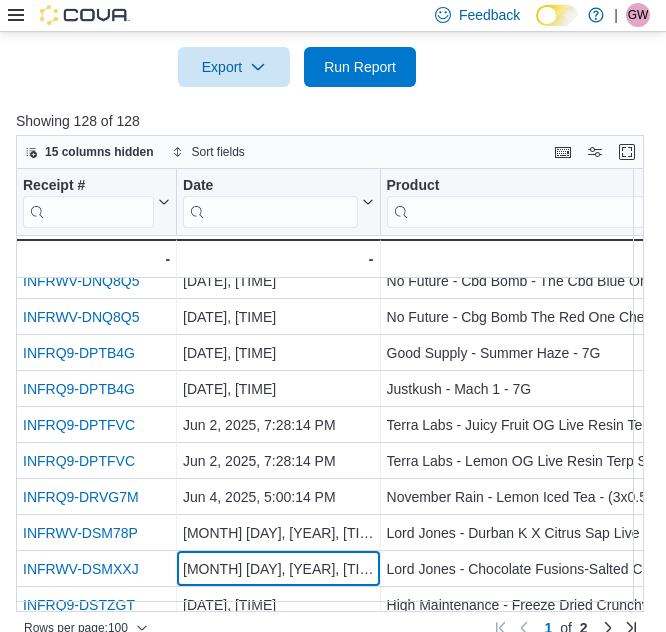 scroll, scrollTop: 0, scrollLeft: 0, axis: both 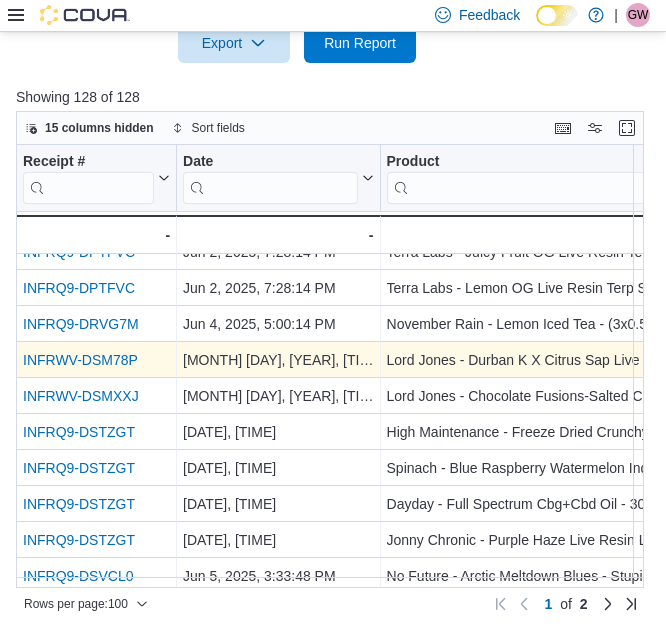 click on "INFRWV-DSM78P" at bounding box center [96, 360] 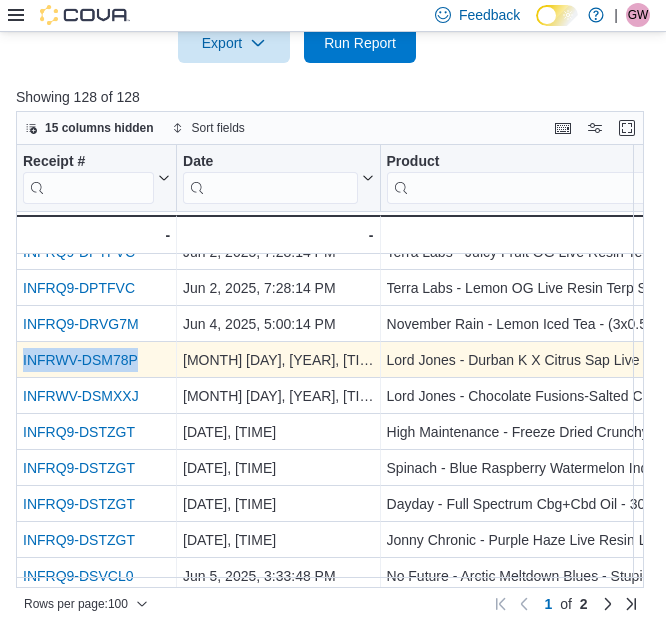 drag, startPoint x: 147, startPoint y: 356, endPoint x: 20, endPoint y: 369, distance: 127.66362 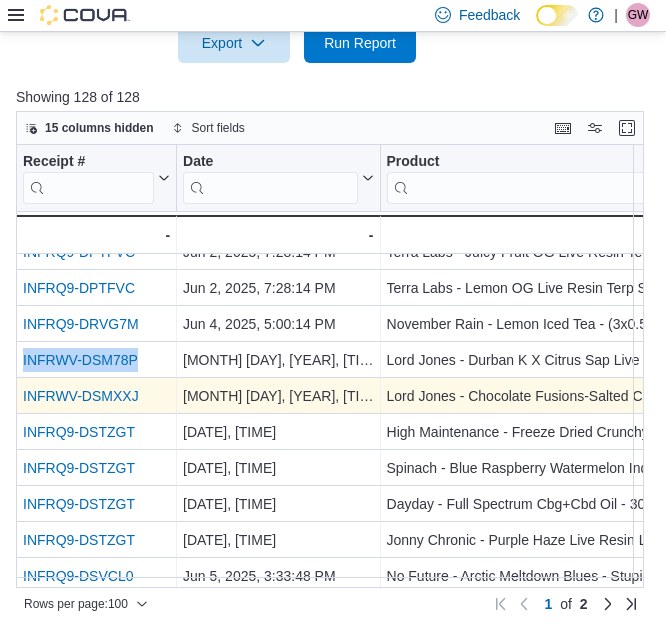 click on "INFRWV-DSMXXJ" at bounding box center (81, 396) 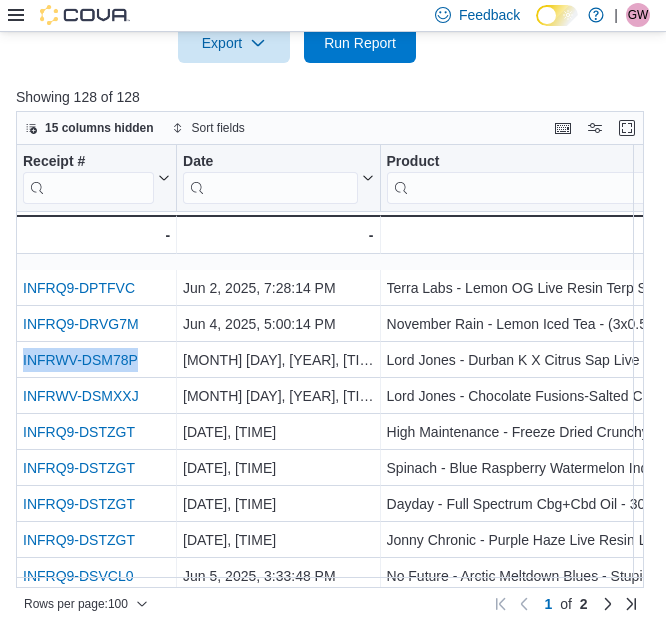 scroll, scrollTop: 300, scrollLeft: 0, axis: vertical 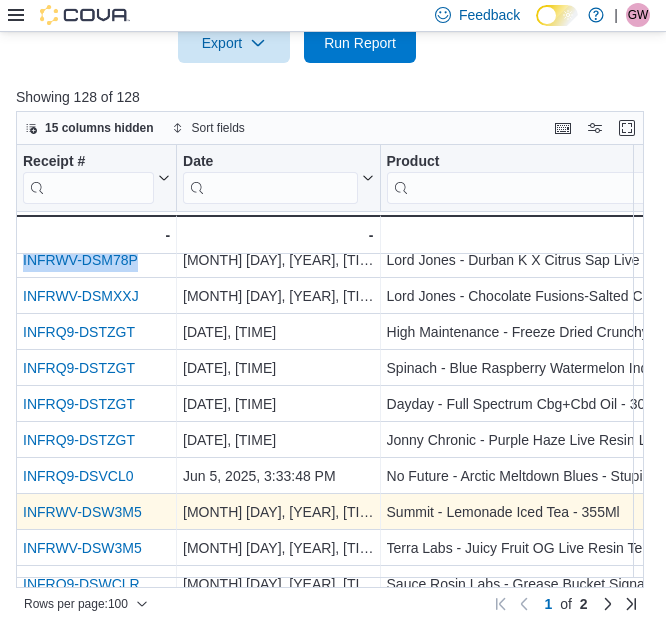 click on "INFRWV-DSW3M5" at bounding box center [96, 512] 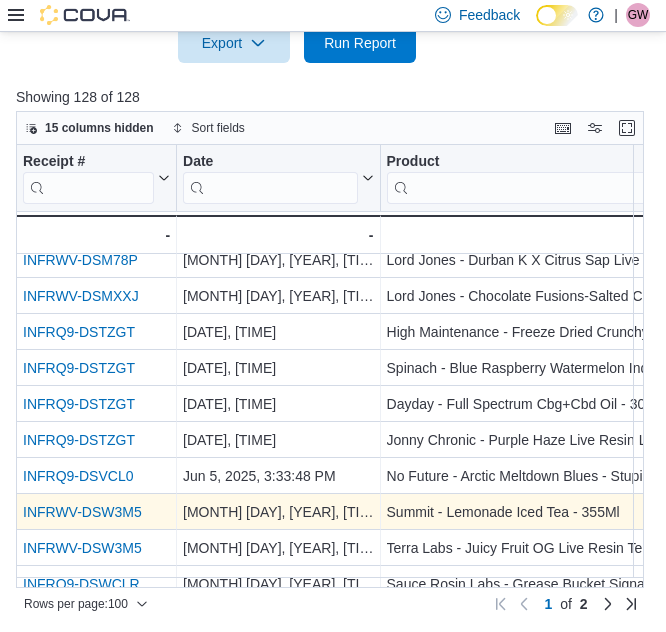 click on "INFRWV-DSW3M5" at bounding box center (96, 512) 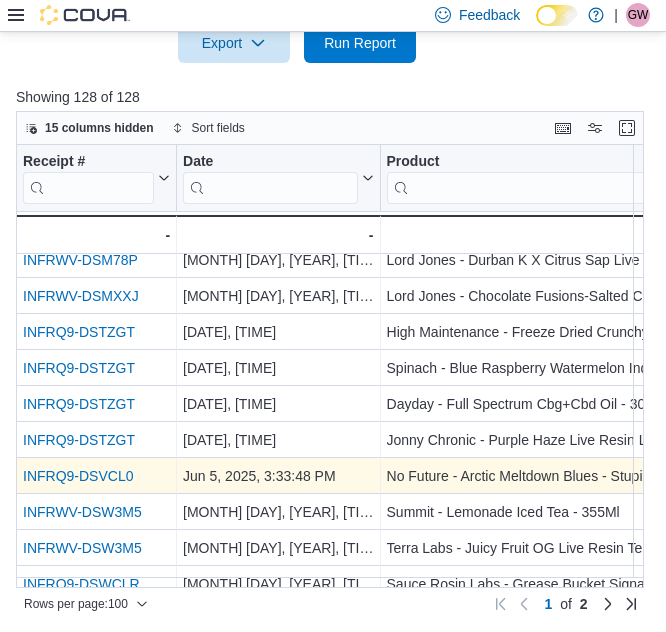 click on "INFRQ9-DSVCL0" at bounding box center (78, 476) 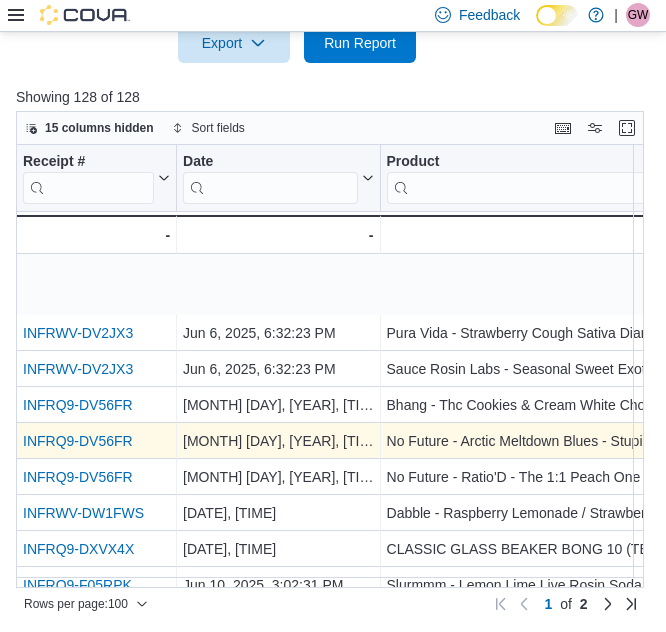 scroll, scrollTop: 1200, scrollLeft: 0, axis: vertical 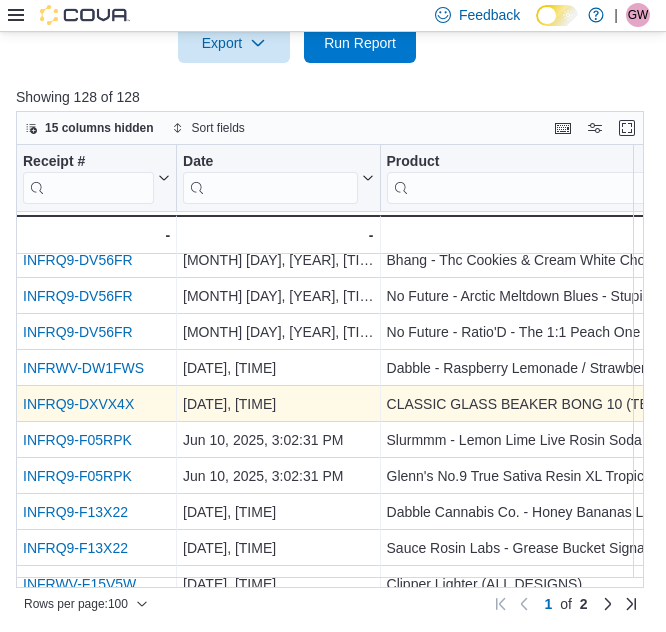 click on "INFRQ9-DXVX4X" at bounding box center (78, 404) 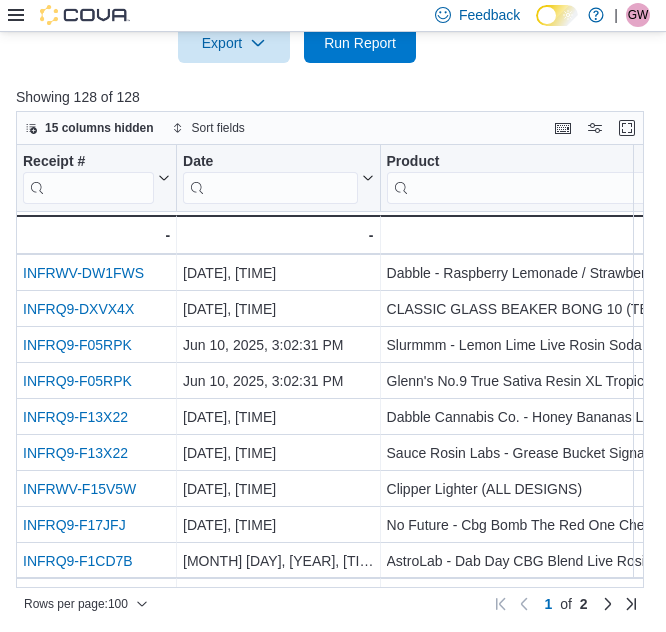 scroll, scrollTop: 1300, scrollLeft: 0, axis: vertical 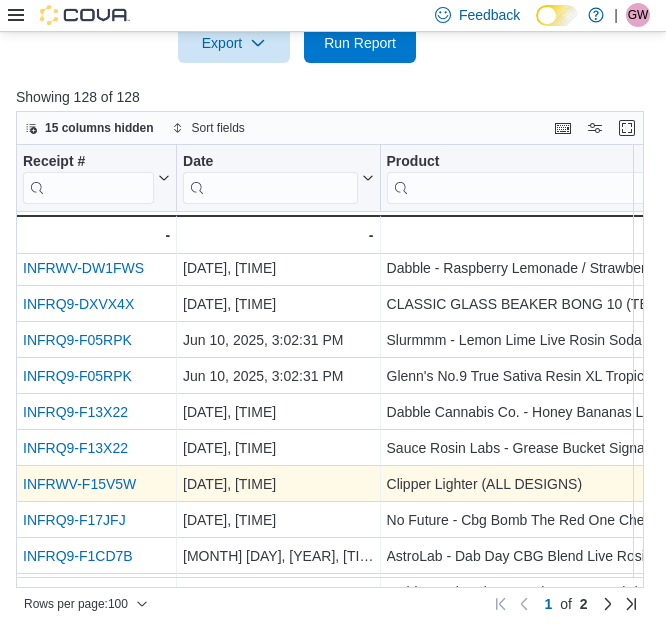 click on "INFRWV-F15V5W" at bounding box center (79, 484) 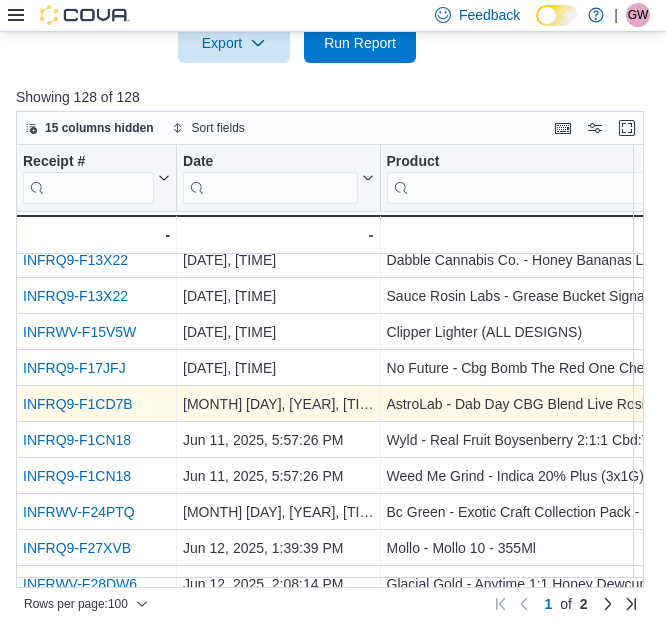 scroll, scrollTop: 1500, scrollLeft: 0, axis: vertical 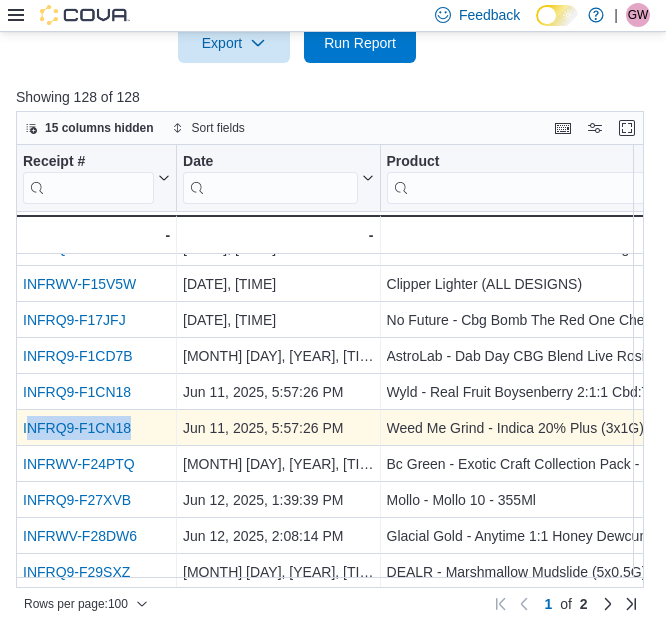 drag, startPoint x: 158, startPoint y: 434, endPoint x: 27, endPoint y: 434, distance: 131 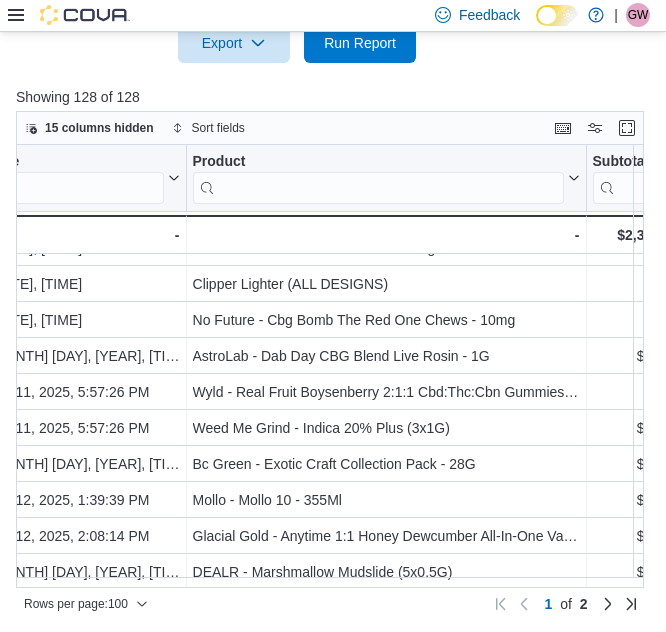 scroll, scrollTop: 1500, scrollLeft: 232, axis: both 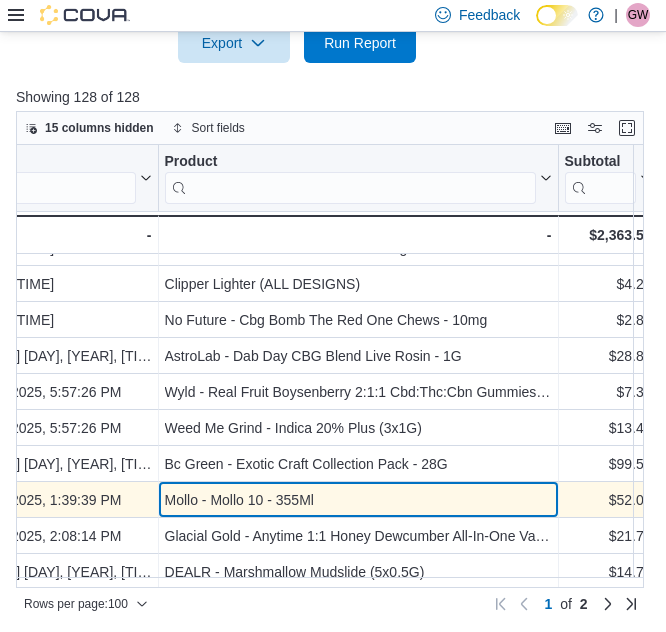click on "Mollo - Mollo 10 - 355Ml" at bounding box center [358, 500] 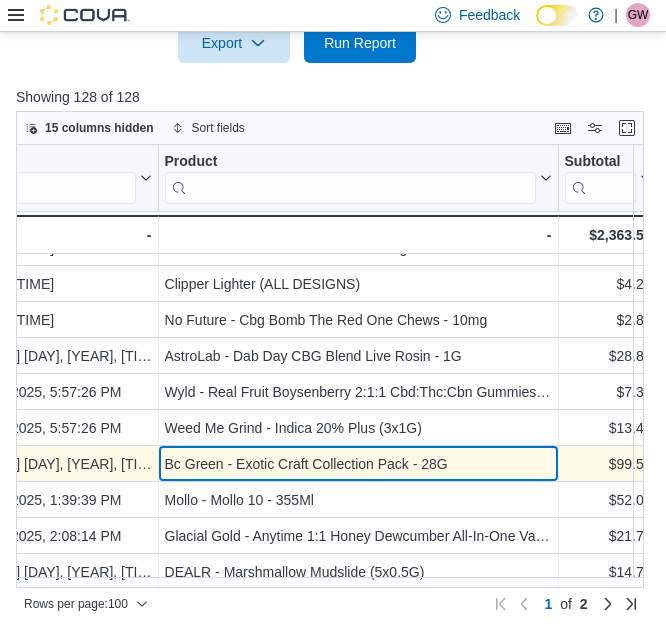 click on "Bc Green - Exotic Craft Collection Pack - 28G -  Product, column 3, row 48" at bounding box center [359, 464] 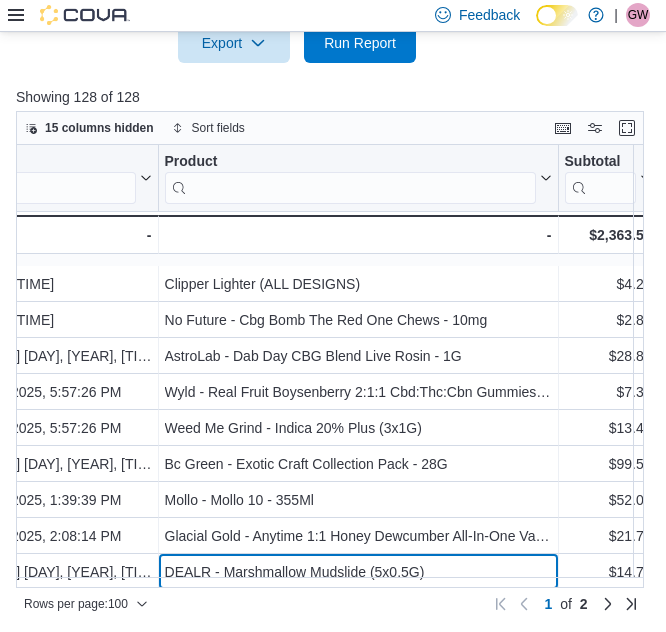 scroll, scrollTop: 1550, scrollLeft: 232, axis: both 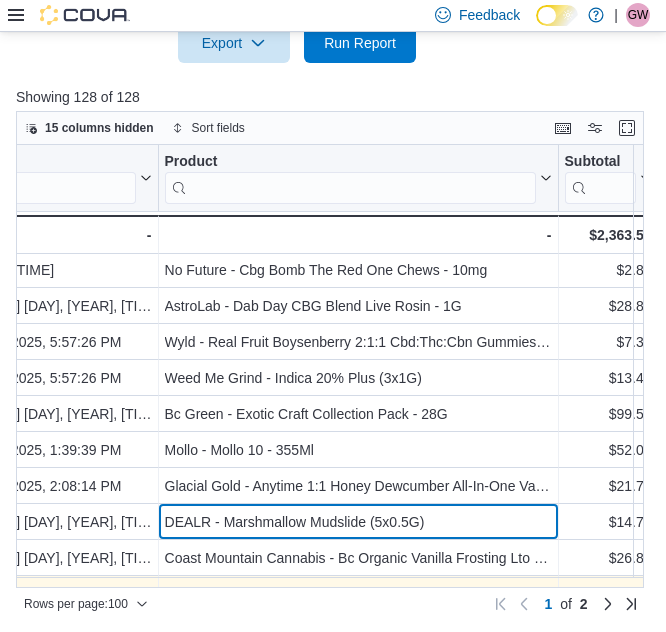 click on "Receipt # Click to view column header actions Date Click to view column header actions Product Click to view column header actions Subtotal Click to view column header actions INFRWV-F15V5W -  Receipt # URL, column 1, row 43 Jun 11, 2025, 1:51:28 PM -  Date, column 2, row 43 Clipper Lighter (ALL DESIGNS) -  Product, column 3, row 43 $4.20 -  Subtotal, column 4, row 43 INFRQ9-F17JFJ -  Receipt # URL, column 1, row 44 Jun 11, 2025, 2:52:00 PM -  Date, column 2, row 44 No Future - Cbg Bomb The Red One Chews - 10mg -  Product, column 3, row 44 $2.80 -  Subtotal, column 4, row 44 INFRQ9-F1CD7B -  Receipt # URL, column 1, row 45 Jun 11, 2025, 5:40:22 PM -  Date, column 2, row 45 AstroLab - Dab Day CBG Blend Live Rosin - 1G -  Product, column 3, row 45 $28.81 -  Subtotal, column 4, row 45 INFRQ9-F1CN18 -  Receipt # URL, column 1, row 46 Jun 11, 2025, 5:57:26 PM -  Date, column 2, row 46 Wyld - Real Fruit Boysenberry 2:1:1 Cbd:Thc:Cbn Gummies - 8G -  Product, column 3, row 46 $7.37 -  Subtotal, column 4, row 46 -  -" at bounding box center (226, 750) 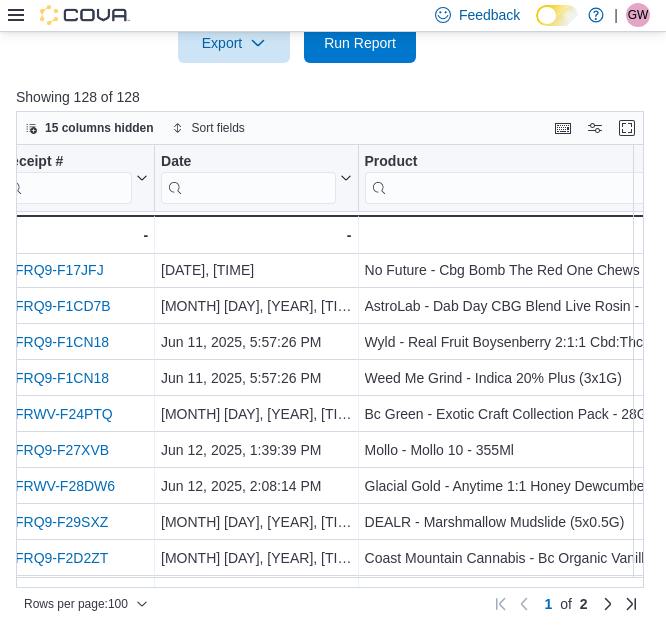 scroll, scrollTop: 1550, scrollLeft: 0, axis: vertical 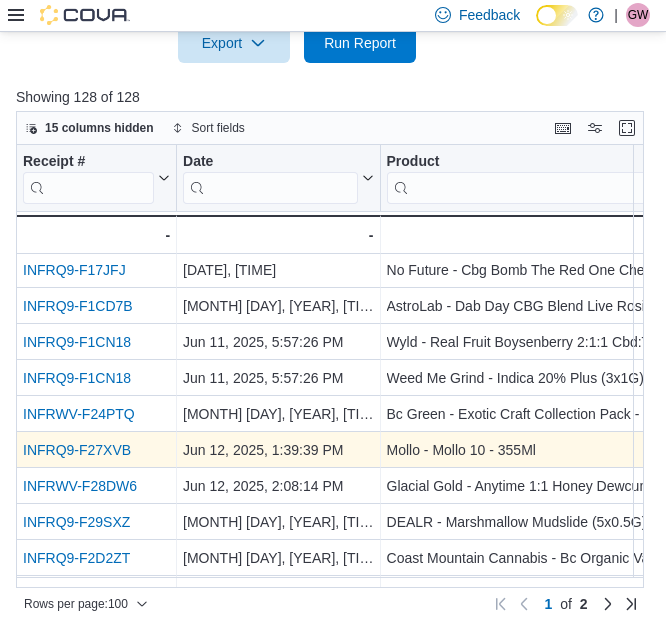 click on "INFRQ9-F27XVB" at bounding box center [96, 450] 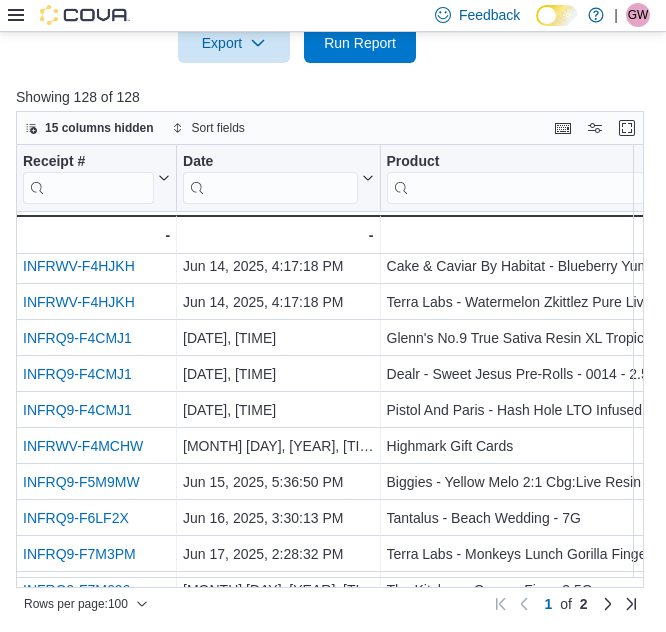 scroll, scrollTop: 2250, scrollLeft: 0, axis: vertical 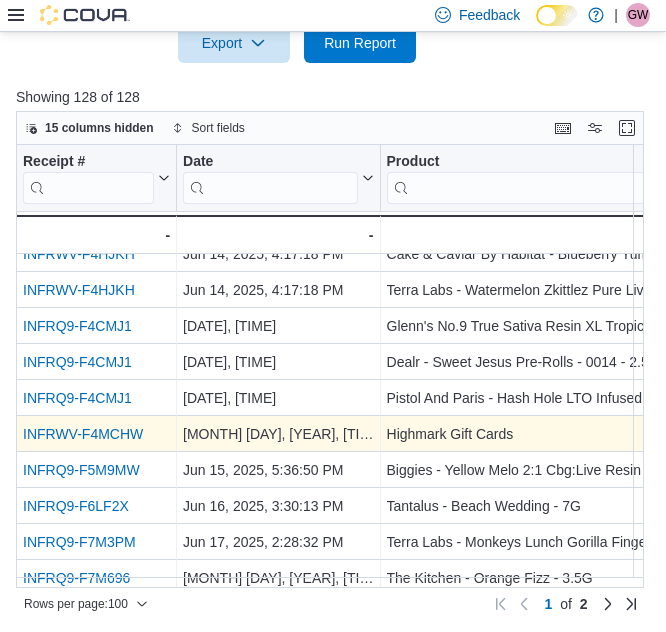 click on "INFRWV-F4MCHW" at bounding box center [83, 434] 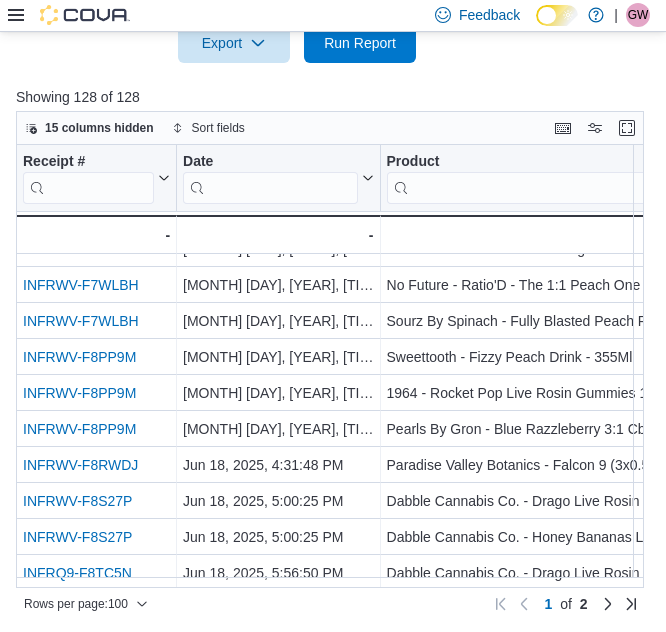 scroll, scrollTop: 2650, scrollLeft: 0, axis: vertical 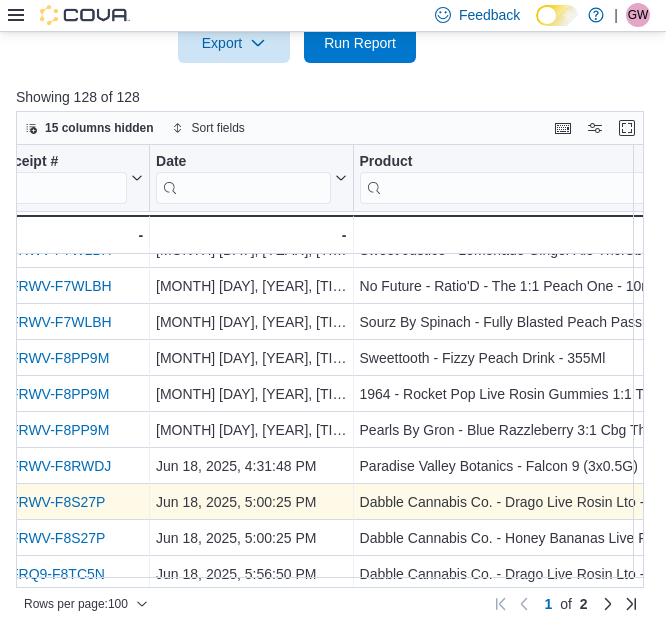 click on "INFRWV-F8S27P" at bounding box center [50, 502] 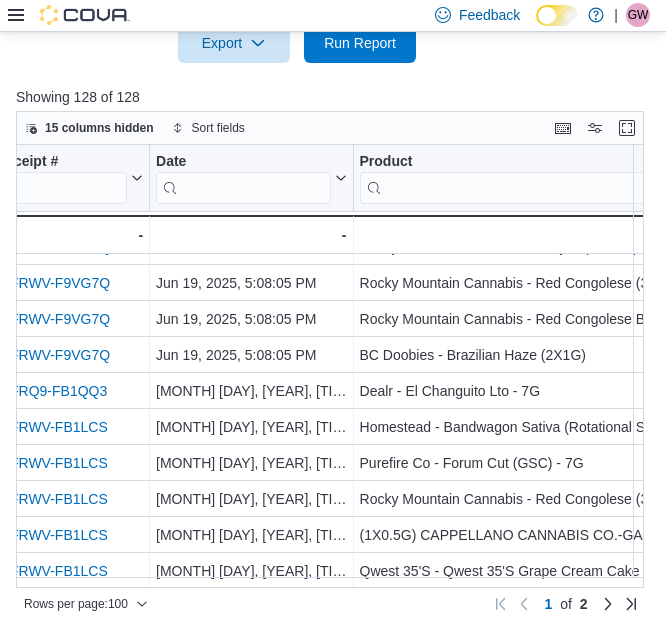 scroll, scrollTop: 3275, scrollLeft: 27, axis: both 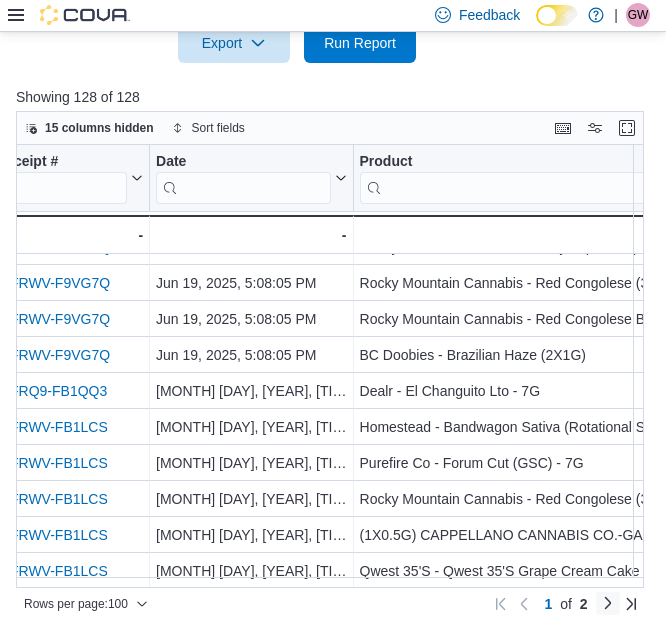 click at bounding box center (608, 603) 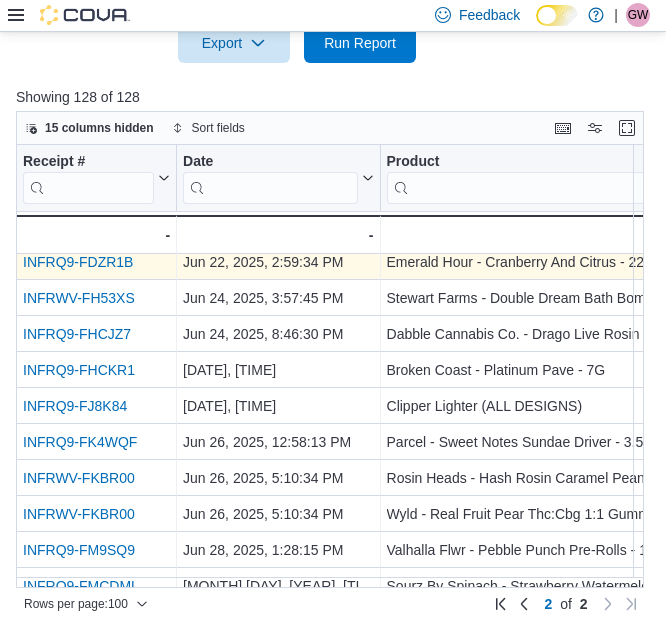 scroll, scrollTop: 300, scrollLeft: 0, axis: vertical 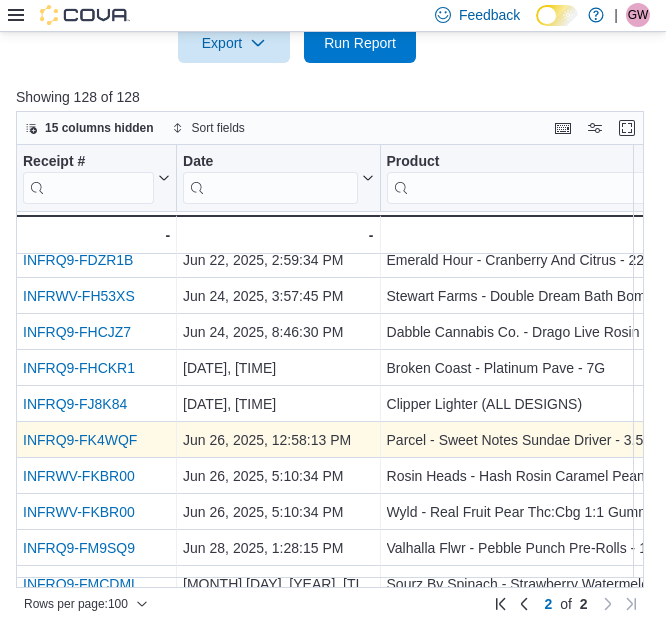 click on "INFRQ9-FK4WQF" at bounding box center [80, 440] 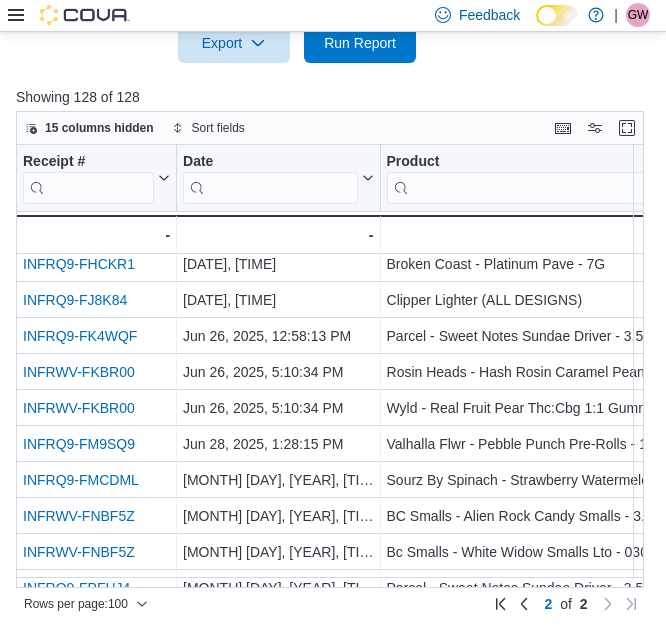 scroll, scrollTop: 383, scrollLeft: 0, axis: vertical 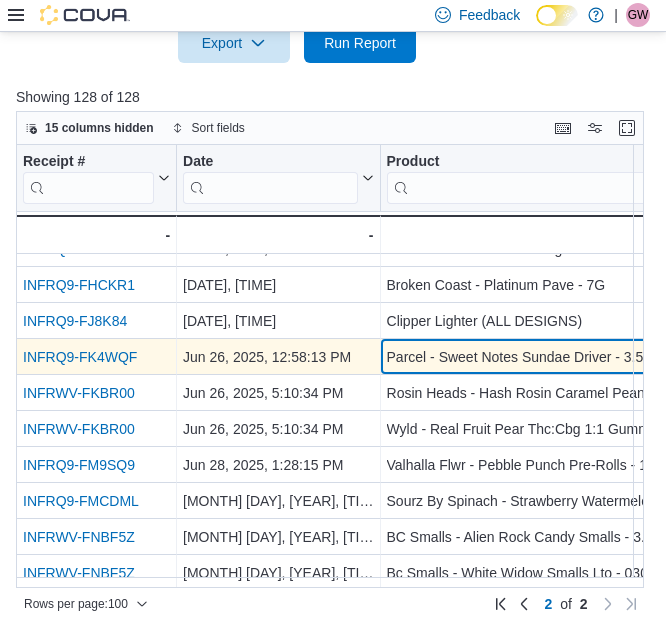 click on "Parcel - Sweet Notes Sundae Driver - 3.5G" at bounding box center [580, 357] 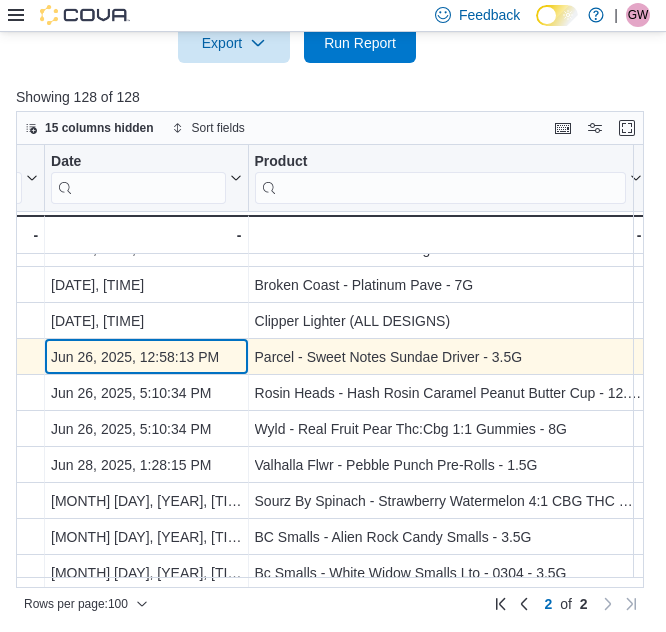 click on "Jun 26, 2025, 12:58:13 PM" at bounding box center (146, 357) 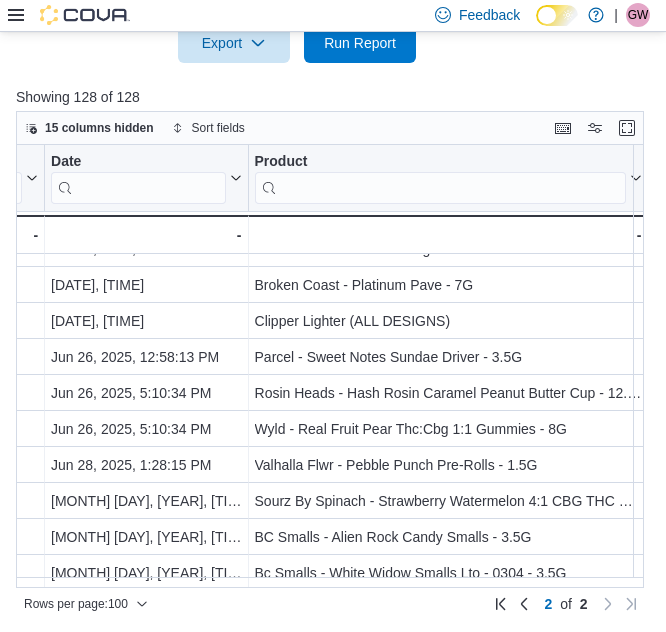 scroll, scrollTop: 383, scrollLeft: 0, axis: vertical 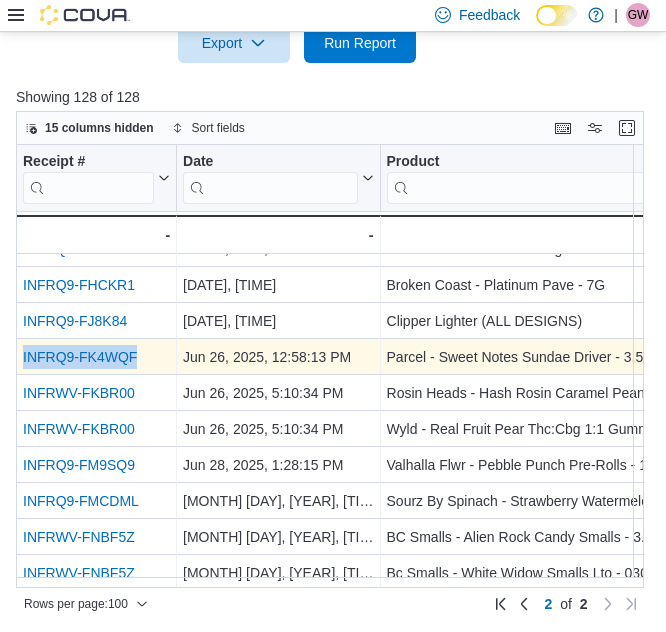 drag, startPoint x: 148, startPoint y: 352, endPoint x: 23, endPoint y: 356, distance: 125.06398 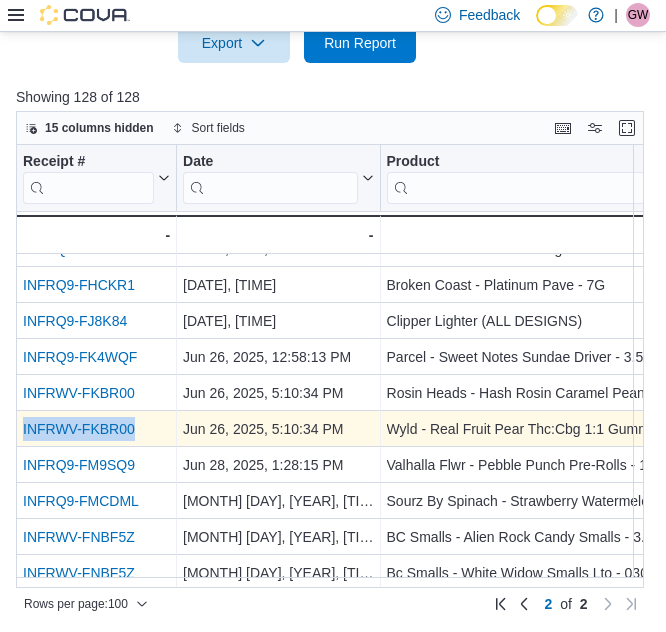 drag, startPoint x: 148, startPoint y: 428, endPoint x: 16, endPoint y: 426, distance: 132.01515 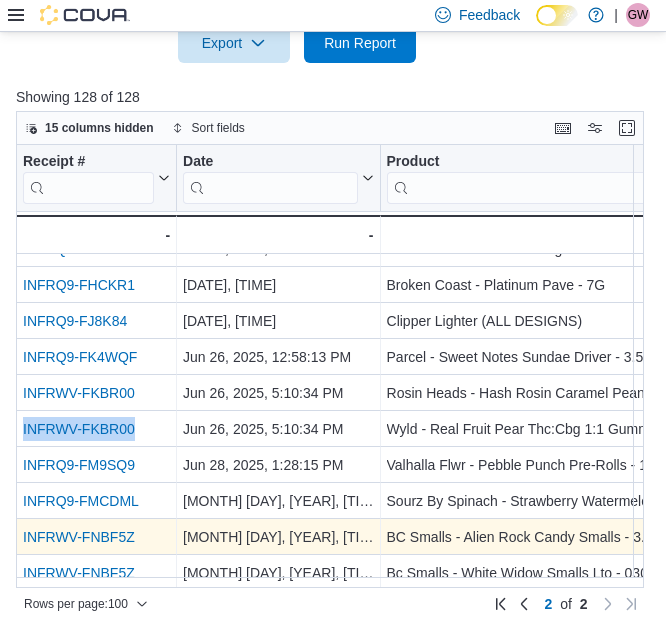 copy on "INFRWV-FKBR00" 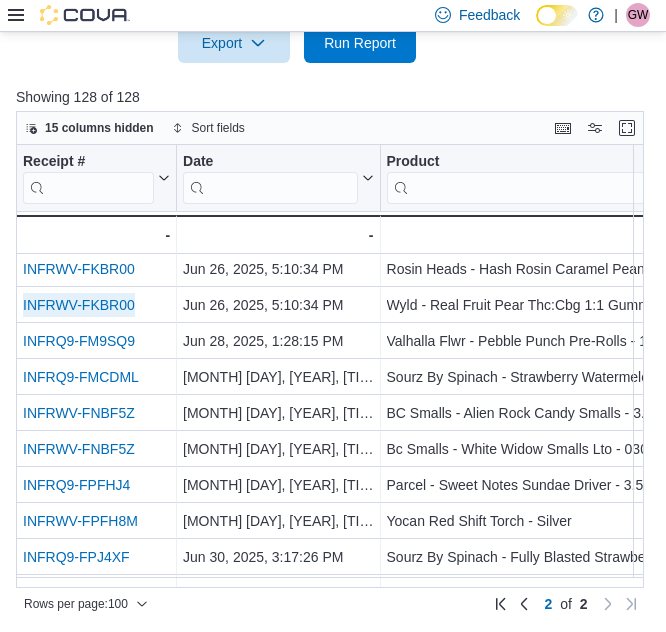 scroll, scrollTop: 583, scrollLeft: 0, axis: vertical 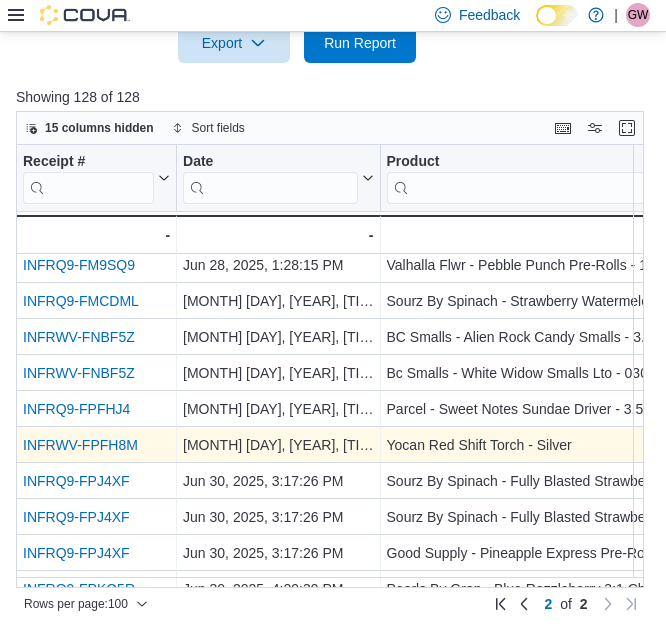 click on "INFRWV-FPFH8M" at bounding box center [80, 445] 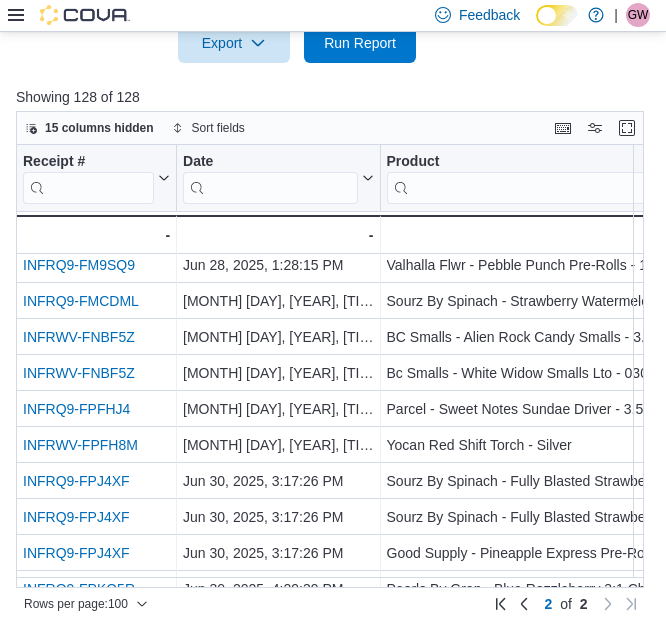 scroll, scrollTop: 683, scrollLeft: 0, axis: vertical 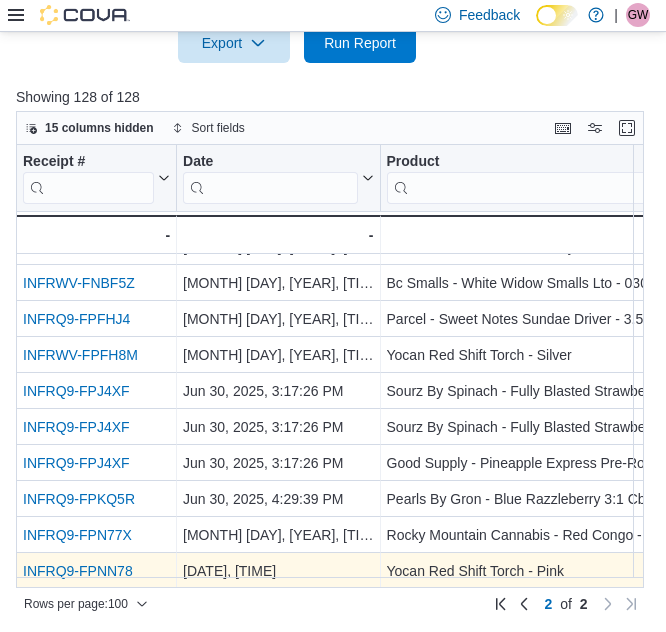 click on "INFRQ9-FPNN78" at bounding box center [78, 571] 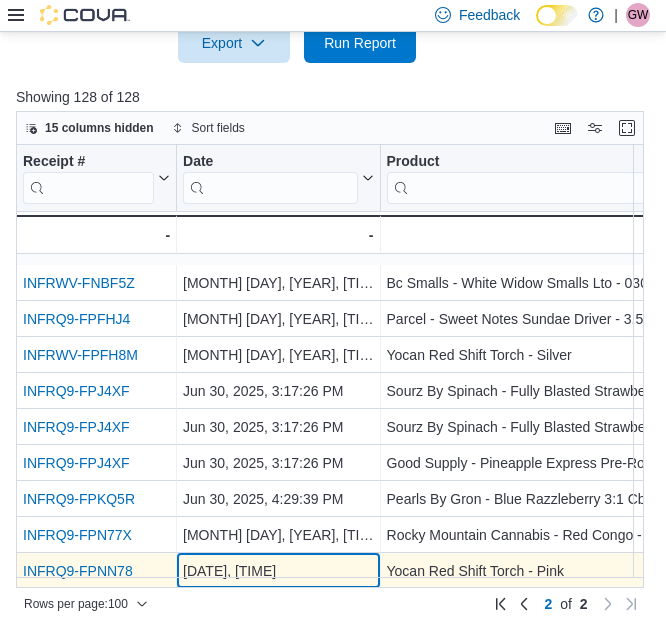 drag, startPoint x: 296, startPoint y: 572, endPoint x: 390, endPoint y: 566, distance: 94.19129 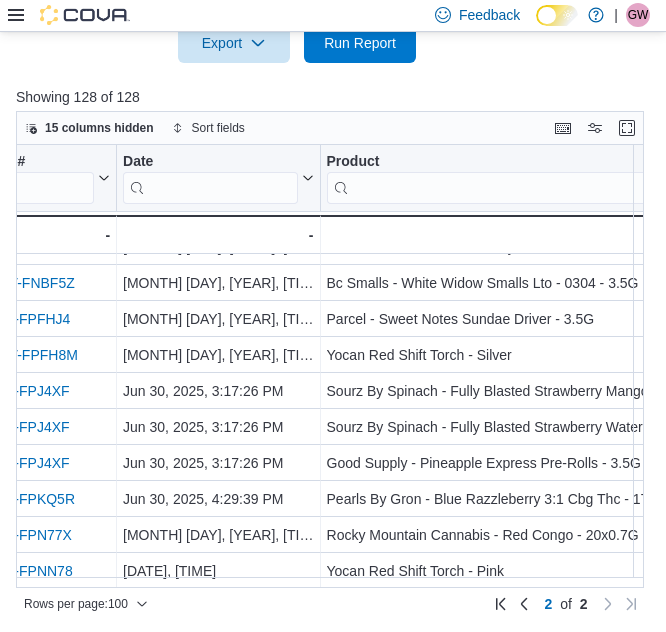 scroll, scrollTop: 683, scrollLeft: 0, axis: vertical 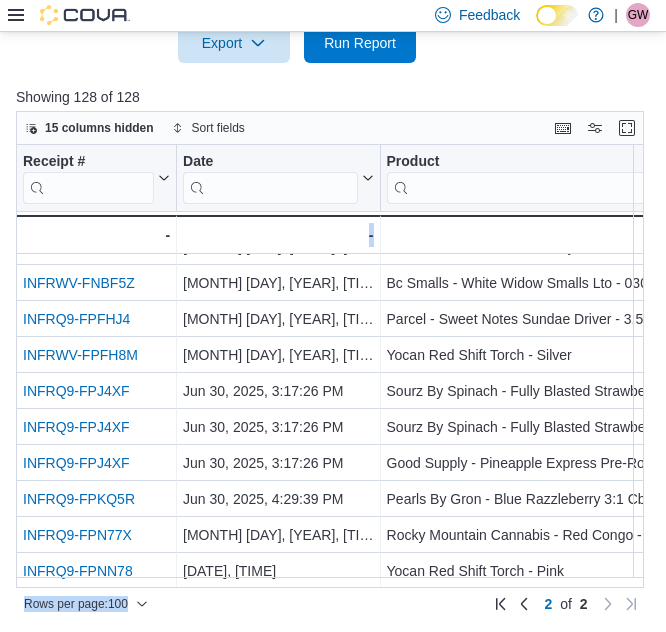 click on "15 columns hidden Sort fields Receipt # Click to view column header actions Date Click to view column header actions Product Click to view column header actions Subtotal Click to view column header actions INFRWV-FNBF5Z -  Receipt # URL, column 1, row 120 Jun 29, 2025, 1:04:54 PM -  Date, column 2, row 120 Bc Smalls - White Widow Smalls Lto - 0304 - 3.5G -  Product, column 3, row 120 $14.00 -  Subtotal, column 4, row 120 INFRQ9-FPFHJ4 -  Receipt # URL, column 1, row 121 Jun 30, 2025, 1:20:07 PM -  Date, column 2, row 121 Parcel - Sweet Notes Sundae Driver - 3.5G -  Product, column 3, row 121 $11.55 -  Subtotal, column 4, row 121 INFRWV-FPFH8M -  Receipt # URL, column 1, row 122 Jun 30, 2025, 1:26:34 PM -  Date, column 2, row 122 Yocan Red Shift Torch - Silver -  Product, column 3, row 122 $30.00 -  Subtotal, column 4, row 122 INFRQ9-FPJ4XF -  Receipt # URL, column 1, row 123 Jun 30, 2025, 3:17:26 PM -  Date, column 2, row 123 Sourz By Spinach - Fully Blasted Strawberry Mango - 5G -  Product, column 3, row 123" at bounding box center (330, 364) 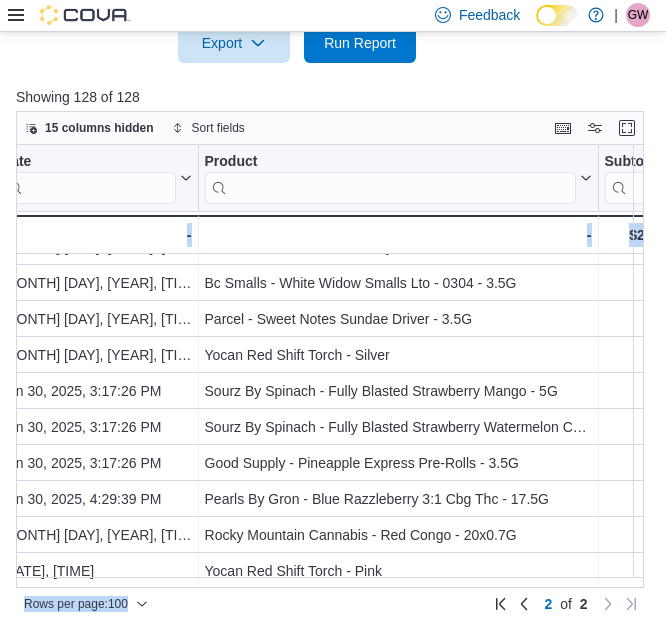 scroll, scrollTop: 683, scrollLeft: 232, axis: both 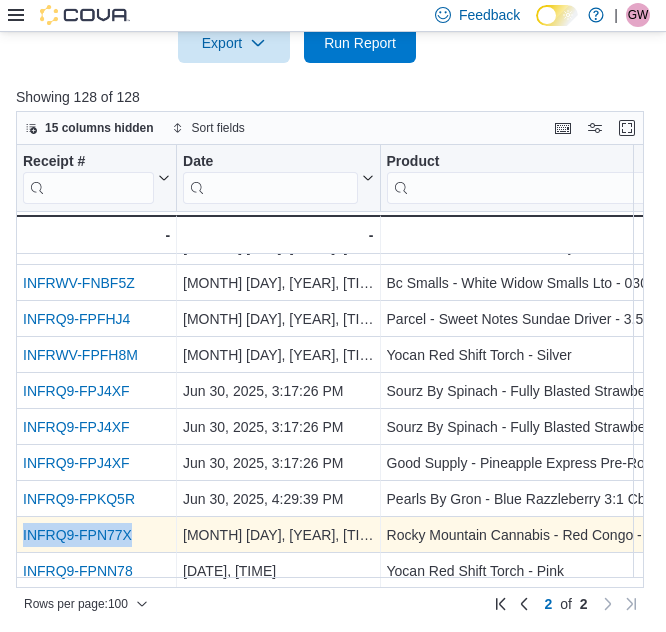 drag, startPoint x: 132, startPoint y: 530, endPoint x: 24, endPoint y: 528, distance: 108.01852 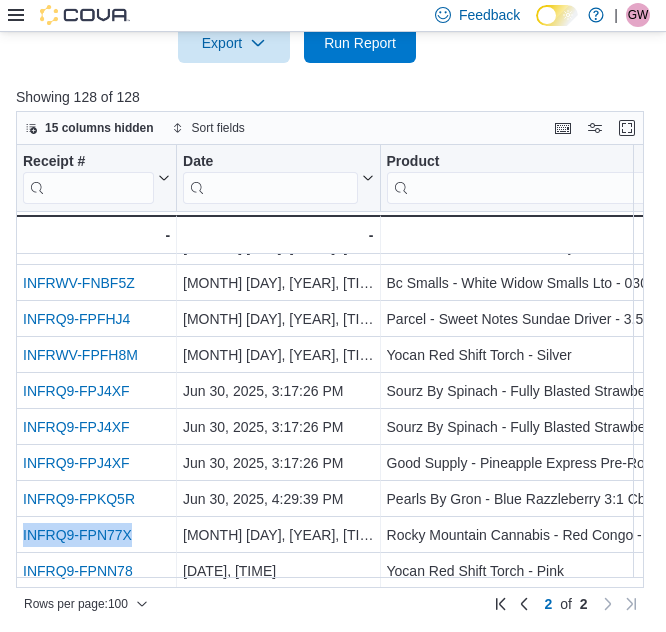 copy on "INFRQ9-FPN77X" 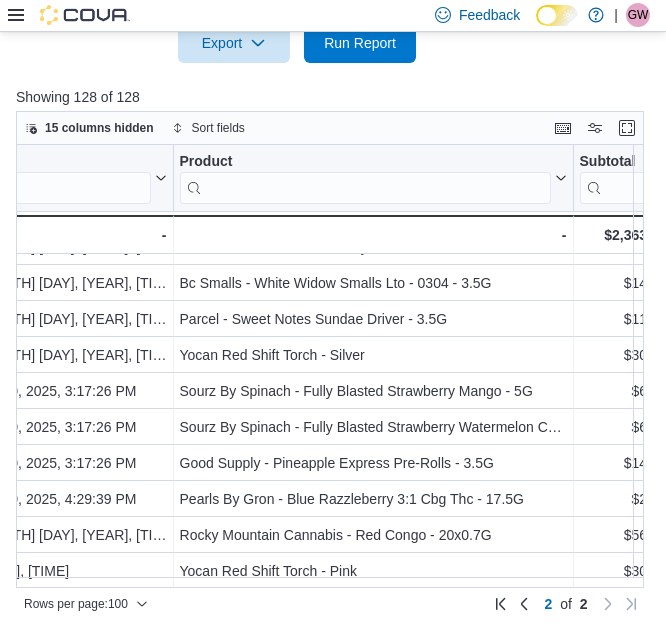 scroll, scrollTop: 683, scrollLeft: 232, axis: both 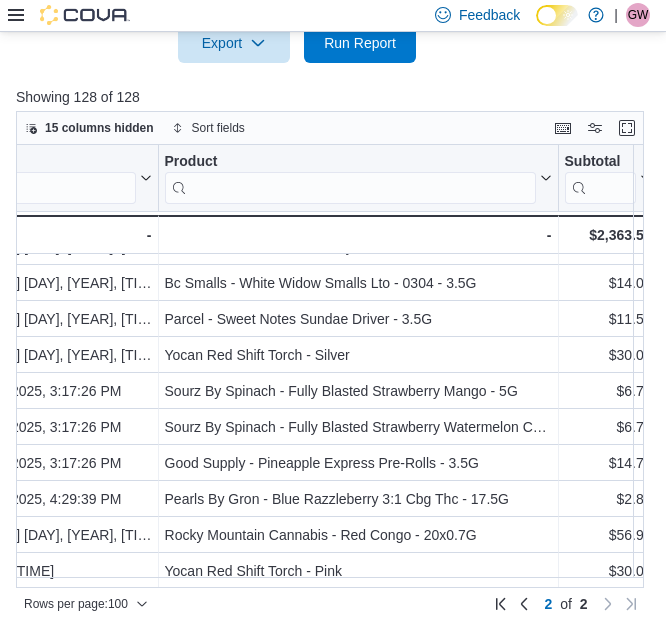 click on "Rows per page :  100 Page 2 of 2 2  of  2" at bounding box center [330, 602] 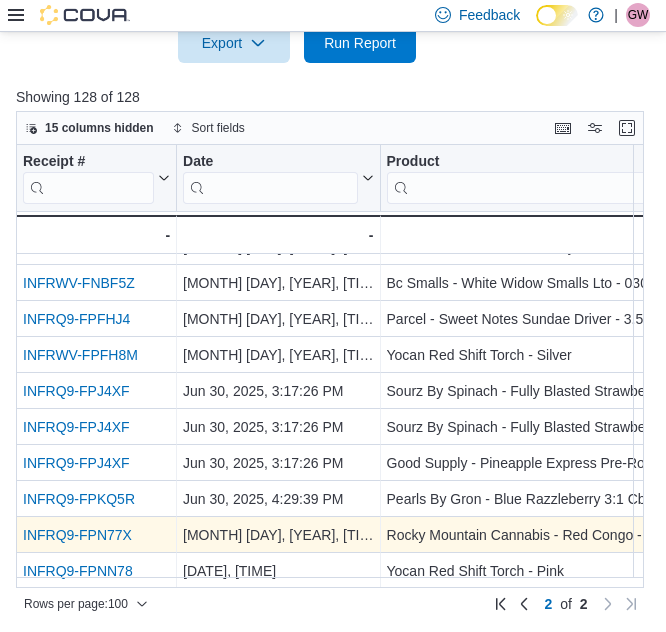click on "INFRQ9-FPN77X" at bounding box center (77, 535) 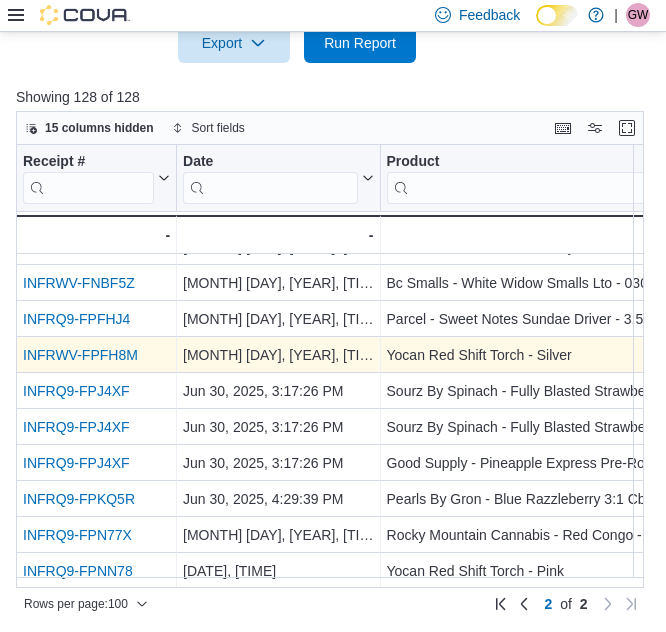 drag, startPoint x: 94, startPoint y: 357, endPoint x: 91, endPoint y: 345, distance: 12.369317 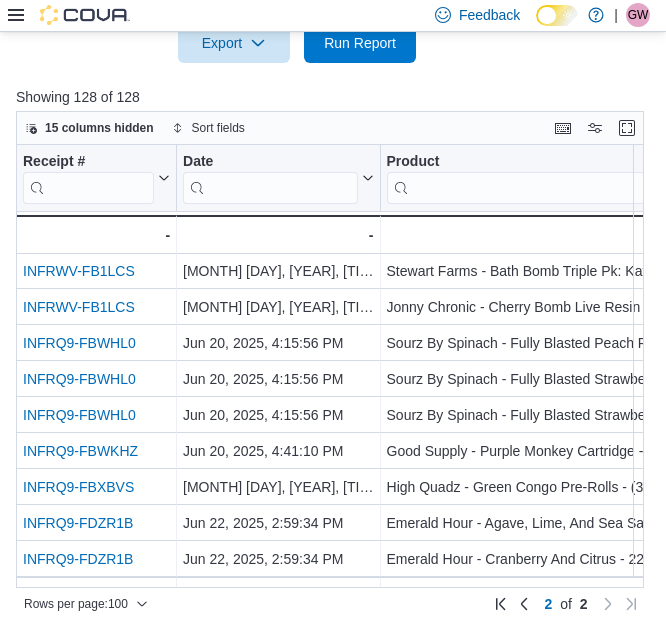 scroll, scrollTop: 0, scrollLeft: 0, axis: both 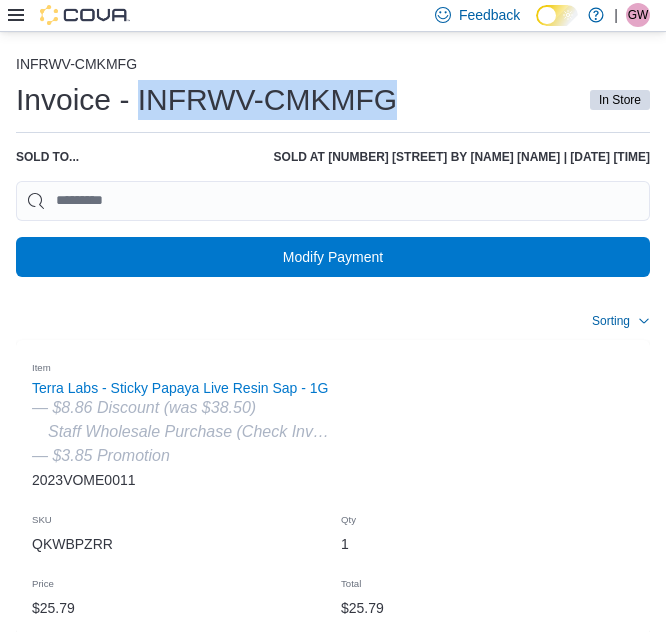 drag, startPoint x: 407, startPoint y: 100, endPoint x: 137, endPoint y: 101, distance: 270.00186 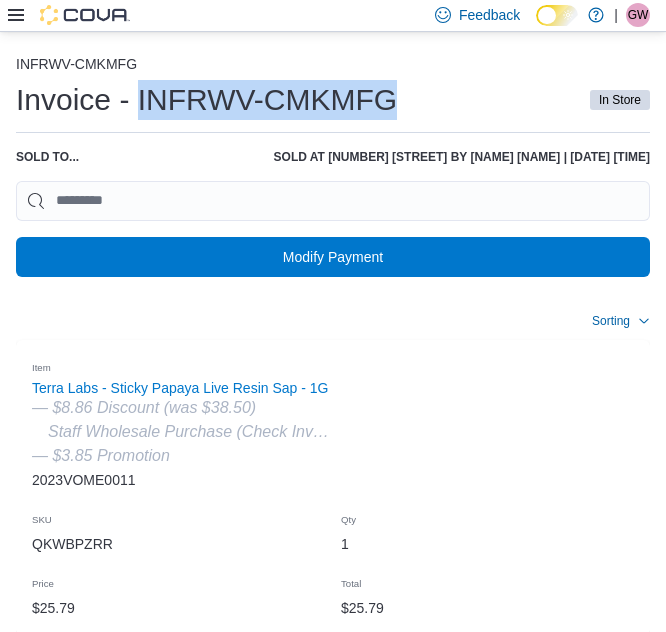 copy on "INFRWV-CMKMFG" 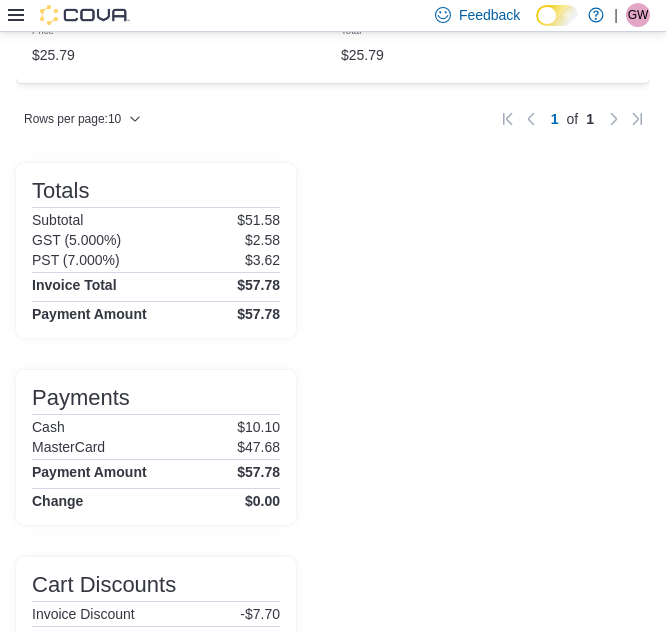 scroll, scrollTop: 932, scrollLeft: 0, axis: vertical 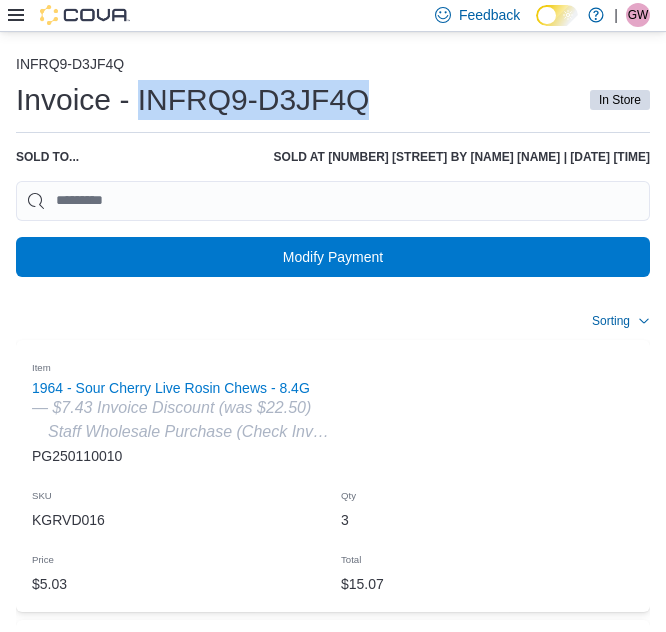 drag, startPoint x: 398, startPoint y: 103, endPoint x: 136, endPoint y: 85, distance: 262.61758 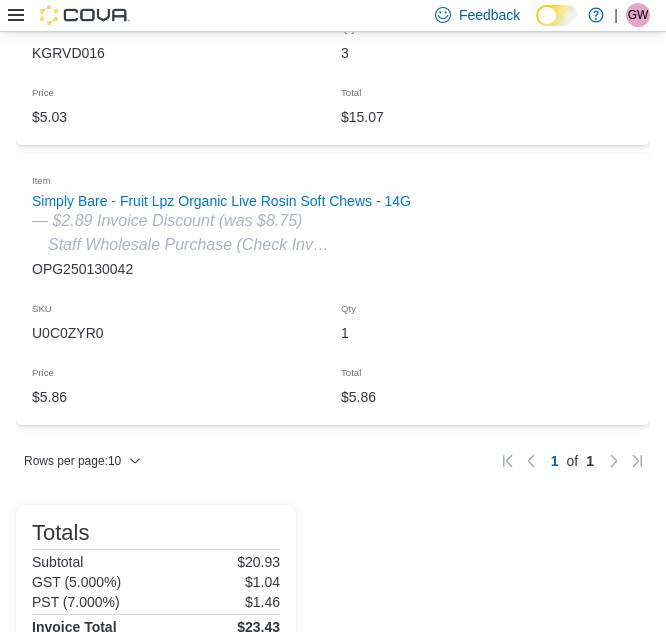scroll, scrollTop: 600, scrollLeft: 0, axis: vertical 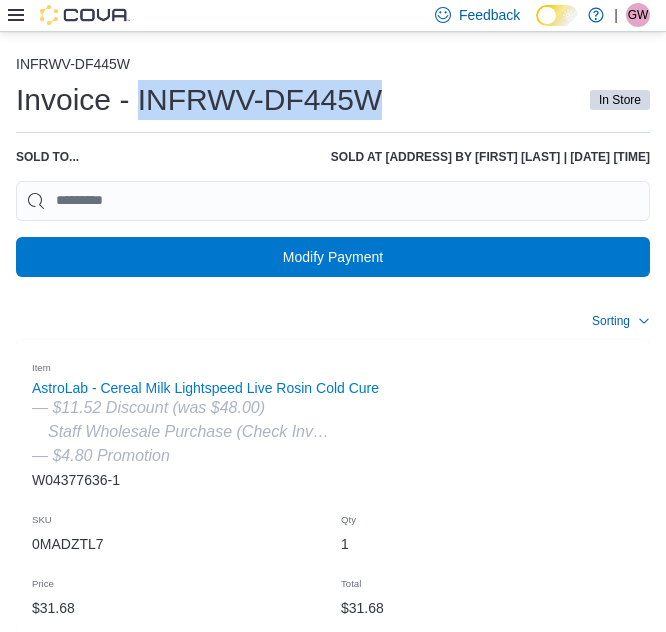 drag, startPoint x: 404, startPoint y: 102, endPoint x: 138, endPoint y: 108, distance: 266.06766 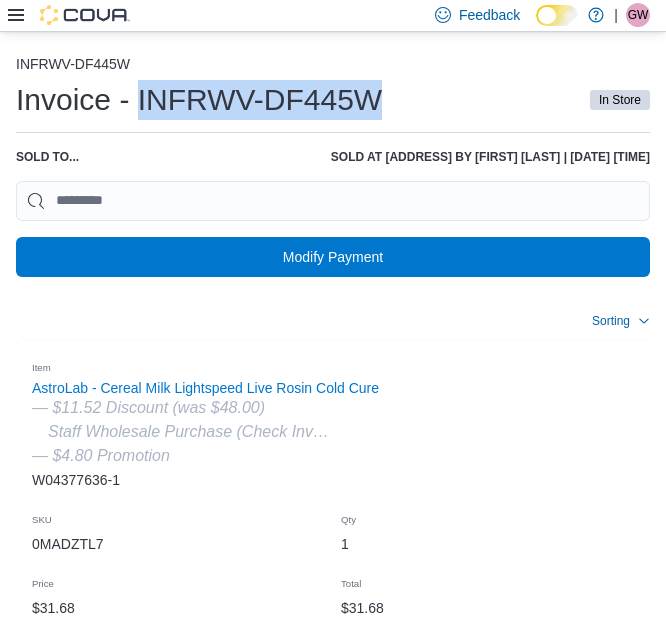copy on "INFRWV-DF445W" 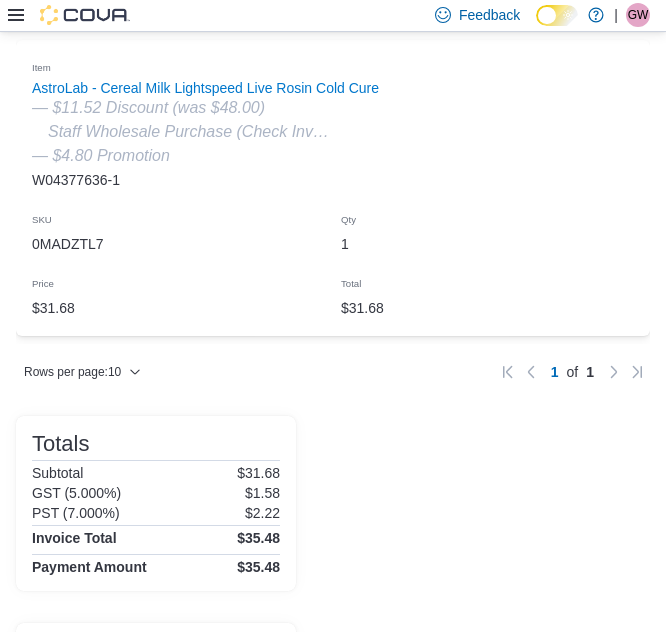 scroll, scrollTop: 200, scrollLeft: 0, axis: vertical 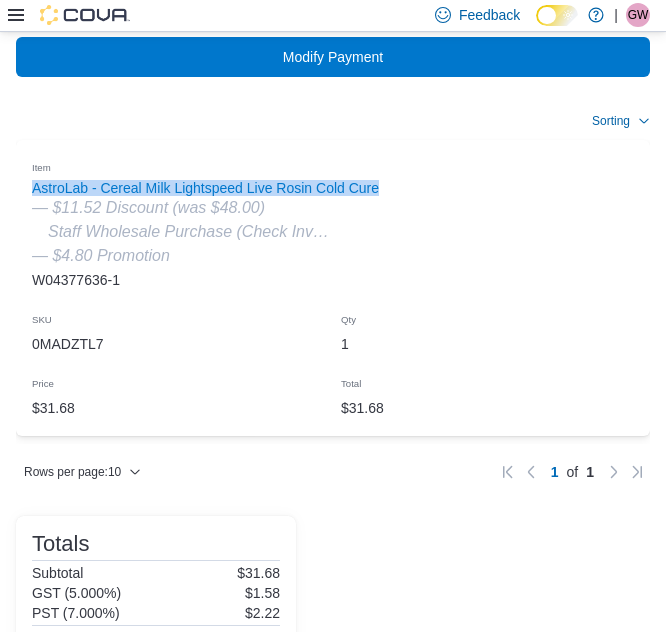 drag, startPoint x: 401, startPoint y: 185, endPoint x: 28, endPoint y: 195, distance: 373.13403 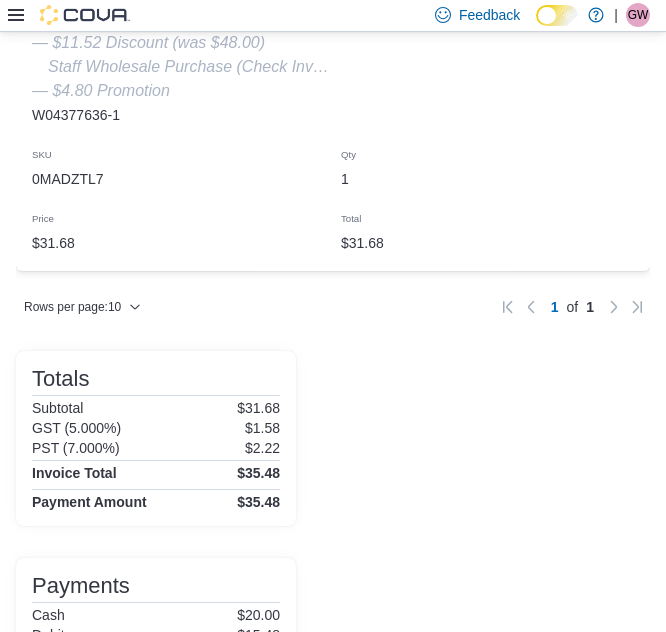 scroll, scrollTop: 400, scrollLeft: 0, axis: vertical 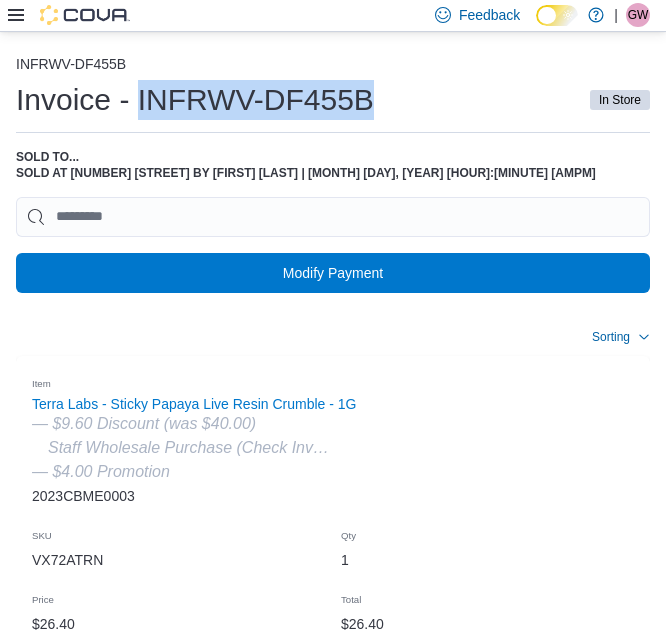 drag, startPoint x: 366, startPoint y: 98, endPoint x: 139, endPoint y: 94, distance: 227.03523 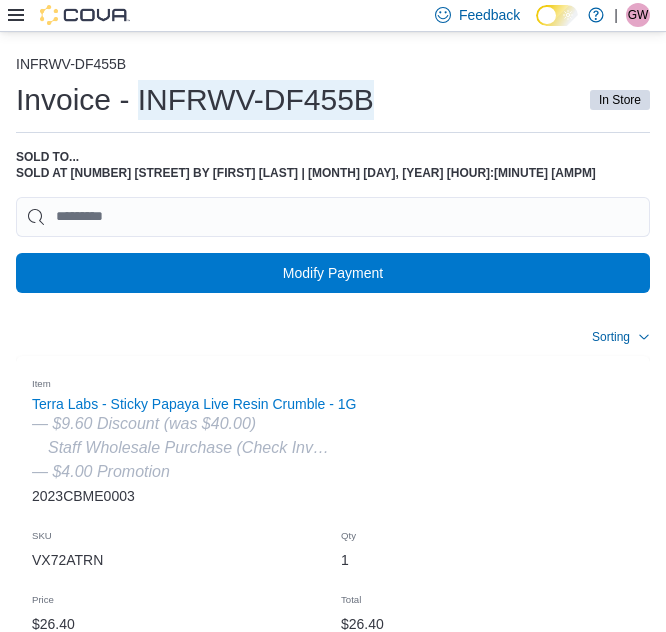 scroll, scrollTop: 100, scrollLeft: 0, axis: vertical 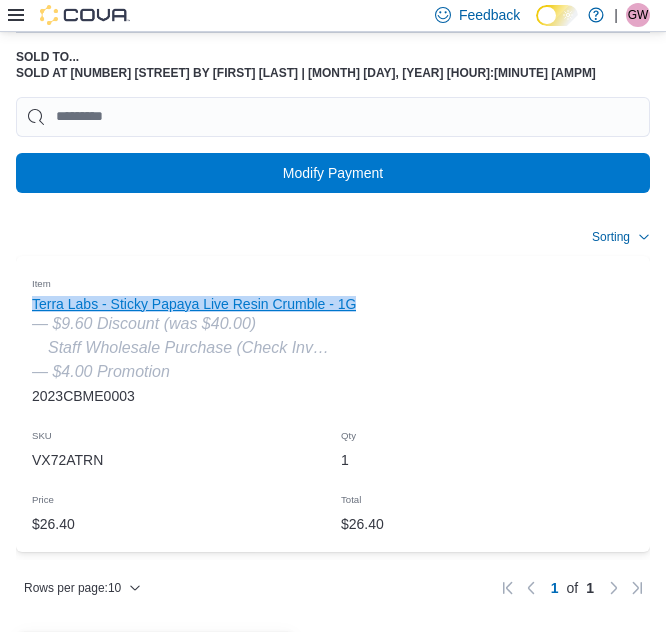 drag, startPoint x: 361, startPoint y: 287, endPoint x: 35, endPoint y: 286, distance: 326.00153 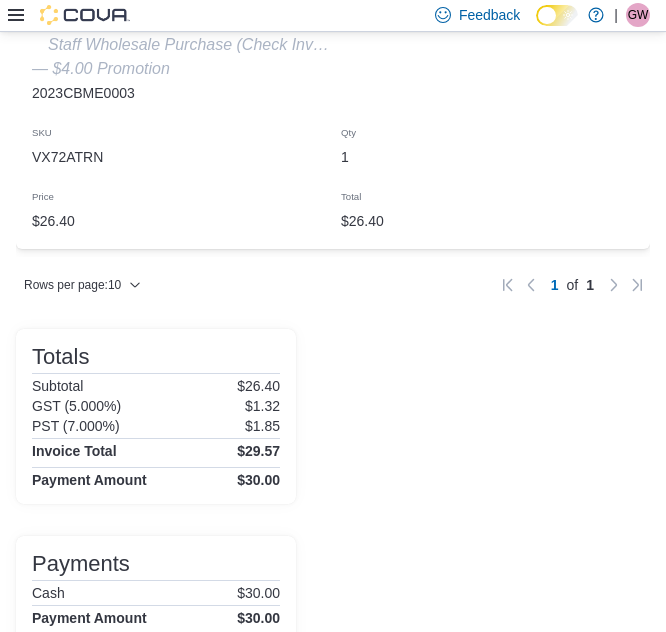 scroll, scrollTop: 608, scrollLeft: 0, axis: vertical 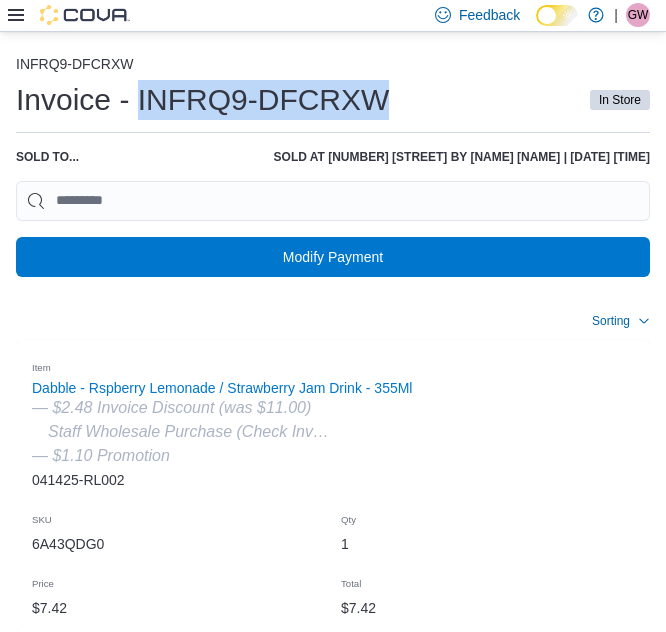 drag, startPoint x: 403, startPoint y: 83, endPoint x: 137, endPoint y: 97, distance: 266.36816 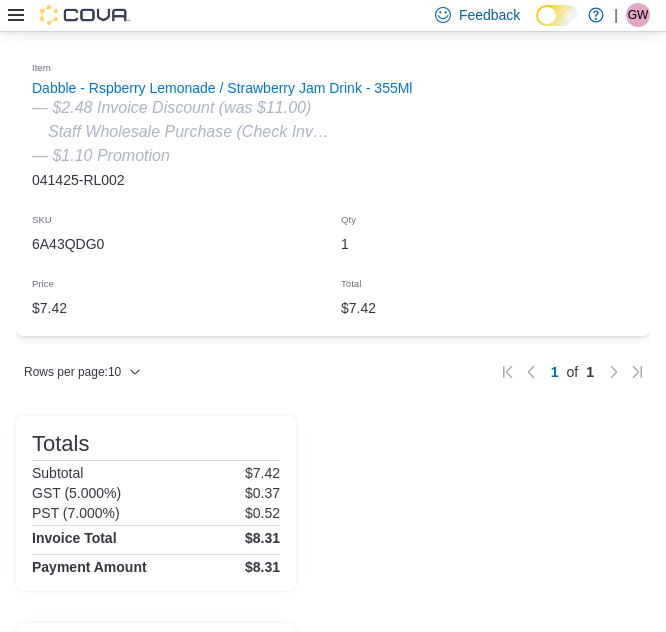 scroll, scrollTop: 400, scrollLeft: 0, axis: vertical 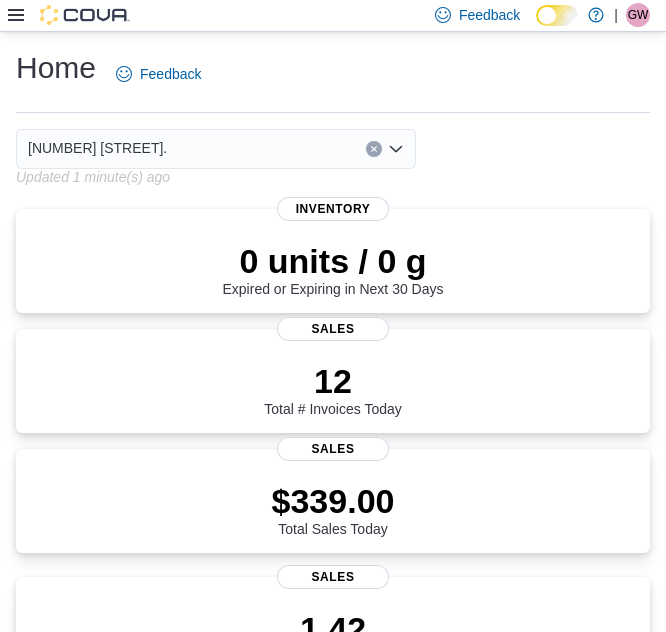 click 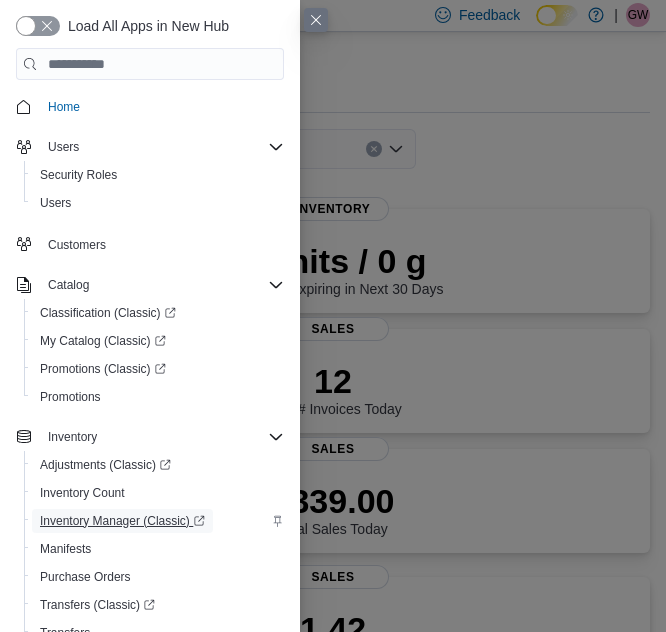click on "Inventory Manager (Classic)" at bounding box center [122, 521] 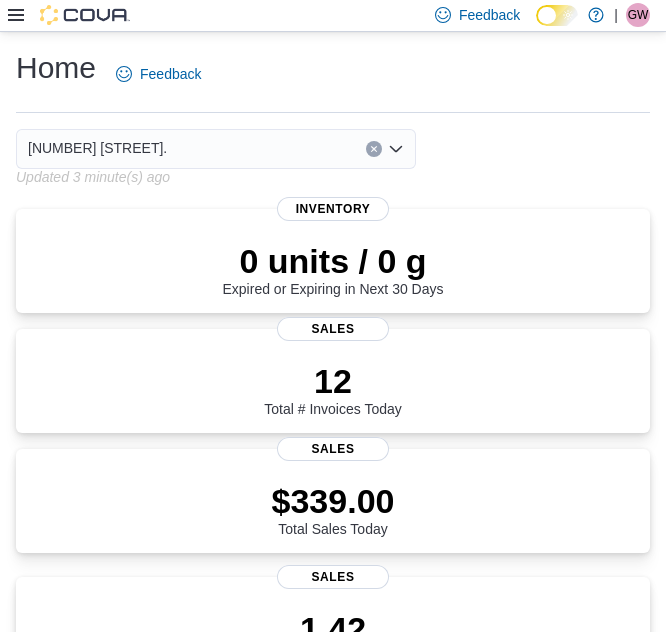 click 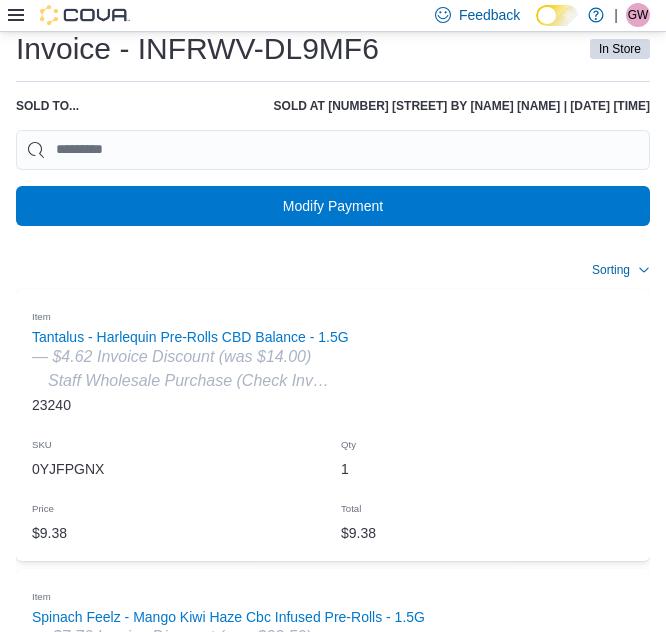 scroll, scrollTop: 0, scrollLeft: 0, axis: both 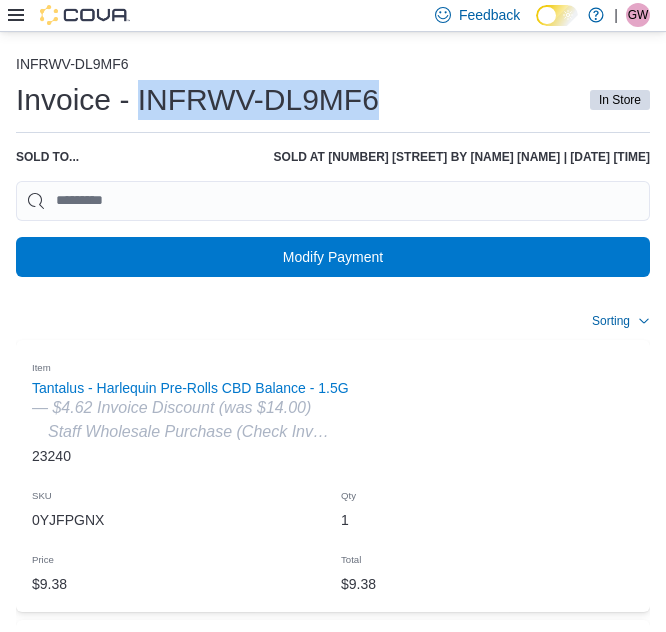 drag, startPoint x: 414, startPoint y: 113, endPoint x: 141, endPoint y: 102, distance: 273.22153 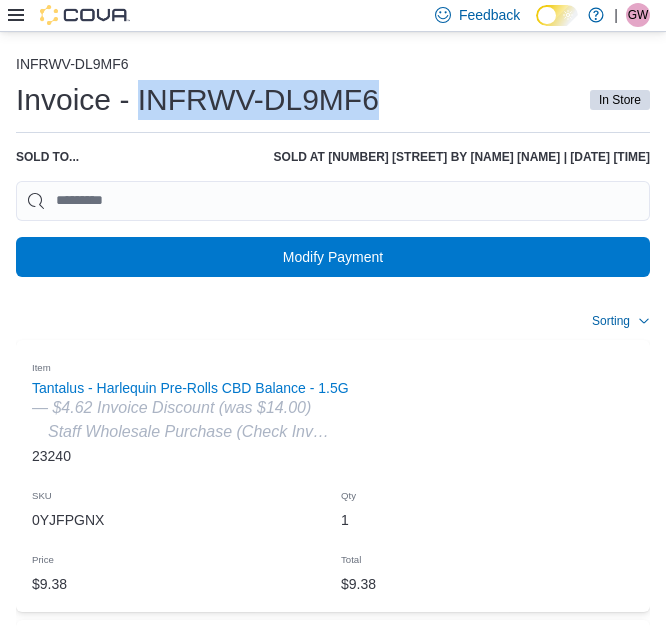 copy on "INFRWV-DL9MF6" 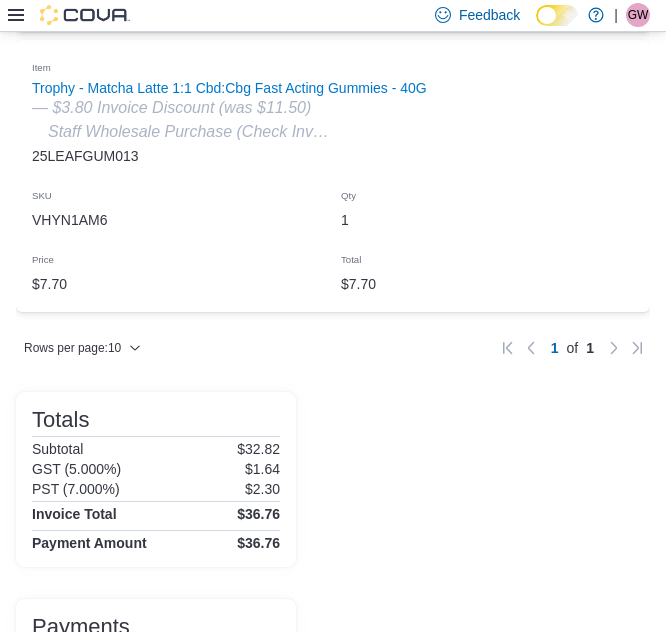scroll, scrollTop: 1144, scrollLeft: 0, axis: vertical 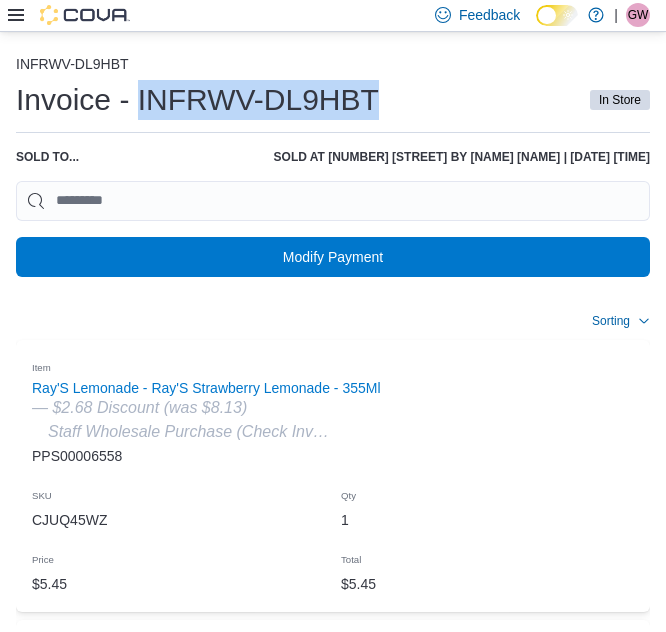 drag, startPoint x: 417, startPoint y: 86, endPoint x: 139, endPoint y: 95, distance: 278.14566 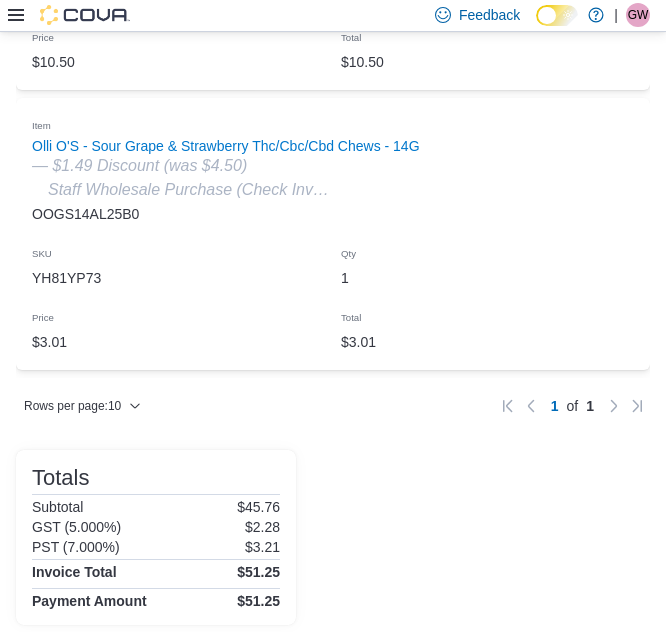 scroll, scrollTop: 1200, scrollLeft: 0, axis: vertical 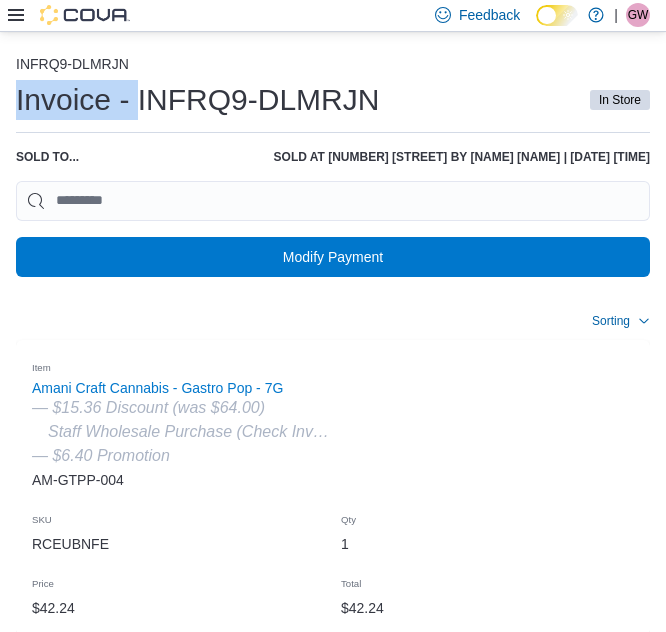 drag, startPoint x: 379, startPoint y: 75, endPoint x: 141, endPoint y: 97, distance: 239.01465 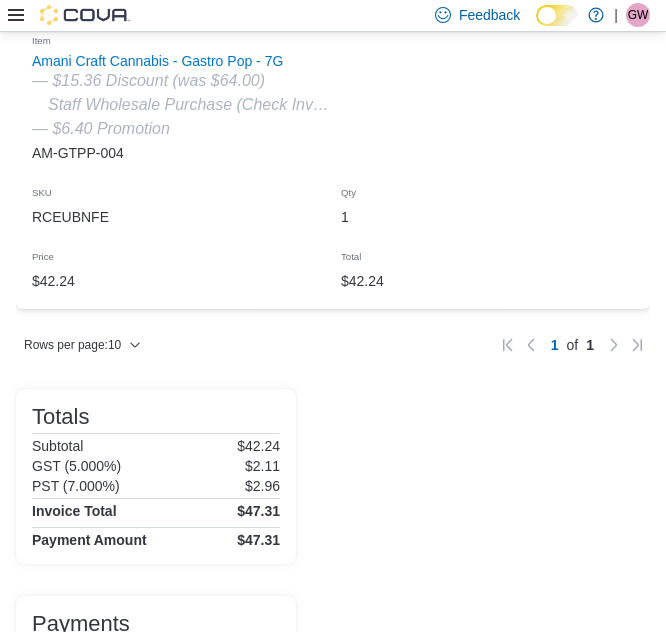 scroll, scrollTop: 608, scrollLeft: 0, axis: vertical 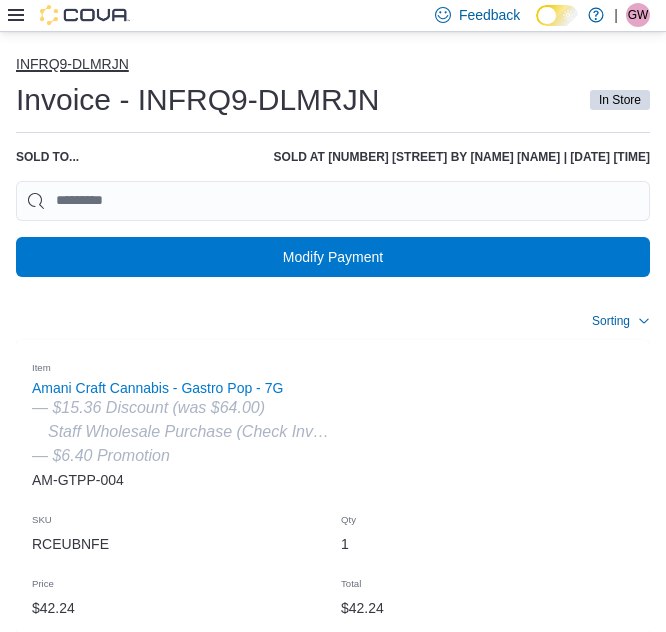 type 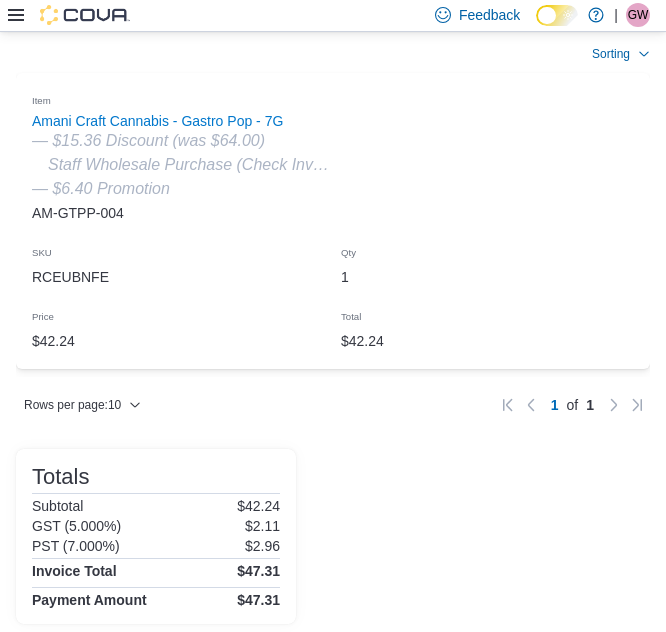 scroll, scrollTop: 300, scrollLeft: 0, axis: vertical 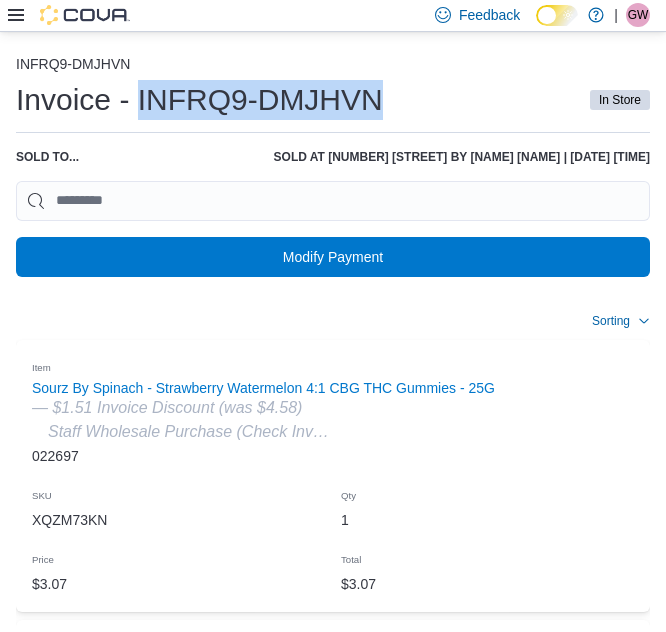 drag, startPoint x: 377, startPoint y: 91, endPoint x: 139, endPoint y: 111, distance: 238.83885 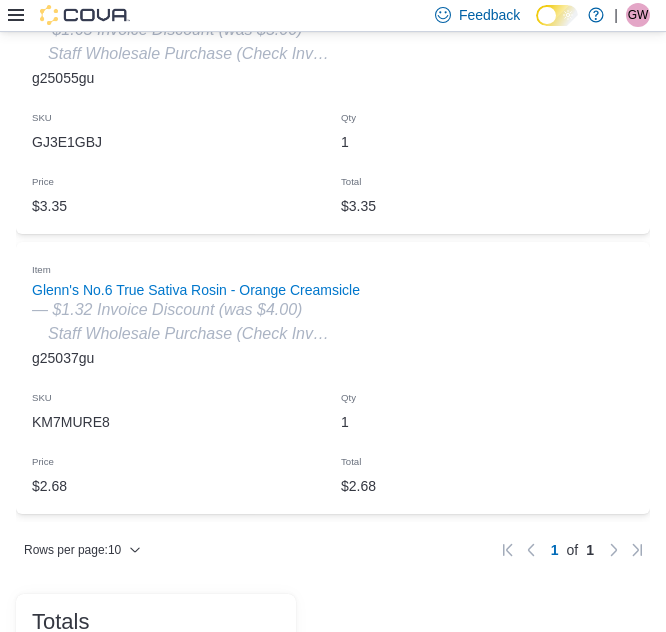 scroll, scrollTop: 1424, scrollLeft: 0, axis: vertical 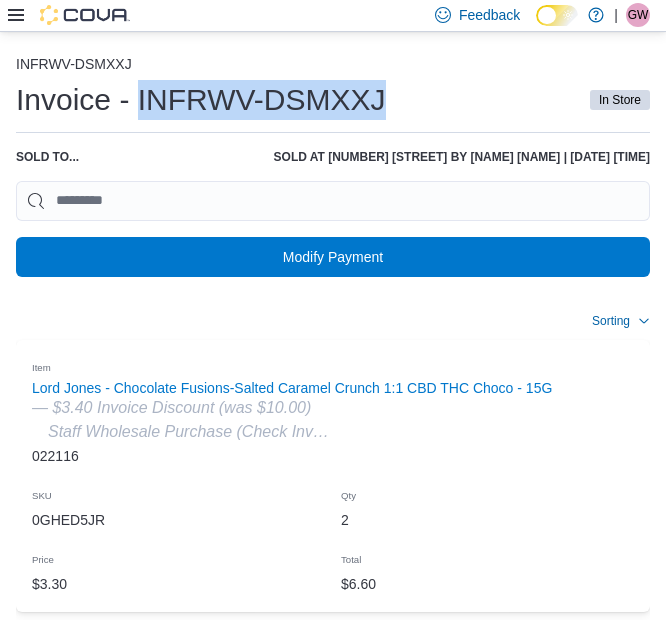 drag, startPoint x: 385, startPoint y: 113, endPoint x: 136, endPoint y: 92, distance: 249.88397 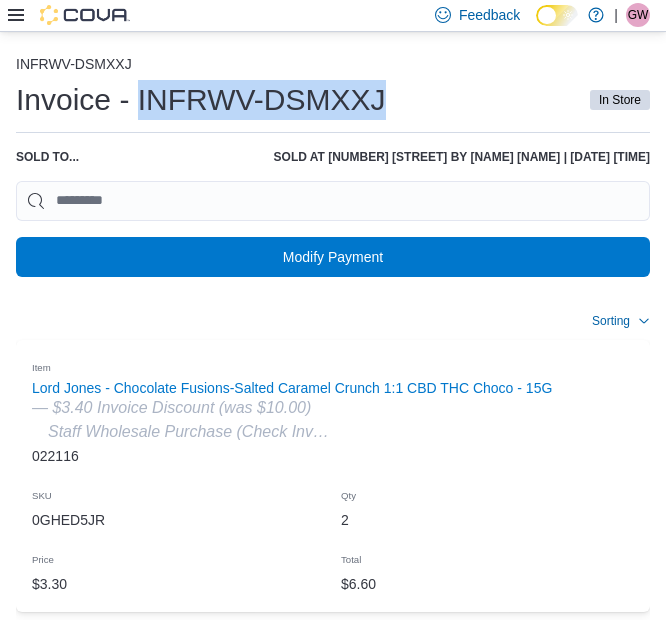 copy on "INFRWV-DSMXXJ" 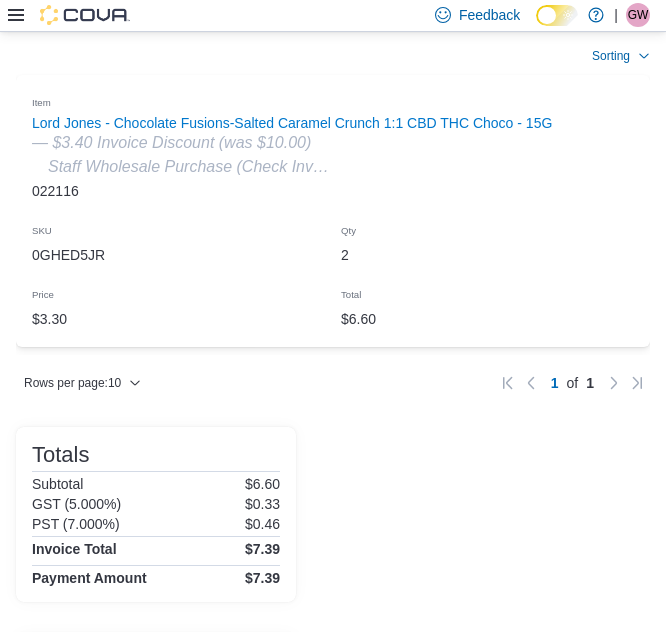 scroll, scrollTop: 300, scrollLeft: 0, axis: vertical 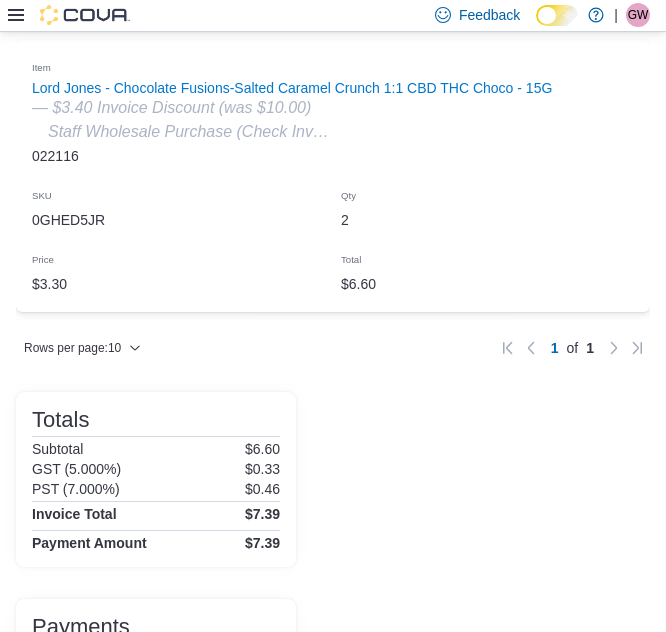 drag, startPoint x: 255, startPoint y: 378, endPoint x: 252, endPoint y: 363, distance: 15.297058 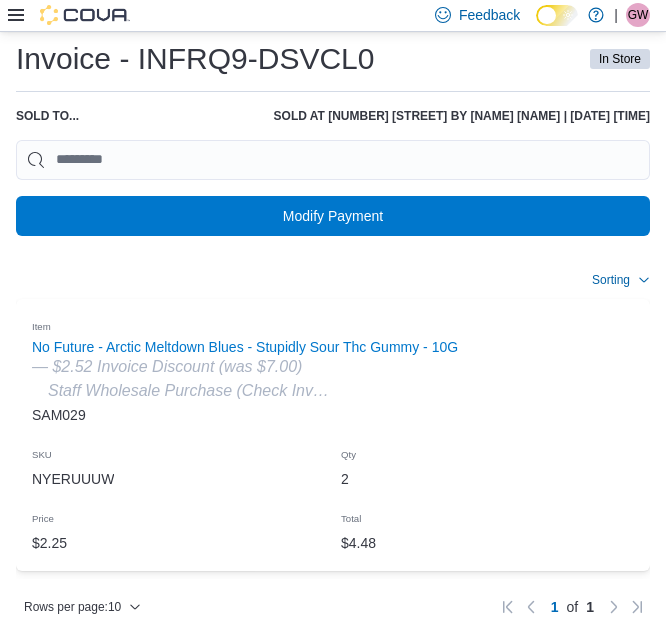 scroll, scrollTop: 0, scrollLeft: 0, axis: both 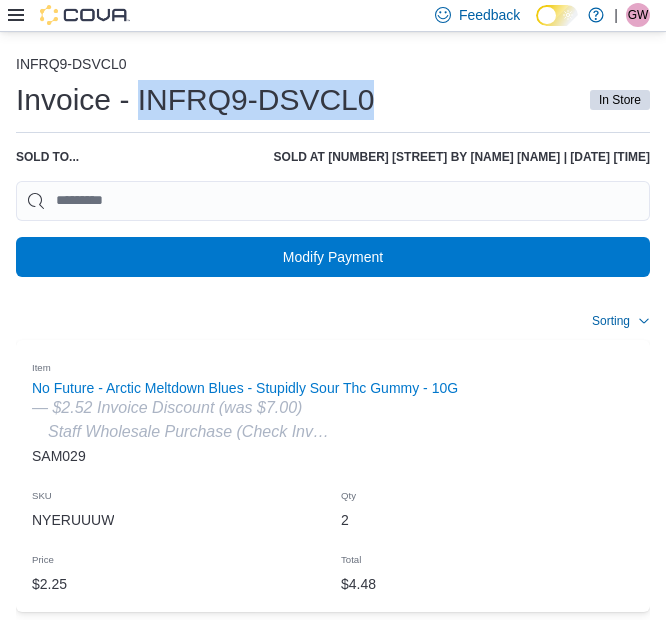 drag, startPoint x: 380, startPoint y: 103, endPoint x: 136, endPoint y: 105, distance: 244.0082 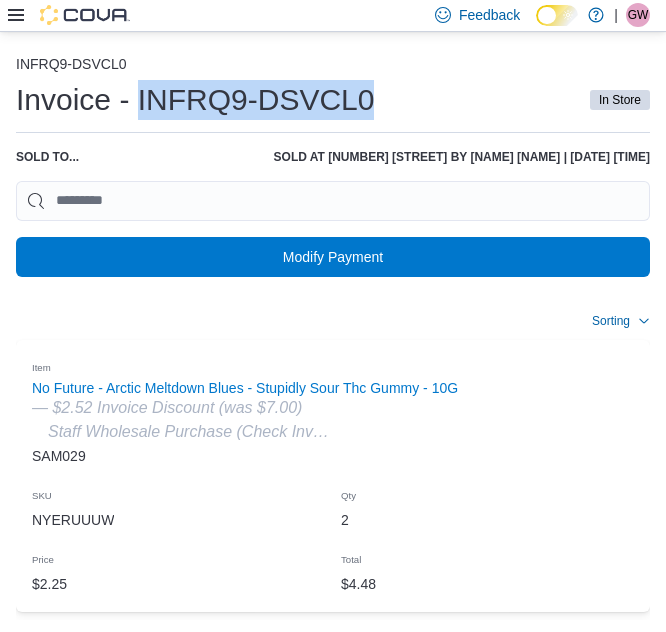 copy on "INFRQ9-DSVCL0" 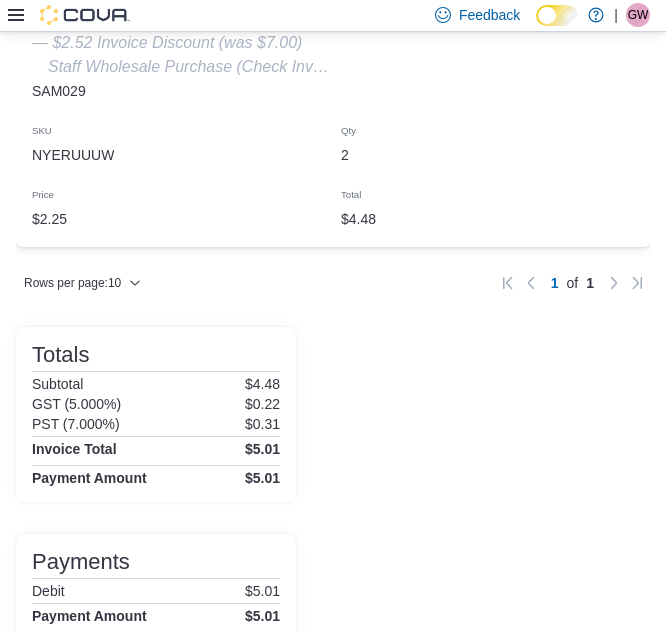 scroll, scrollTop: 400, scrollLeft: 0, axis: vertical 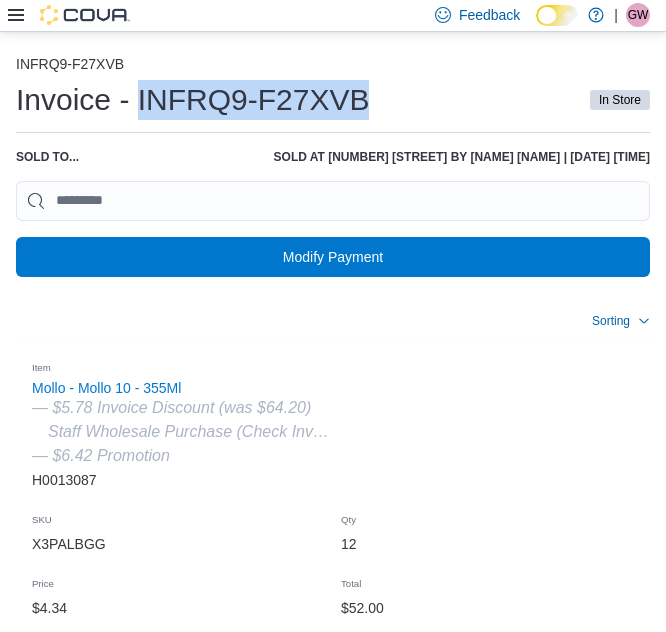 drag, startPoint x: 363, startPoint y: 88, endPoint x: 138, endPoint y: 106, distance: 225.71886 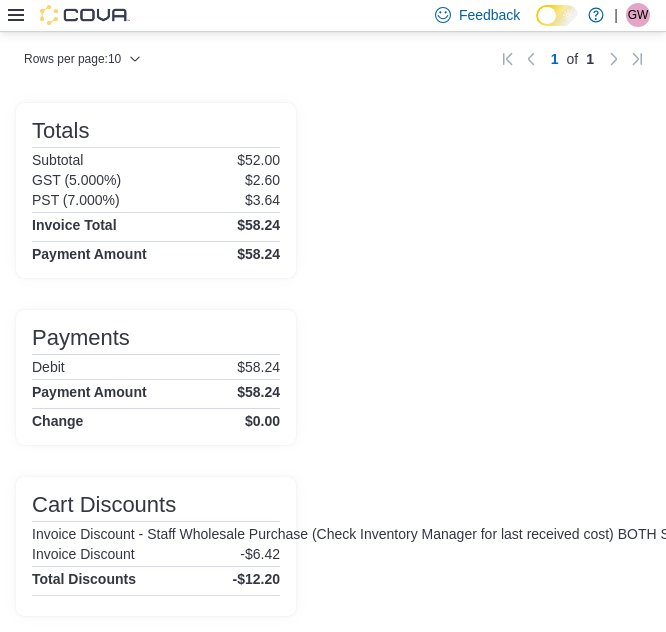 scroll, scrollTop: 628, scrollLeft: 0, axis: vertical 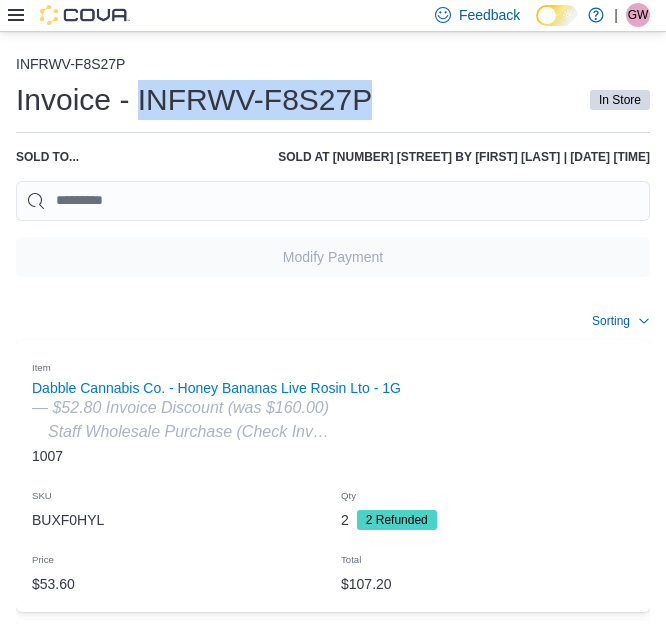 drag, startPoint x: 376, startPoint y: 99, endPoint x: 137, endPoint y: 110, distance: 239.253 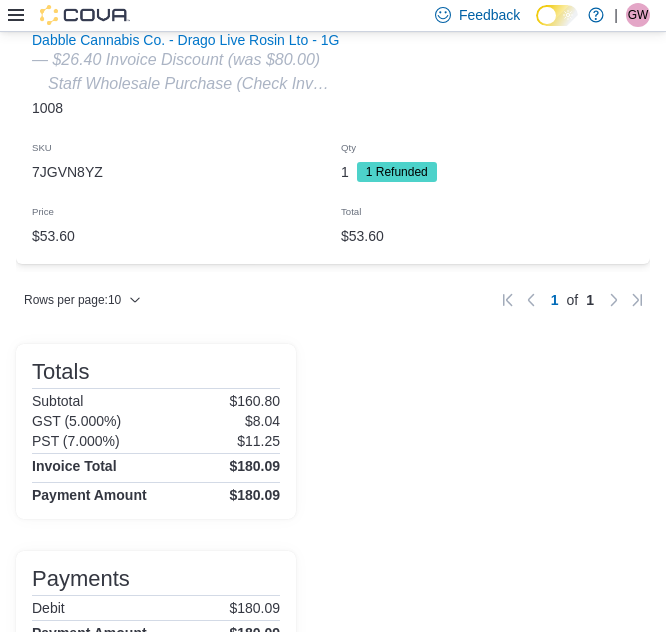 scroll, scrollTop: 864, scrollLeft: 0, axis: vertical 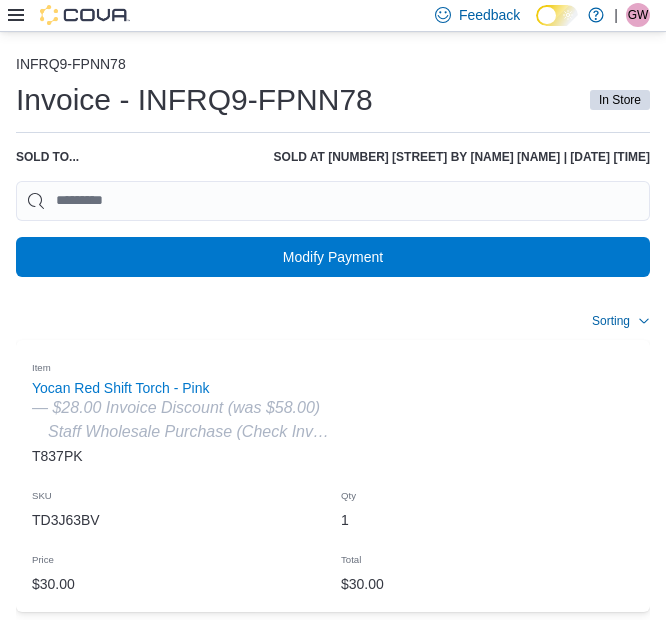click 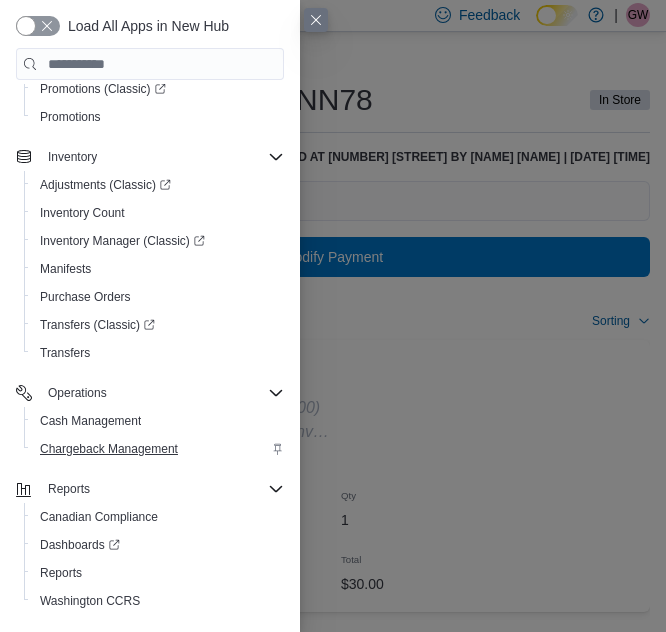 scroll, scrollTop: 287, scrollLeft: 0, axis: vertical 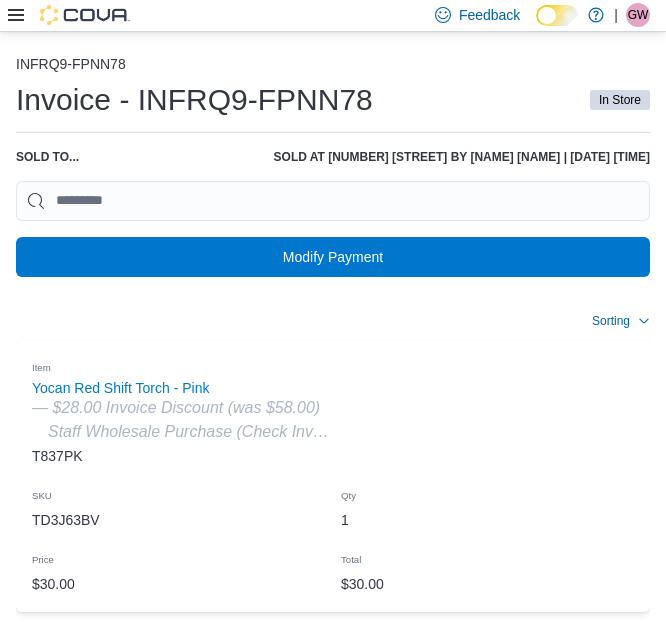 click on "Sorting" at bounding box center [333, 321] 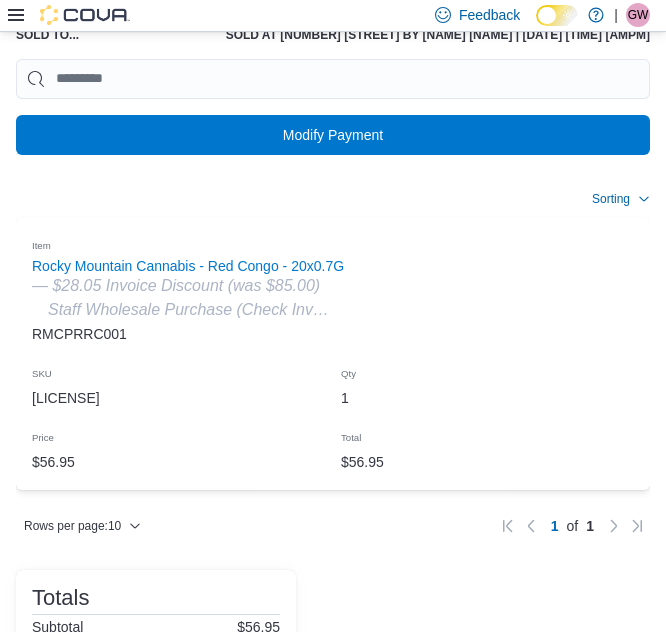 scroll, scrollTop: 300, scrollLeft: 0, axis: vertical 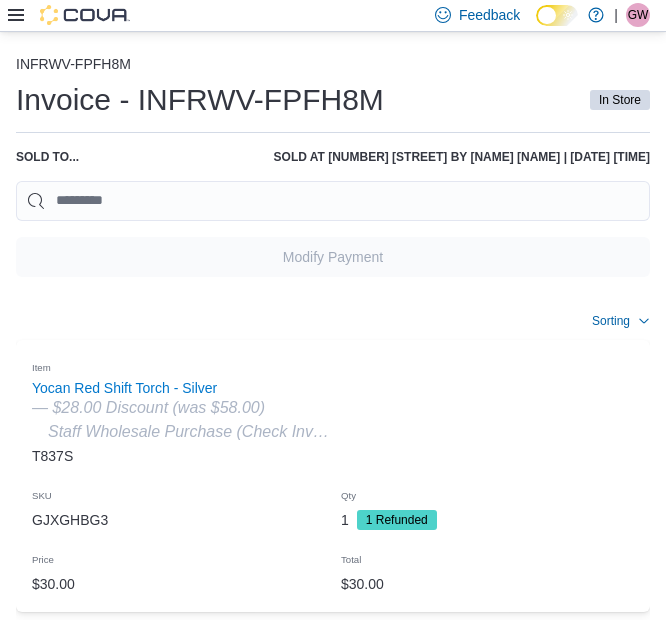 click on "Invoice - INFRWV-FPFH8M" 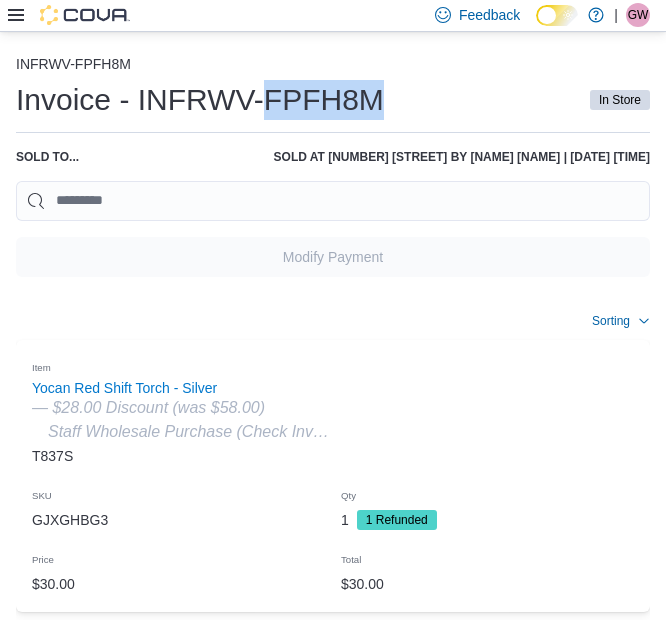 click on "Invoice - INFRWV-FPFH8M" 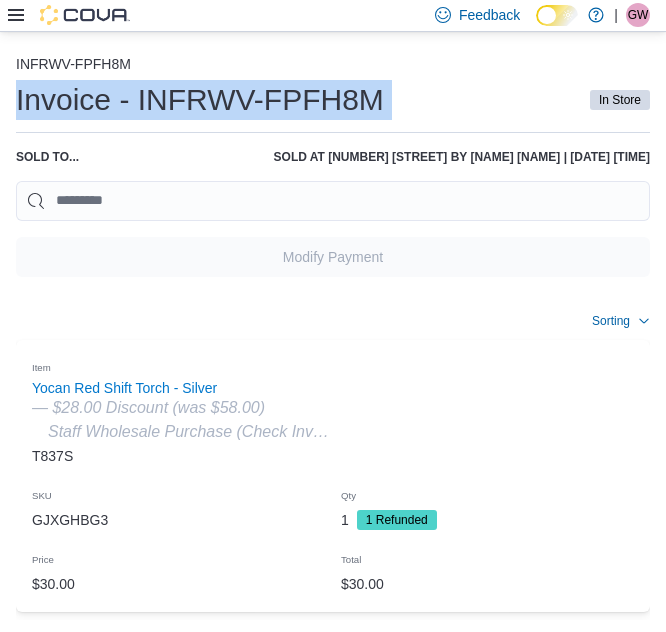 click on "Invoice - INFRWV-FPFH8M" 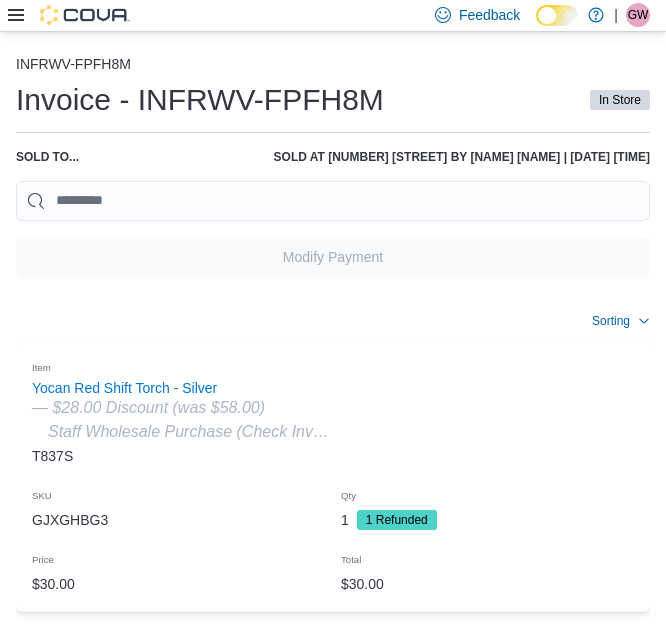 click on "Invoice - INFRWV-FPFH8M In Store" at bounding box center [333, 100] 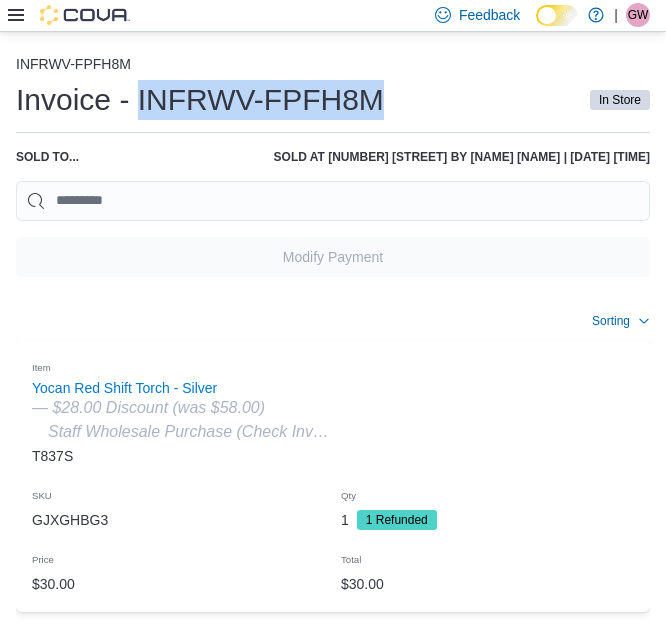 drag, startPoint x: 385, startPoint y: 92, endPoint x: 138, endPoint y: 107, distance: 247.45505 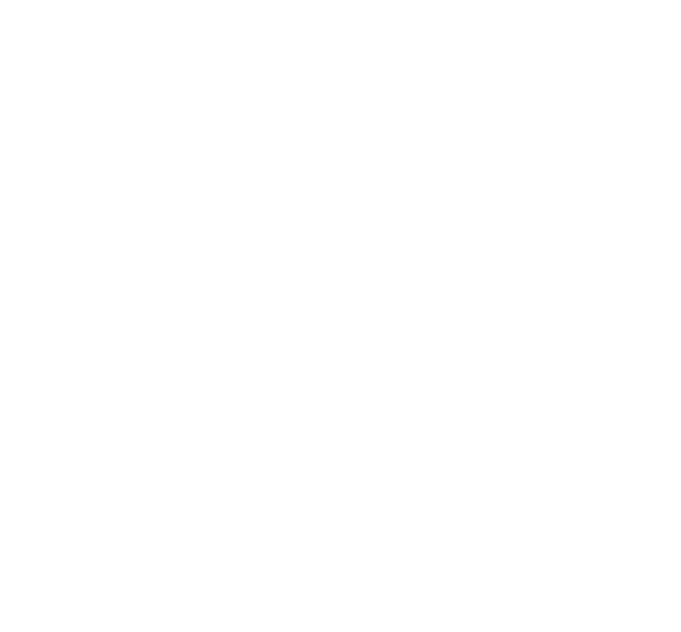 scroll, scrollTop: 0, scrollLeft: 0, axis: both 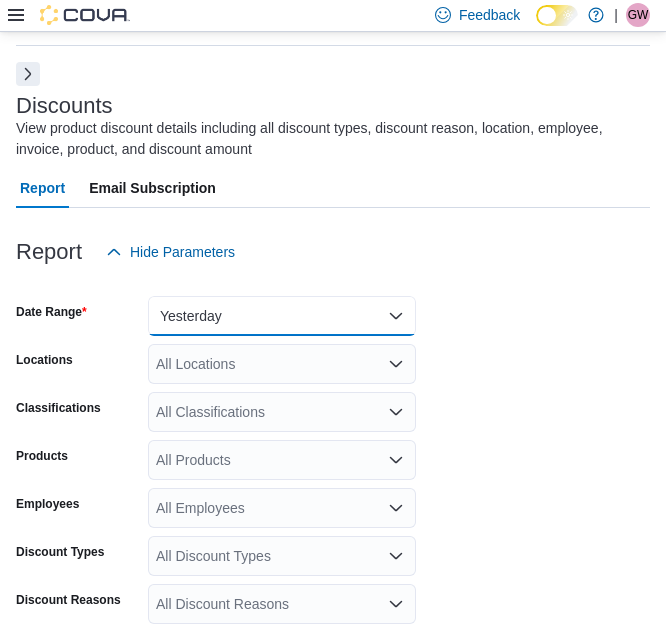 click on "Yesterday" at bounding box center [282, 316] 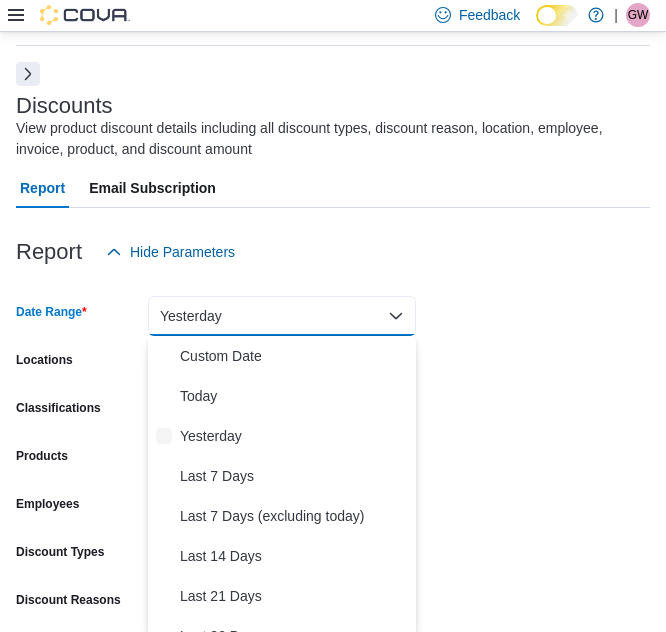 scroll, scrollTop: 71, scrollLeft: 0, axis: vertical 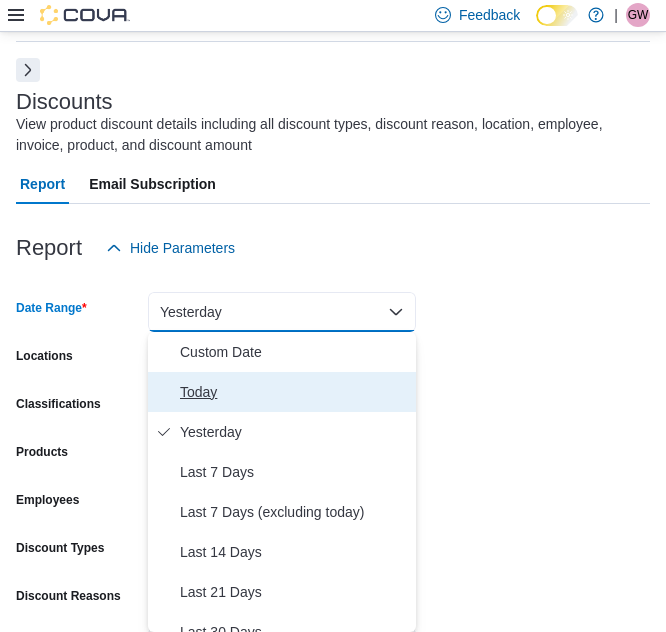 click on "Today" at bounding box center [294, 392] 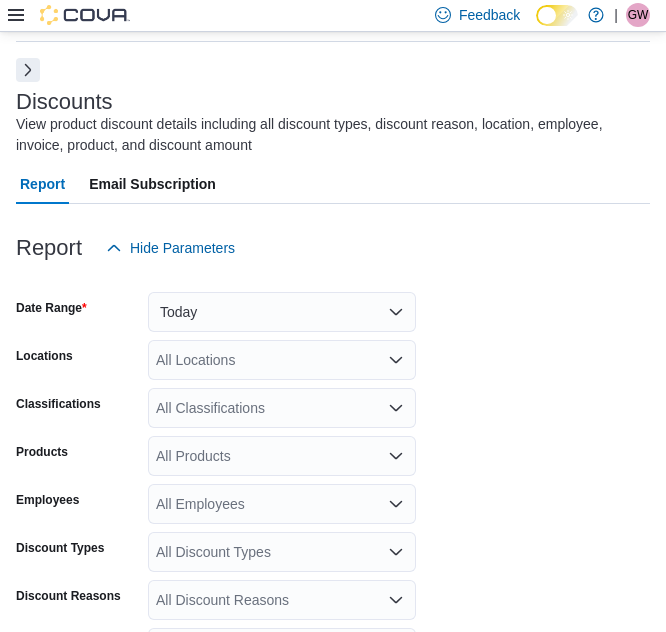 drag, startPoint x: 429, startPoint y: 265, endPoint x: 415, endPoint y: 270, distance: 14.866069 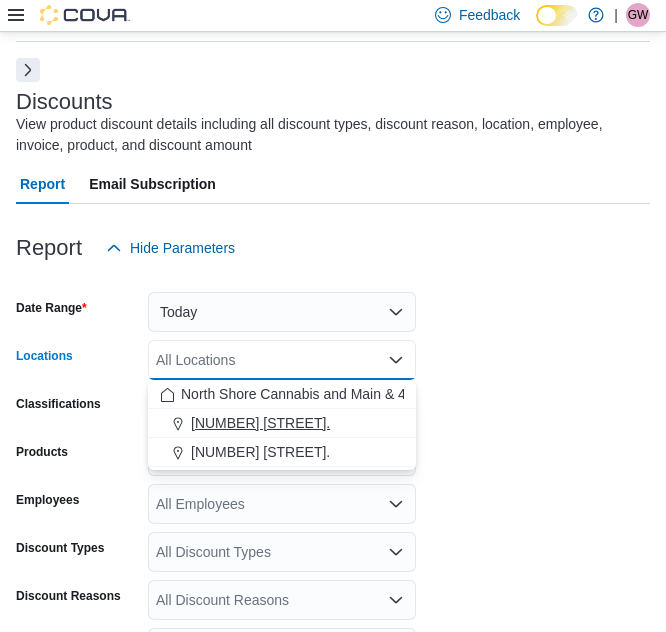 click on "1520 Barrow St." at bounding box center [282, 423] 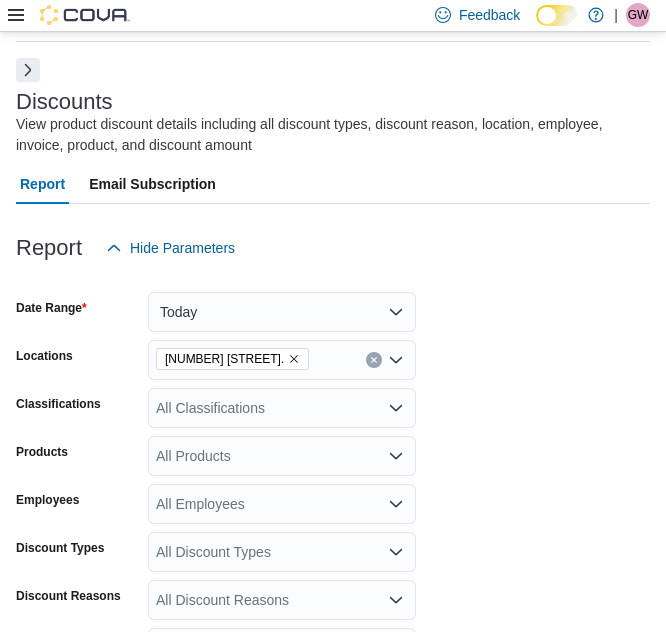 drag, startPoint x: 480, startPoint y: 293, endPoint x: 468, endPoint y: 324, distance: 33.24154 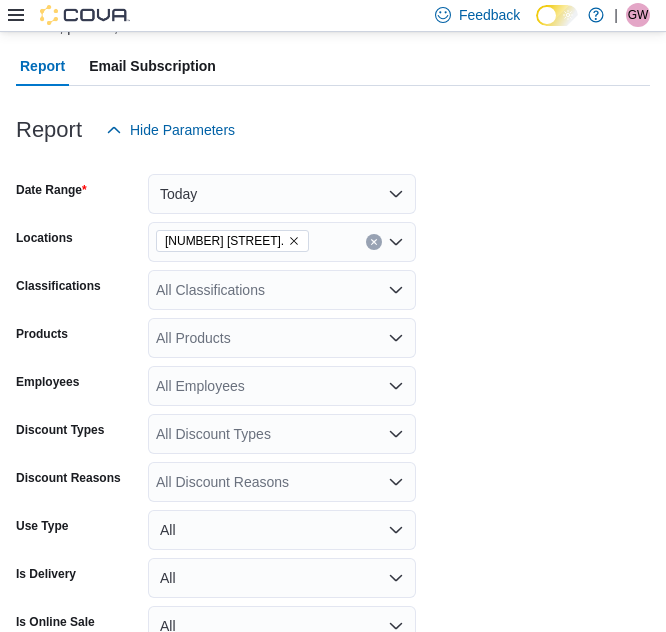 scroll, scrollTop: 299, scrollLeft: 0, axis: vertical 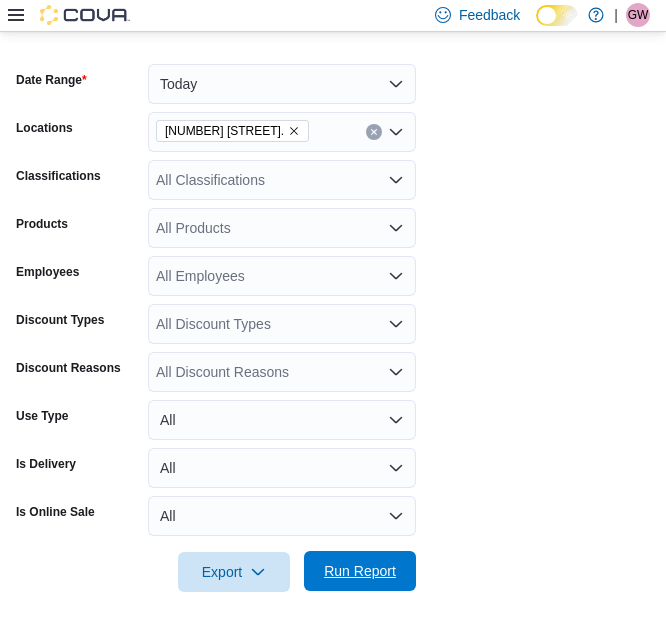 click on "Run Report" at bounding box center (360, 571) 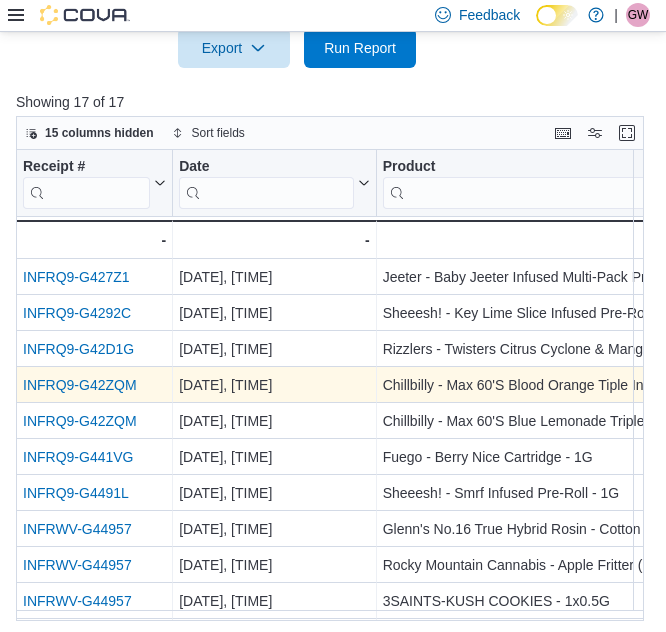 scroll, scrollTop: 828, scrollLeft: 0, axis: vertical 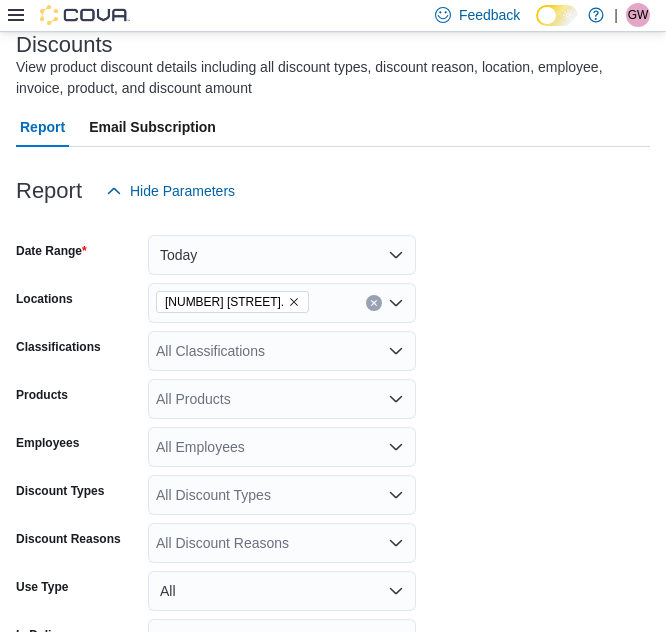 click 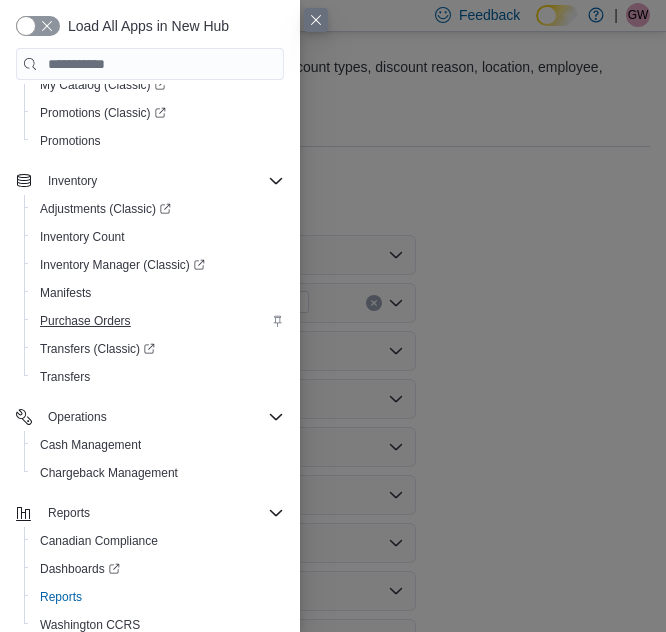 scroll, scrollTop: 287, scrollLeft: 0, axis: vertical 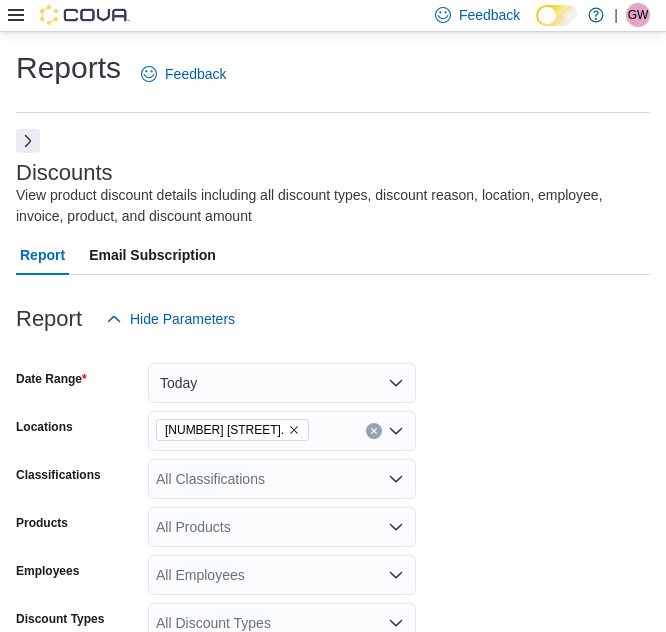 click at bounding box center (333, 157) 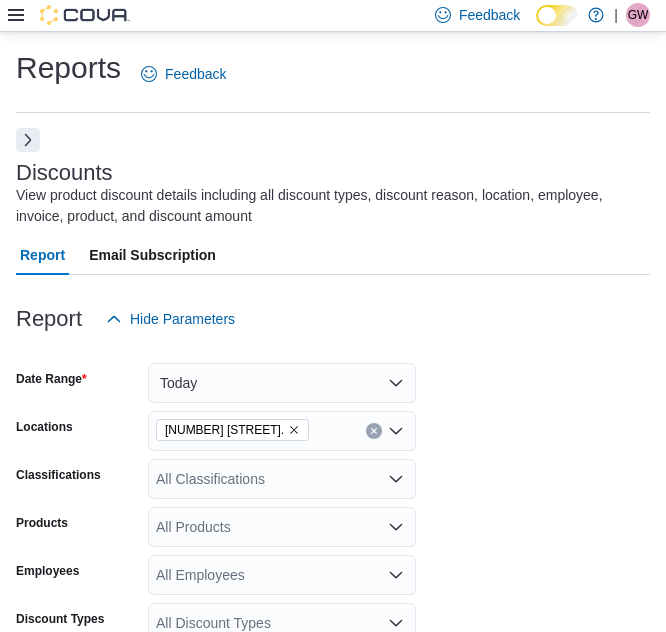 click at bounding box center [28, 140] 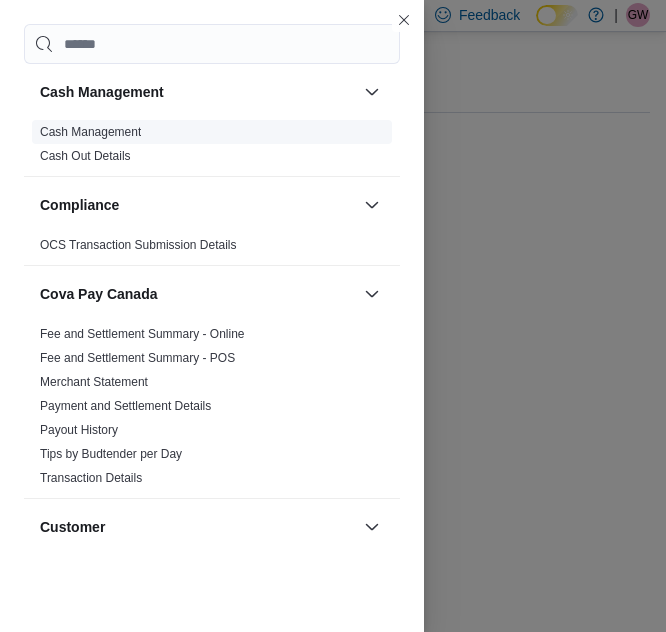 drag, startPoint x: 30, startPoint y: 149, endPoint x: 34, endPoint y: 135, distance: 14.56022 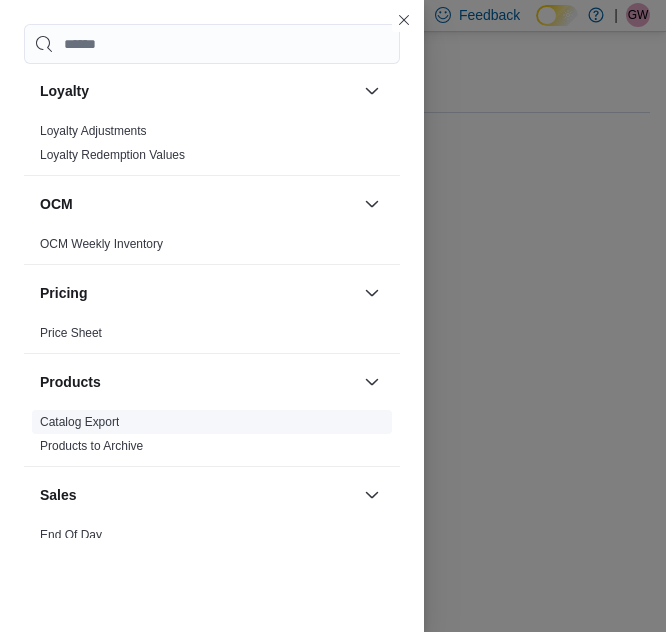 scroll, scrollTop: 1300, scrollLeft: 0, axis: vertical 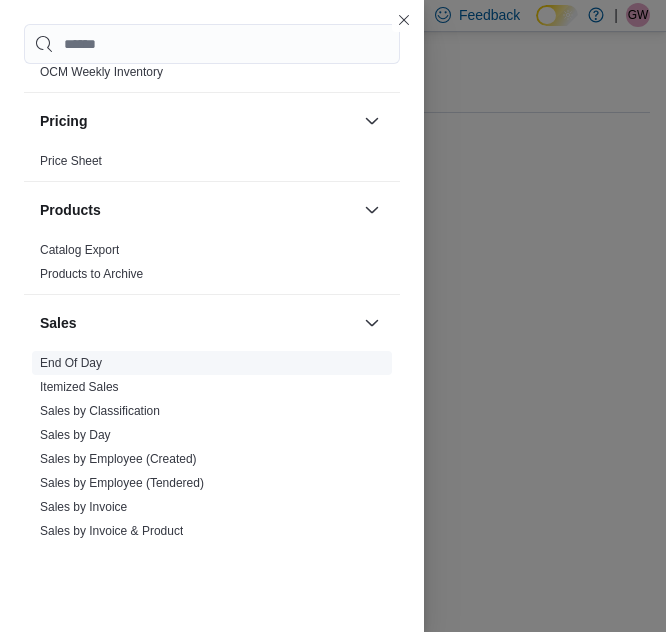 click on "End Of Day" at bounding box center (71, 363) 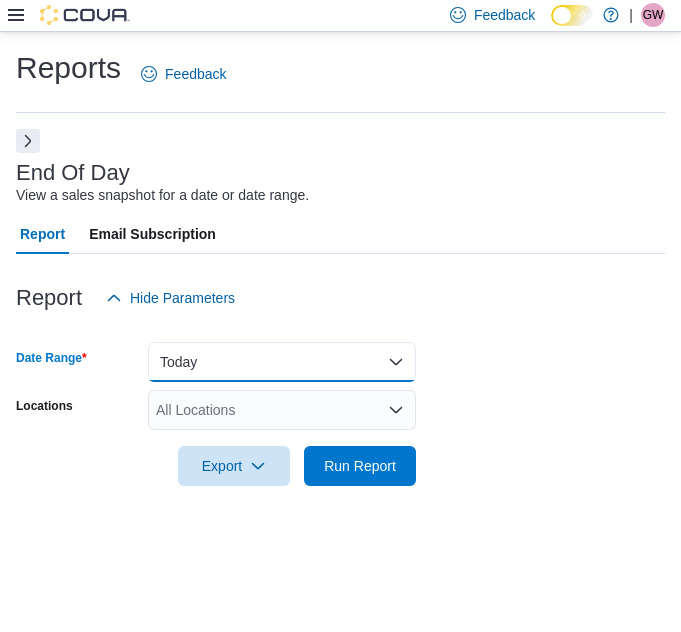 click on "Today" at bounding box center [282, 362] 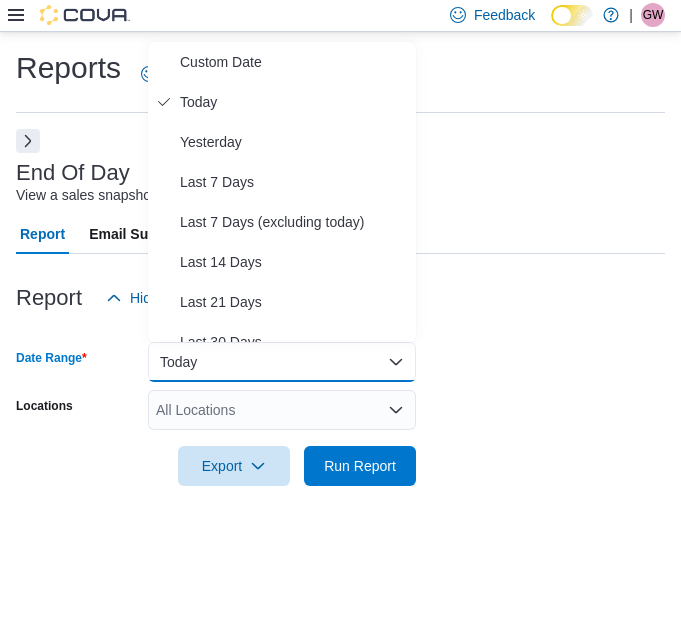 click on "All Locations" at bounding box center (282, 410) 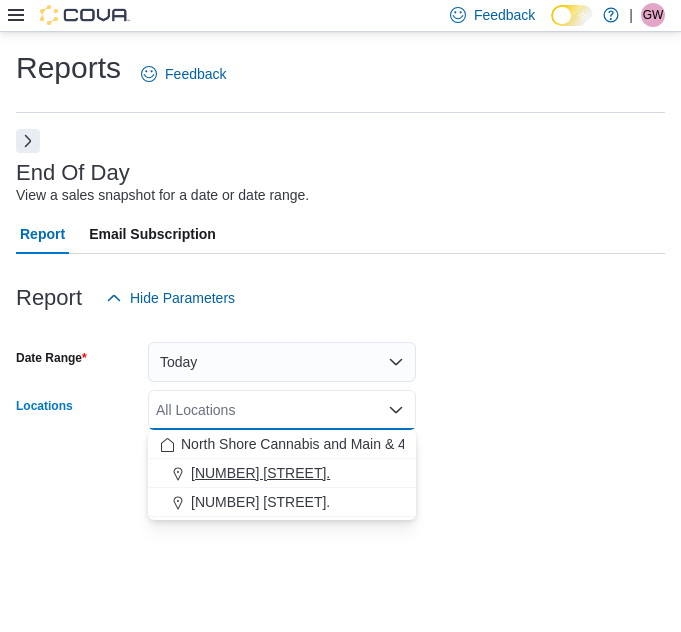 click on "[NUMBER] [STREET]" at bounding box center (260, 473) 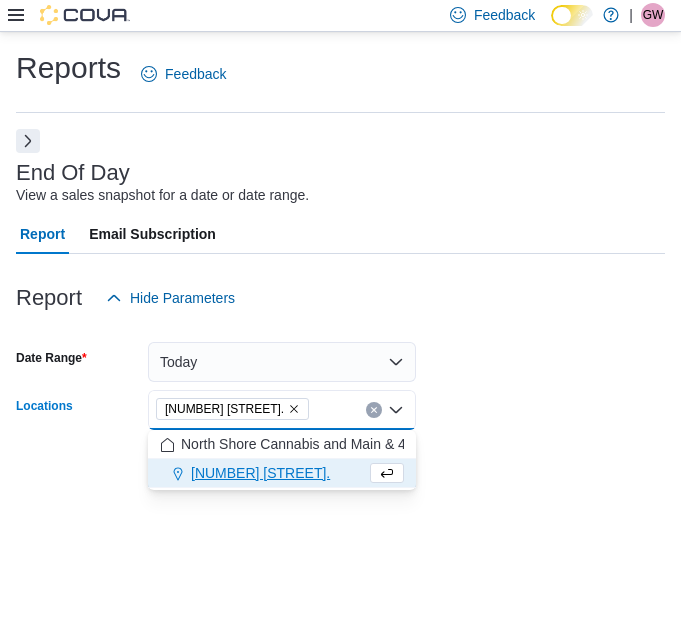 click on "Date Range Today Locations 1520 Barrow St. Combo box. Selected. 1520 Barrow St.. Press Backspace to delete 1520 Barrow St.. Combo box input. All Locations. Type some text or, to display a list of choices, press Down Arrow. To exit the list of choices, press Escape. Export  Run Report" at bounding box center [340, 402] 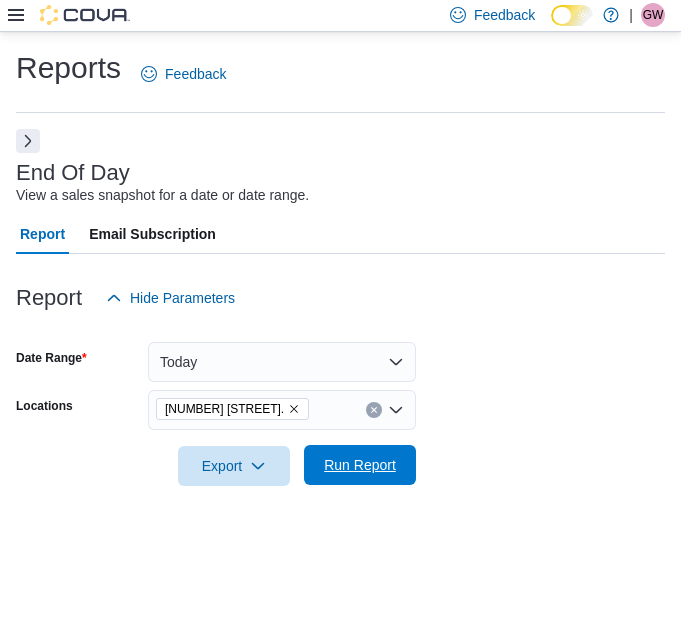 click on "Run Report" at bounding box center (360, 465) 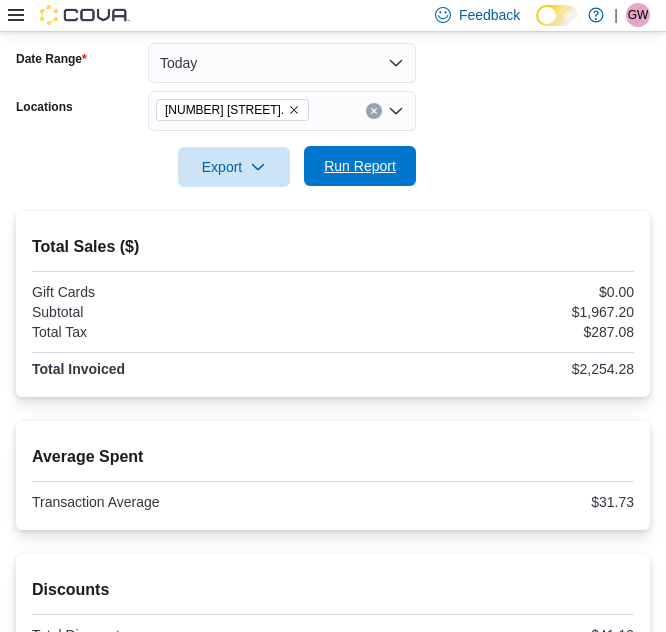 scroll, scrollTop: 300, scrollLeft: 0, axis: vertical 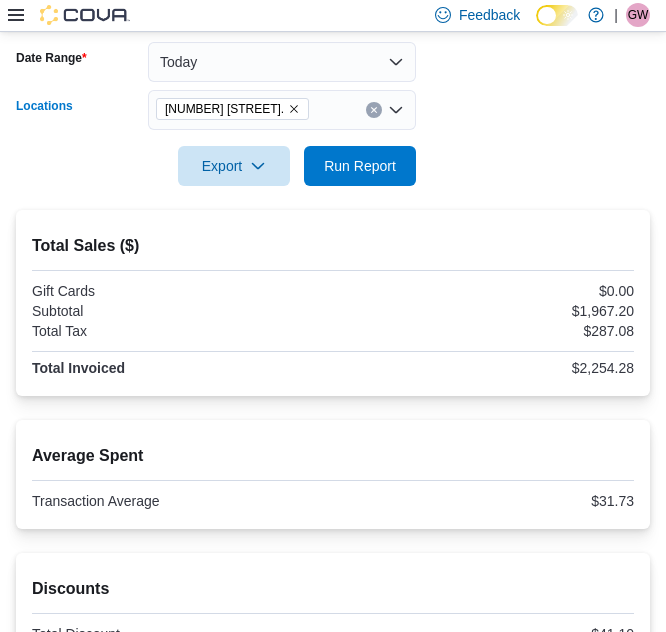 click 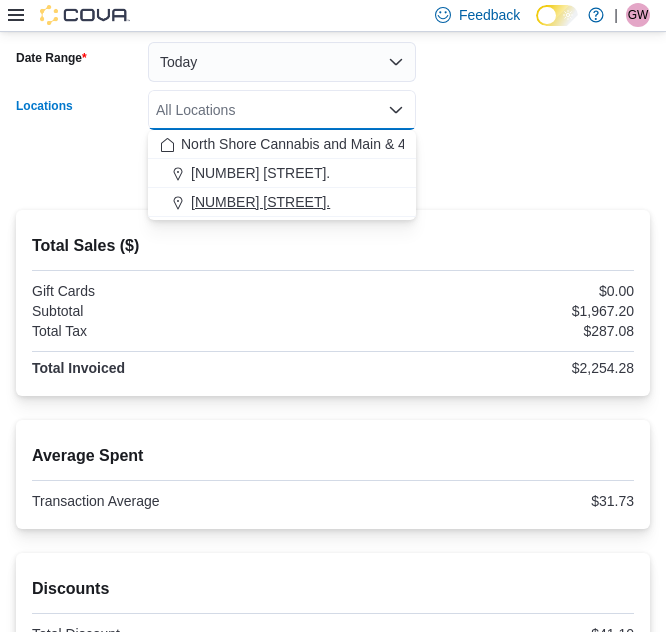 click on "[NUMBER] [STREET]" at bounding box center (282, 202) 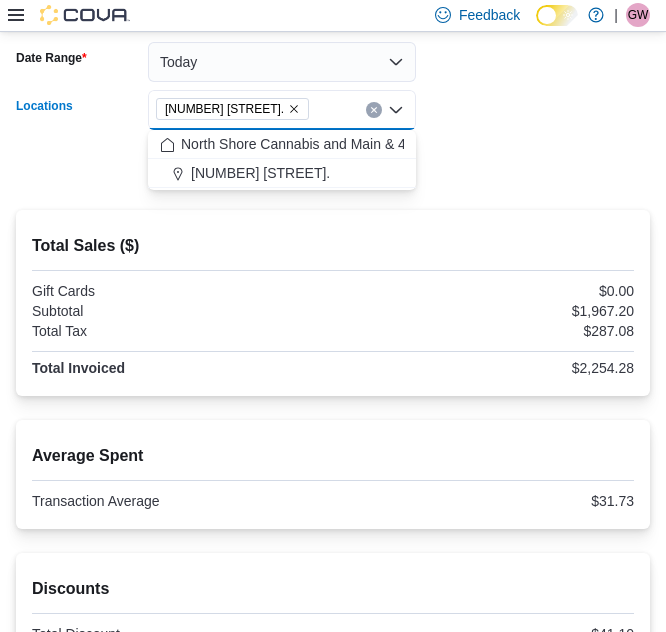 drag, startPoint x: 219, startPoint y: 279, endPoint x: 307, endPoint y: 144, distance: 161.149 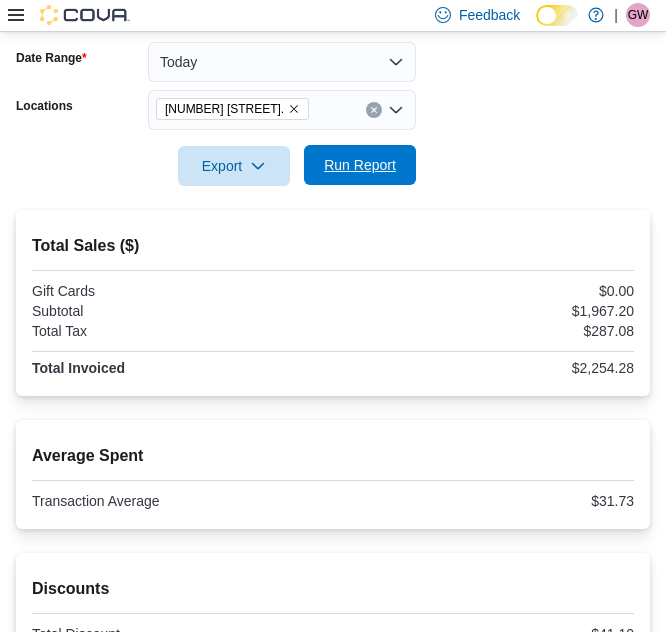 click on "Run Report" at bounding box center (360, 165) 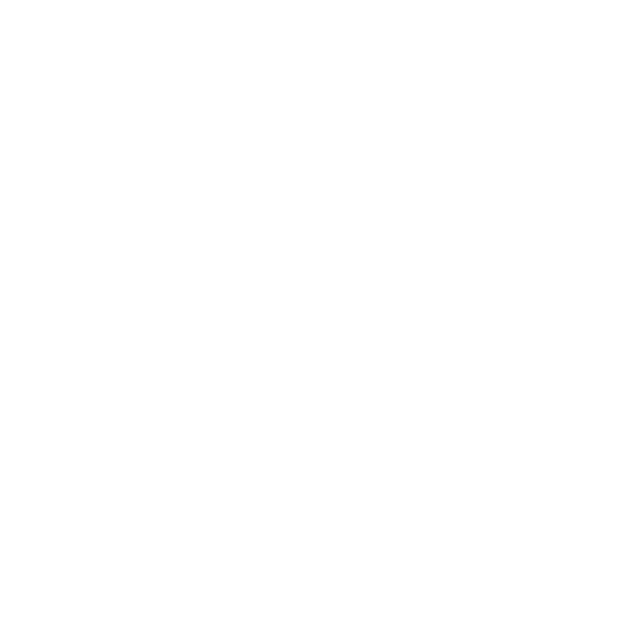 scroll, scrollTop: 0, scrollLeft: 0, axis: both 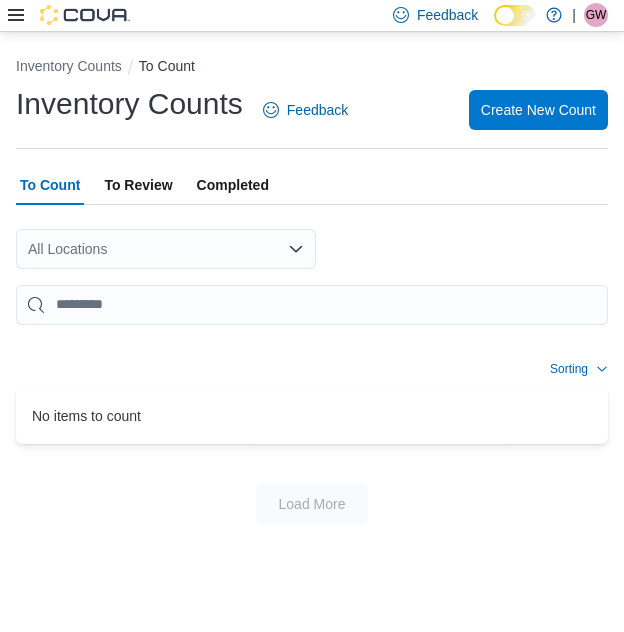 click on "All Locations" at bounding box center (166, 249) 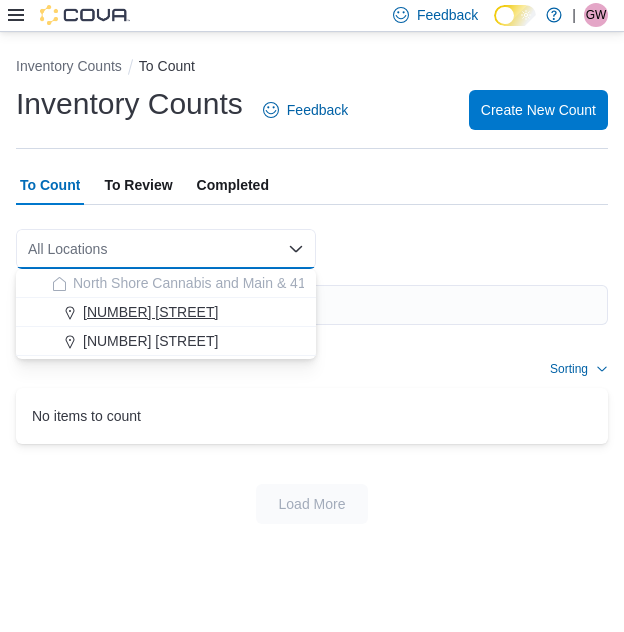 click on "[NUMBER] [STREET]" at bounding box center [150, 312] 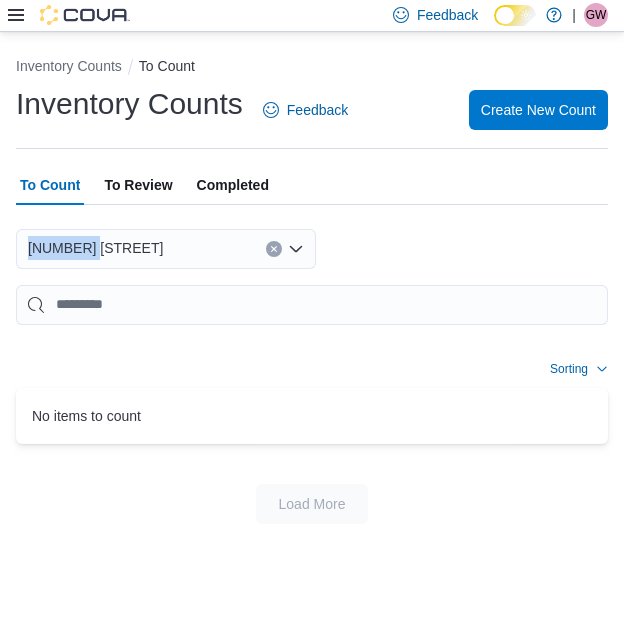 drag, startPoint x: 86, startPoint y: 231, endPoint x: 302, endPoint y: 211, distance: 216.92395 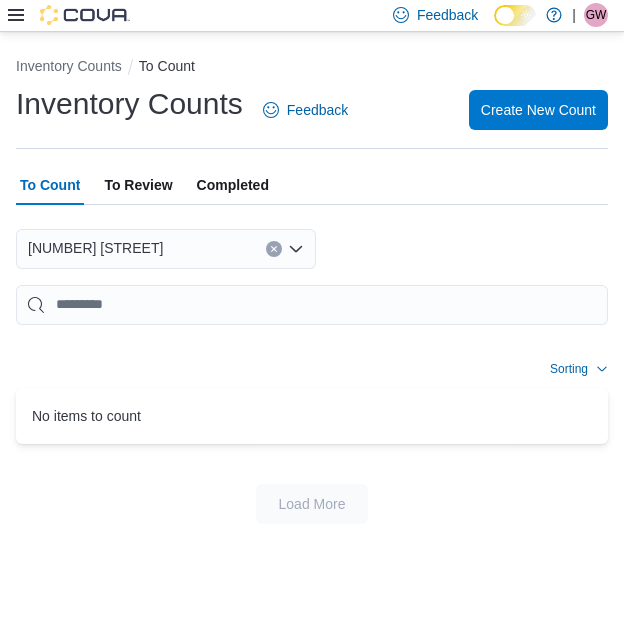 click at bounding box center (312, 217) 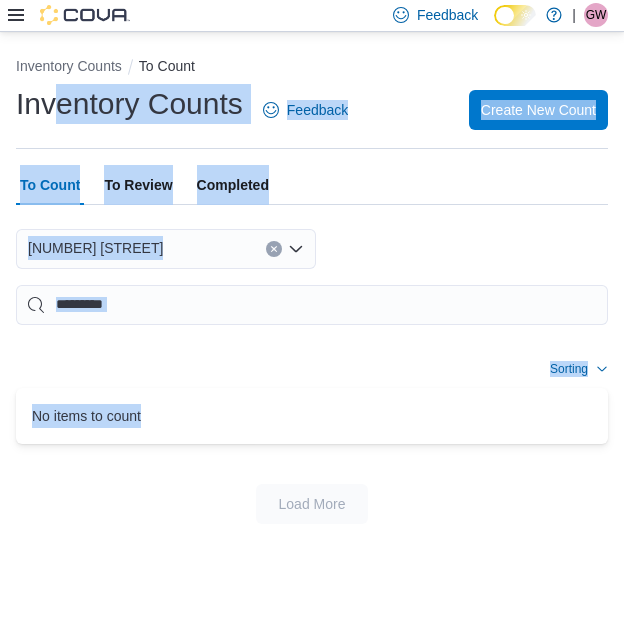 drag, startPoint x: 49, startPoint y: 134, endPoint x: 193, endPoint y: 266, distance: 195.34584 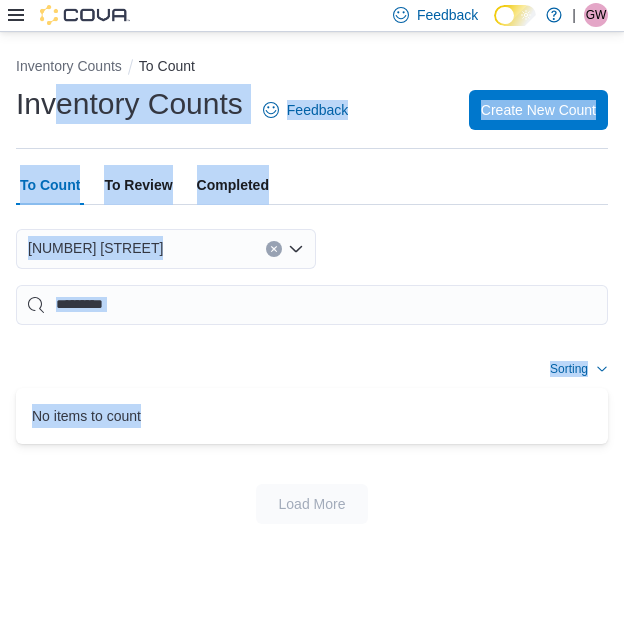 click on "To Review" at bounding box center [138, 185] 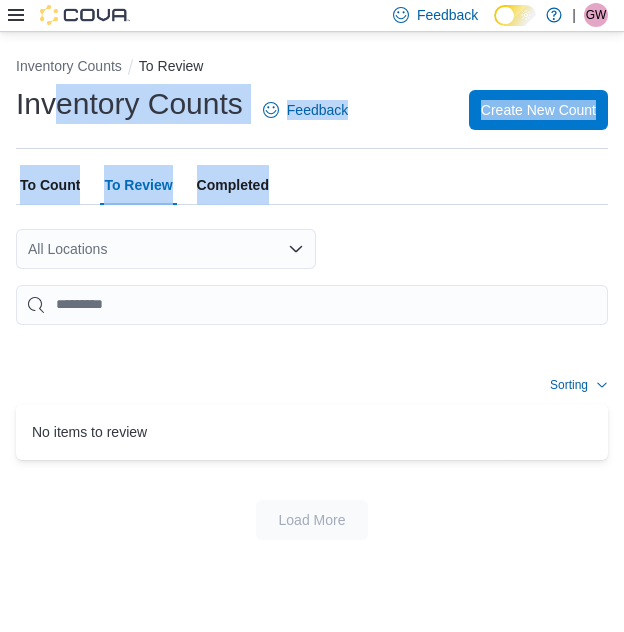 click on "Completed" at bounding box center (233, 185) 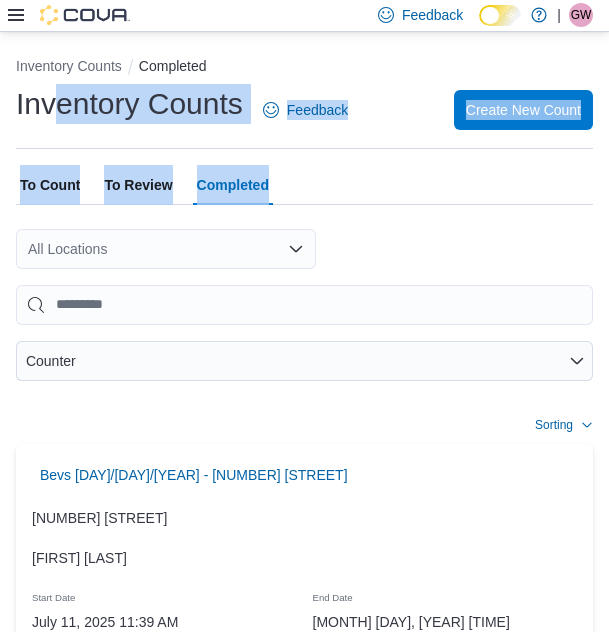 click on "To Count To Review Completed" at bounding box center [304, 185] 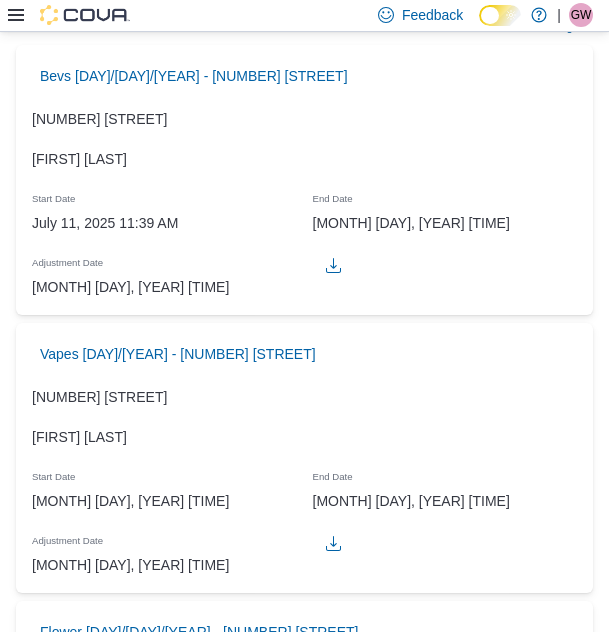 scroll, scrollTop: 400, scrollLeft: 0, axis: vertical 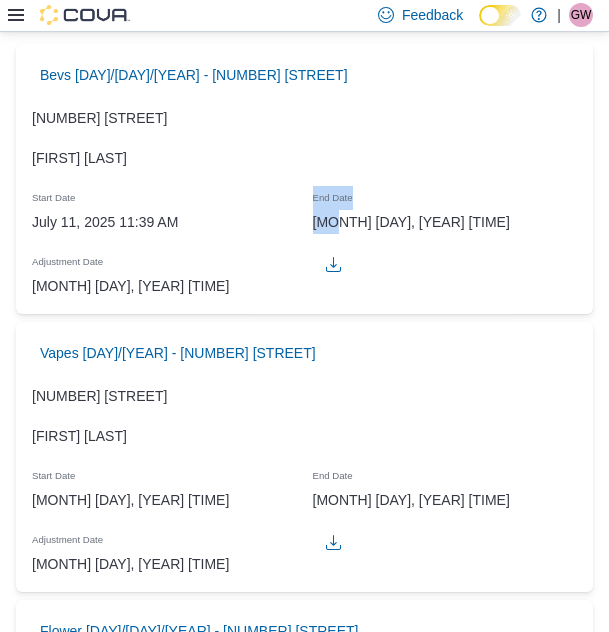 drag, startPoint x: 310, startPoint y: 215, endPoint x: 337, endPoint y: 216, distance: 27.018513 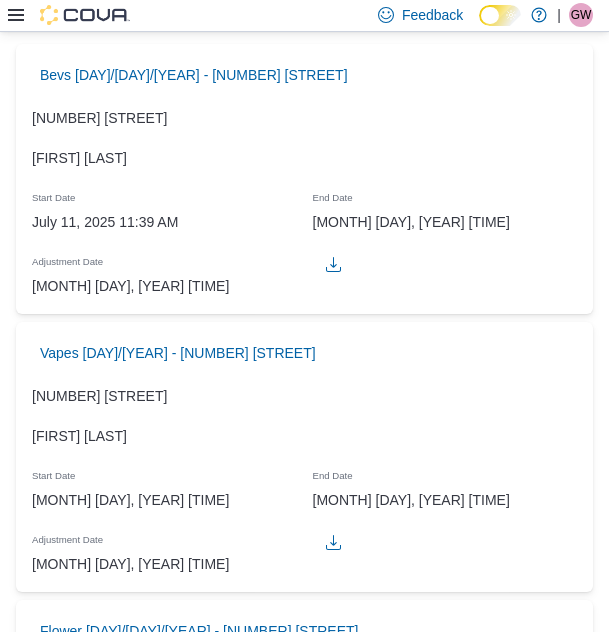 click on "Start Date" at bounding box center (164, 194) 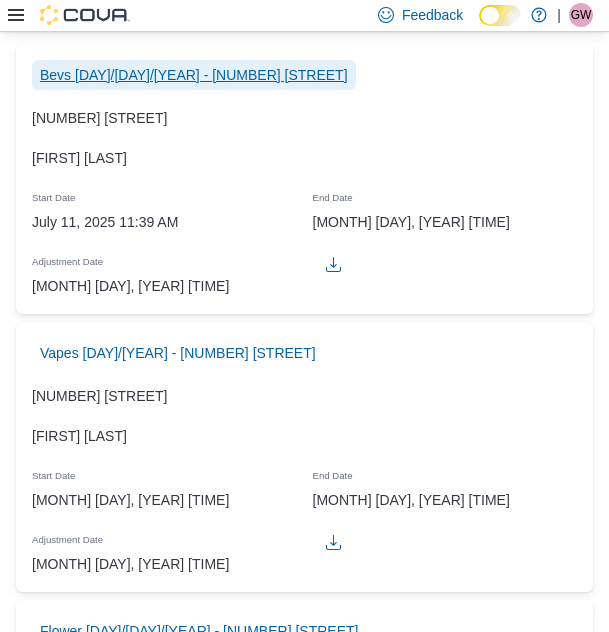 click on "Bevs [DAY]/[DAY]/[YEAR] - [NUMBER] [STREET]" at bounding box center [194, 75] 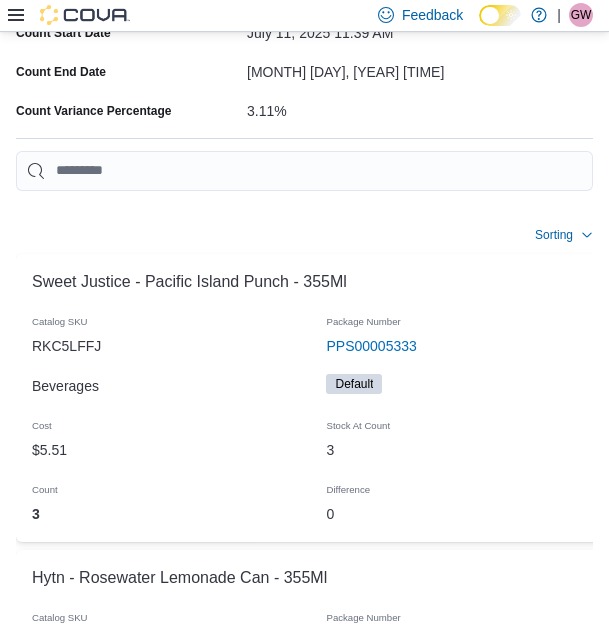 scroll, scrollTop: 500, scrollLeft: 0, axis: vertical 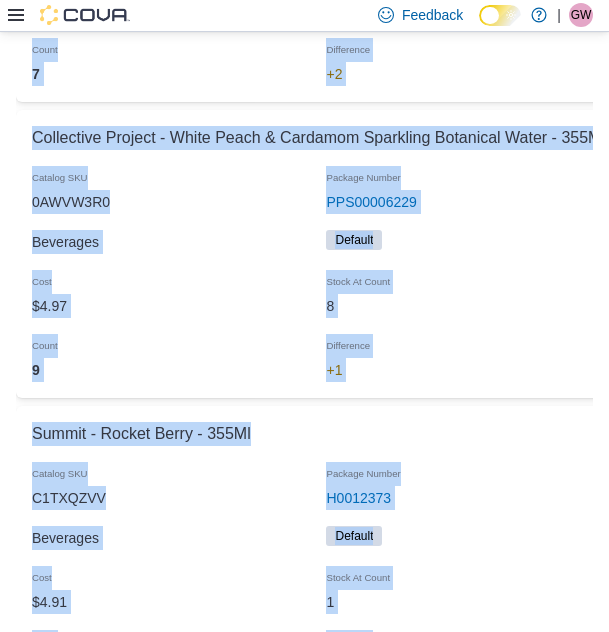 drag, startPoint x: 18, startPoint y: 200, endPoint x: 381, endPoint y: 665, distance: 589.91016 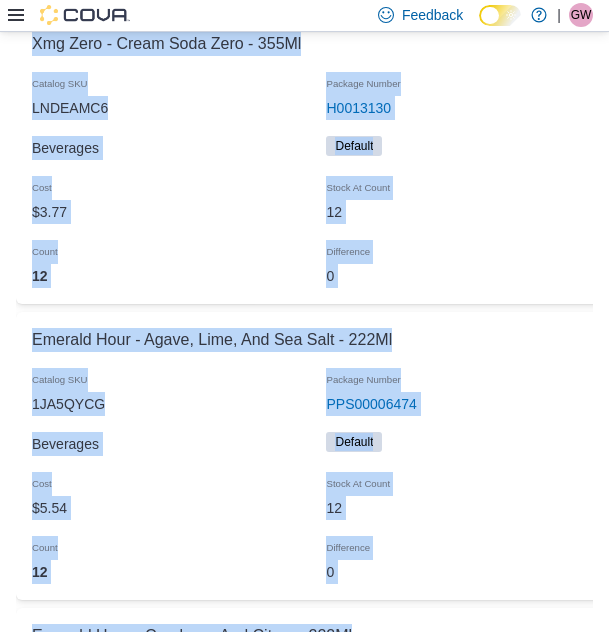 scroll, scrollTop: 8622, scrollLeft: 0, axis: vertical 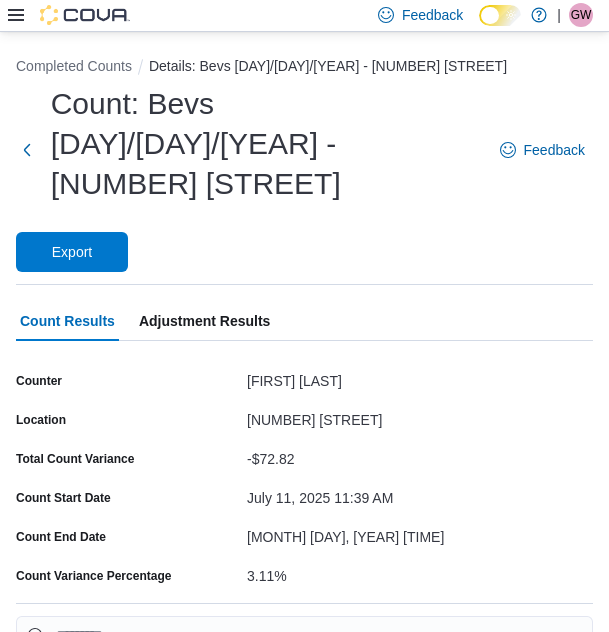 click on "Count Results Adjustment Results" at bounding box center (304, 321) 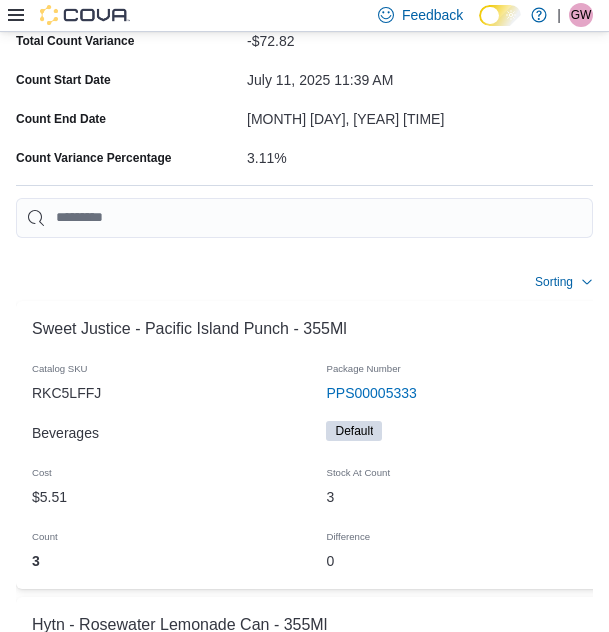 scroll, scrollTop: 600, scrollLeft: 0, axis: vertical 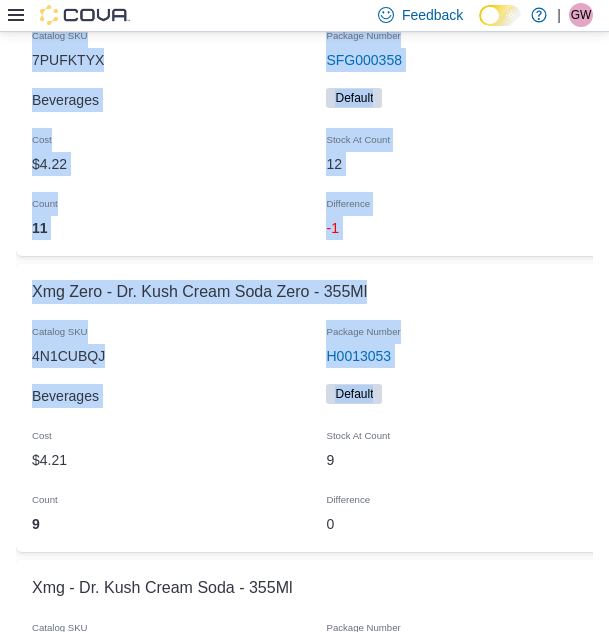 drag, startPoint x: 42, startPoint y: 107, endPoint x: 569, endPoint y: 346, distance: 578.66223 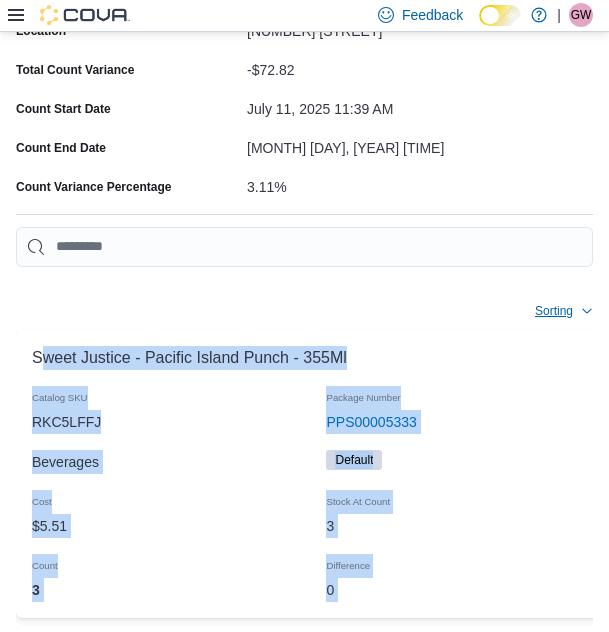 scroll, scrollTop: 0, scrollLeft: 0, axis: both 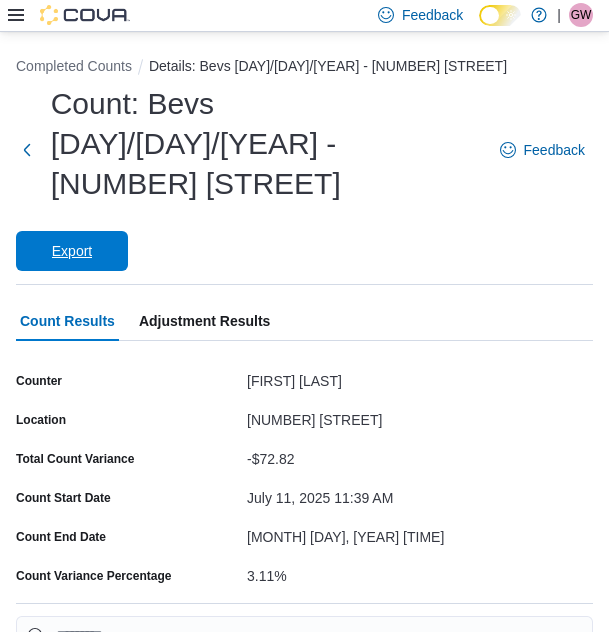click on "Export" at bounding box center [72, 251] 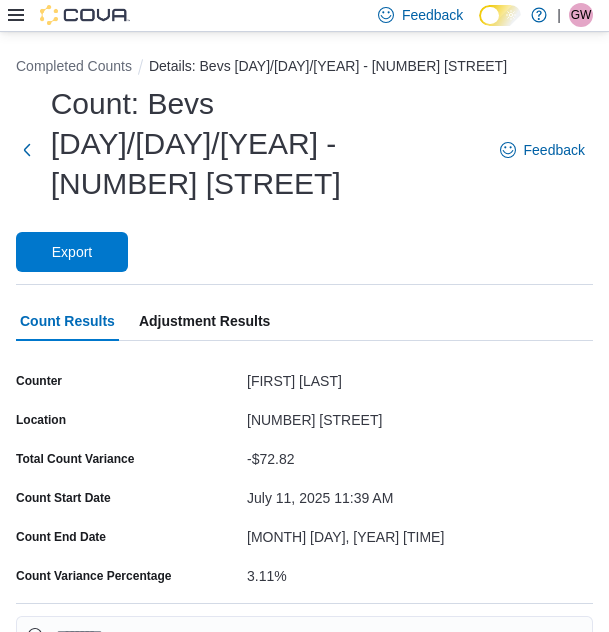 click on "Count Results Adjustment Results" at bounding box center (304, 321) 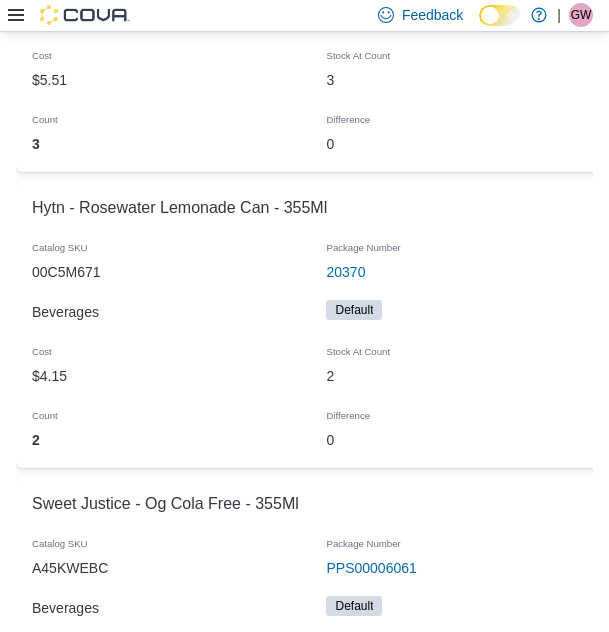 scroll, scrollTop: 800, scrollLeft: 0, axis: vertical 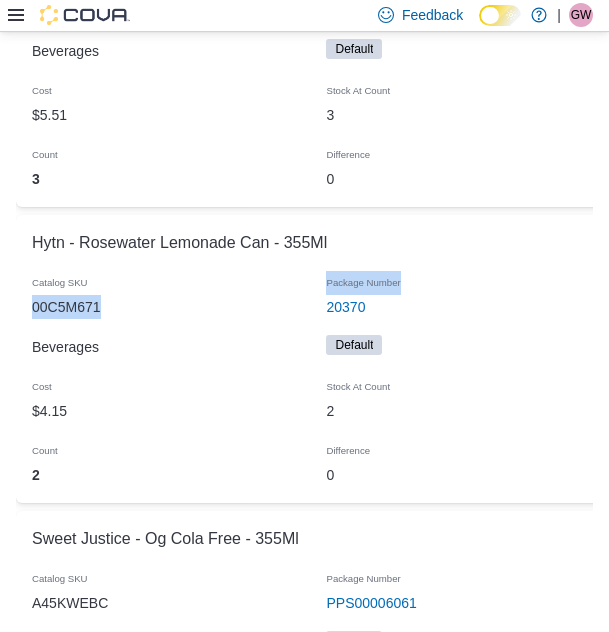 drag, startPoint x: 386, startPoint y: 234, endPoint x: 301, endPoint y: 230, distance: 85.09406 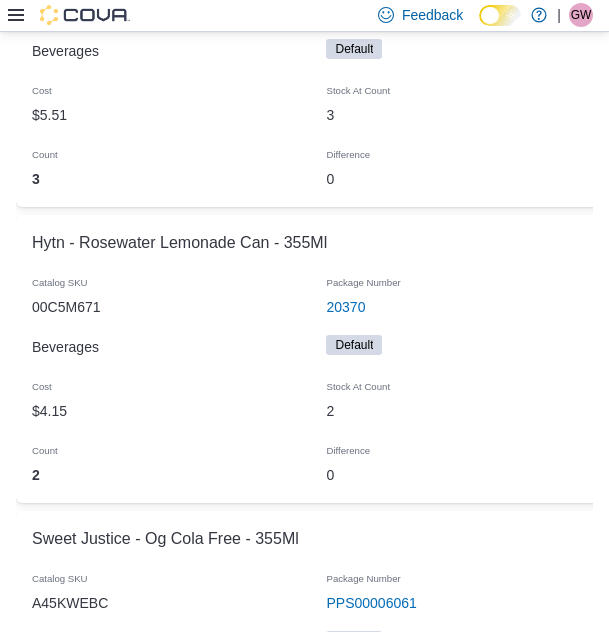 click on "2" at bounding box center [465, 411] 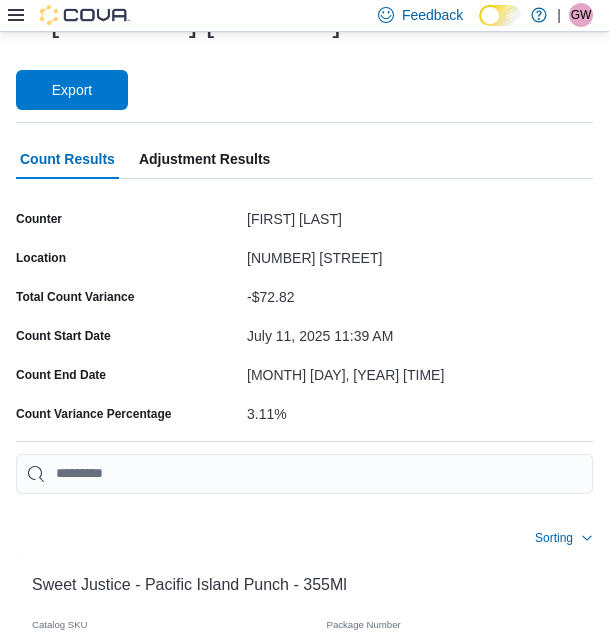 scroll, scrollTop: 200, scrollLeft: 0, axis: vertical 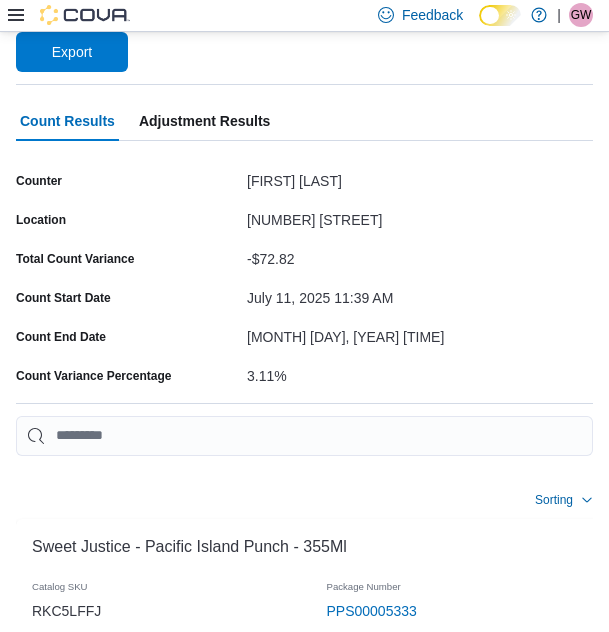 click on "Sweet Justice - Pacific Island Punch - 355Ml" at bounding box center (318, 547) 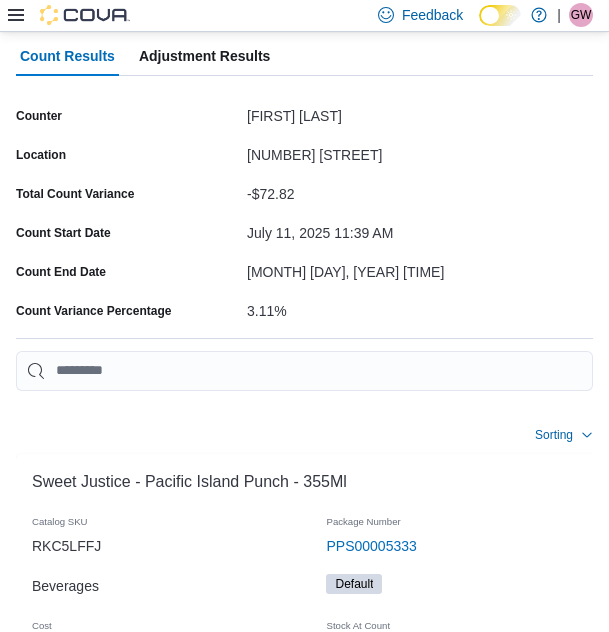 scroll, scrollTop: 300, scrollLeft: 0, axis: vertical 